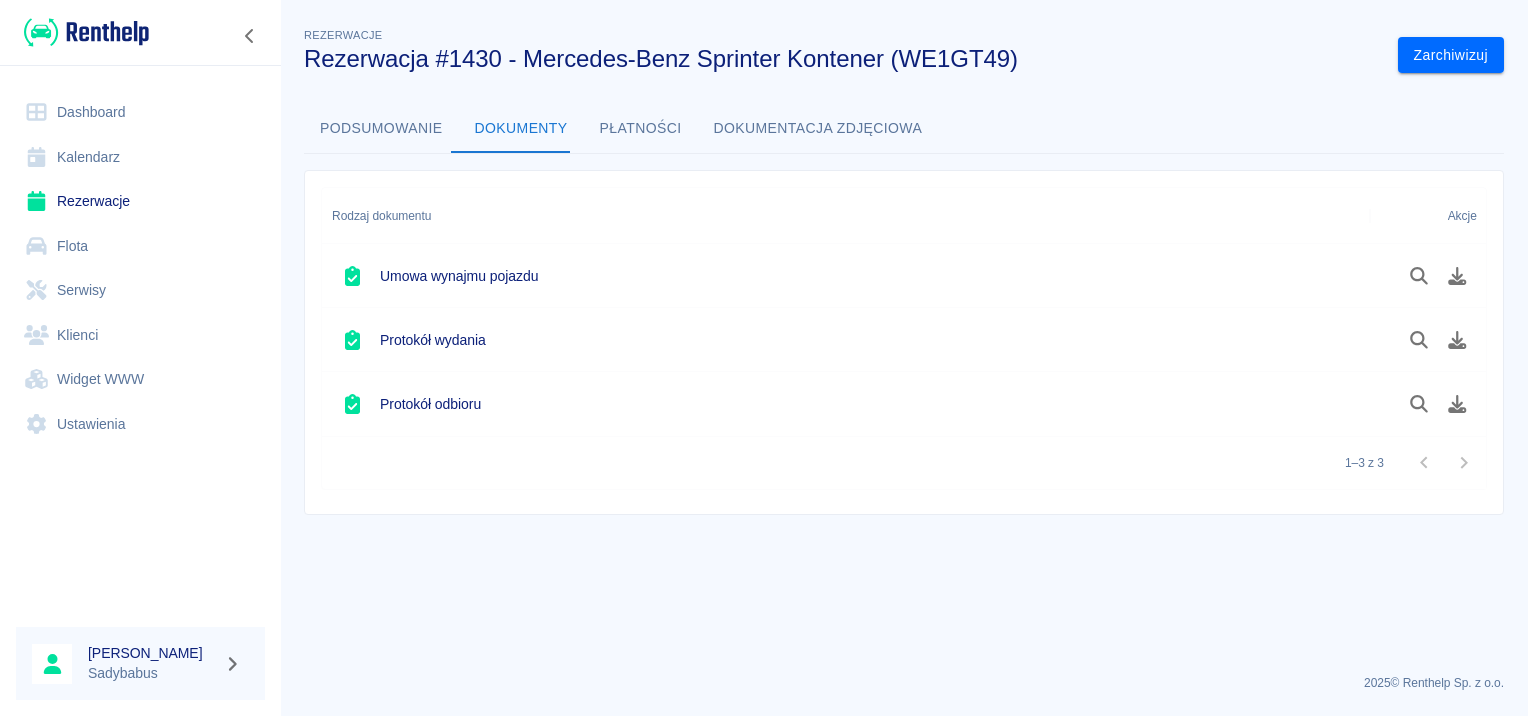 scroll, scrollTop: 0, scrollLeft: 0, axis: both 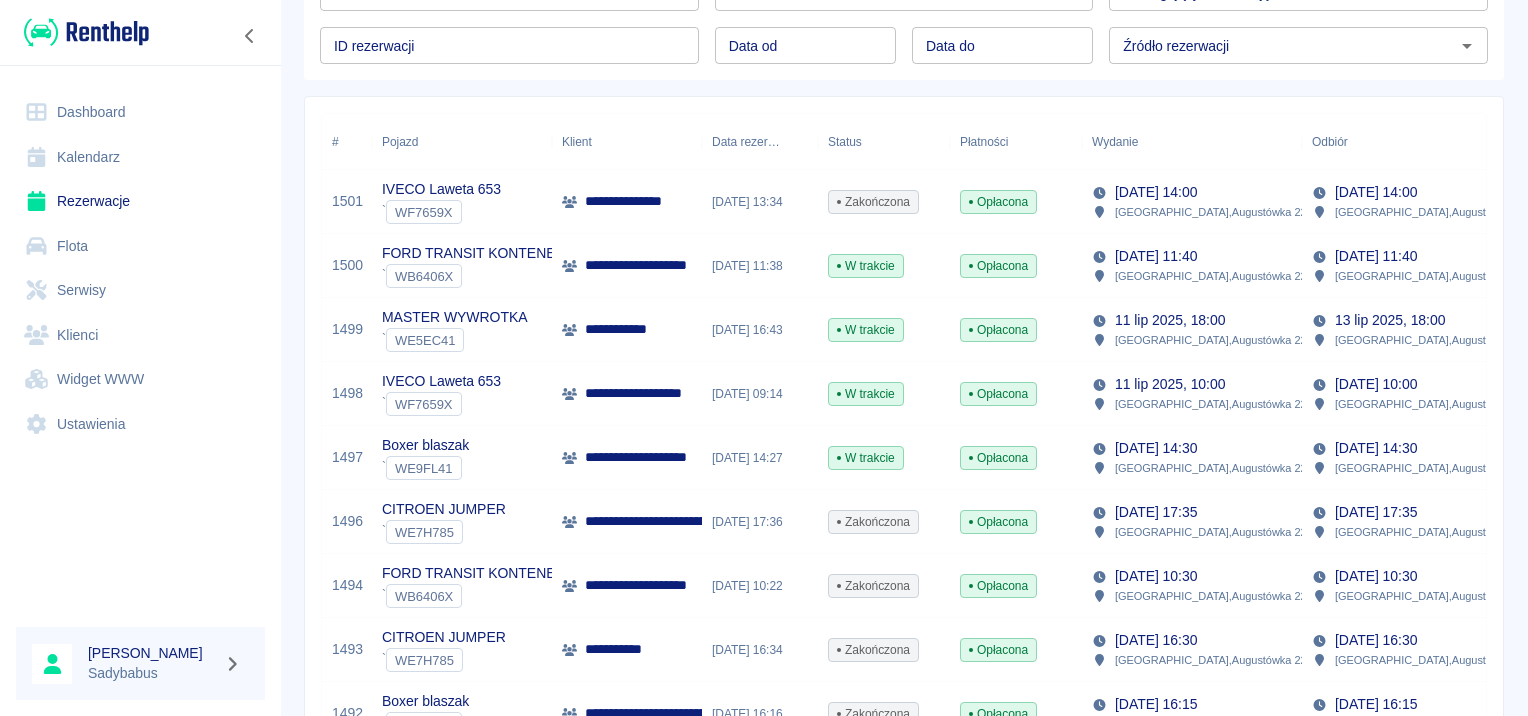 click on "**********" at bounding box center [652, 265] 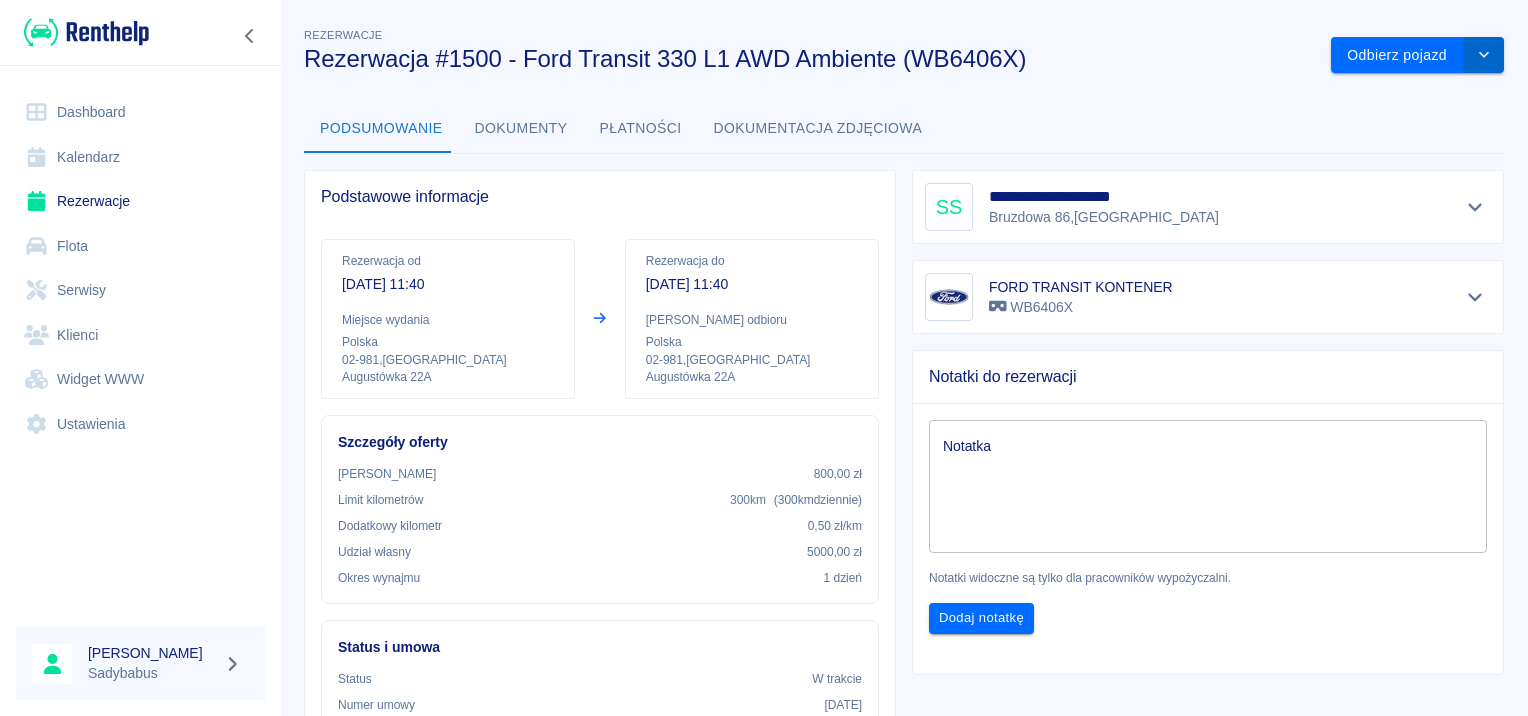 click 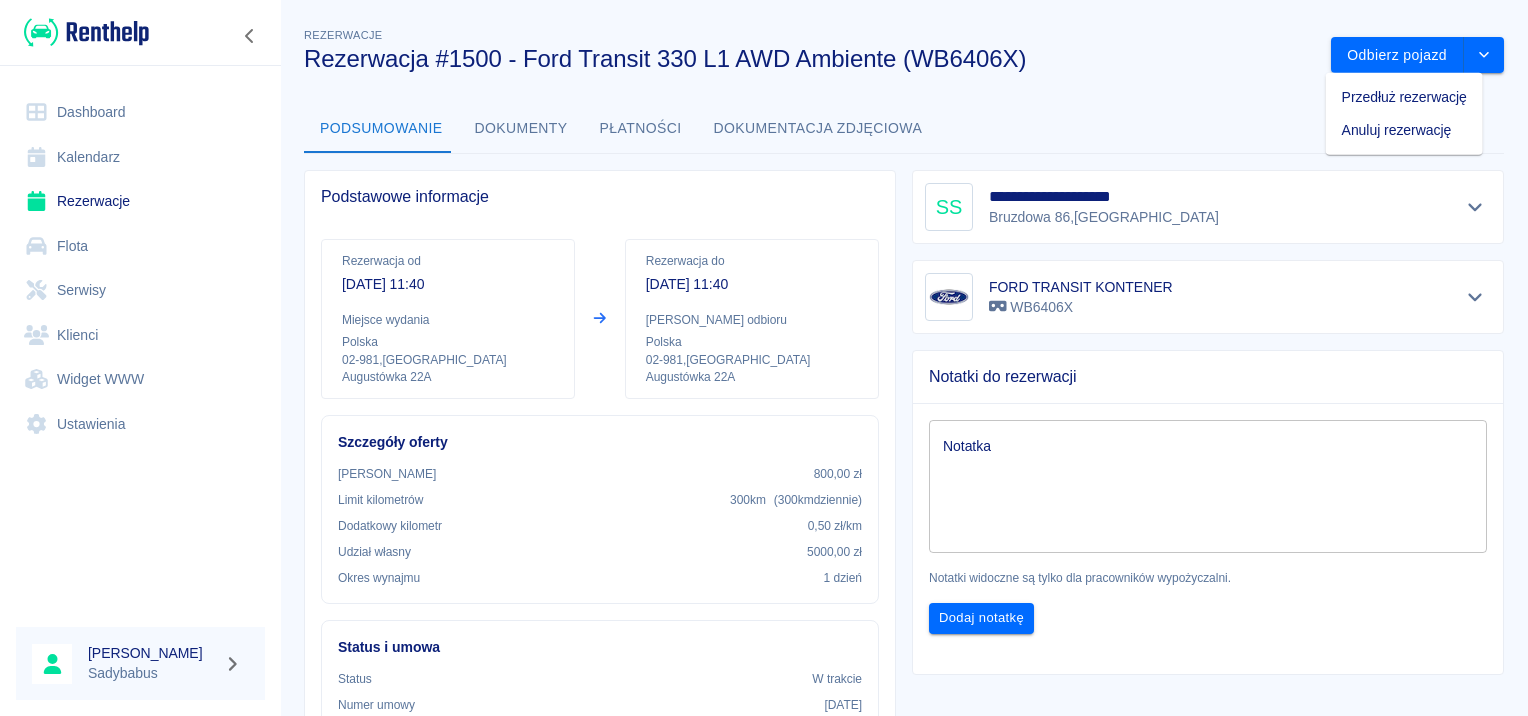 click on "Przedłuż rezerwację" at bounding box center (1404, 97) 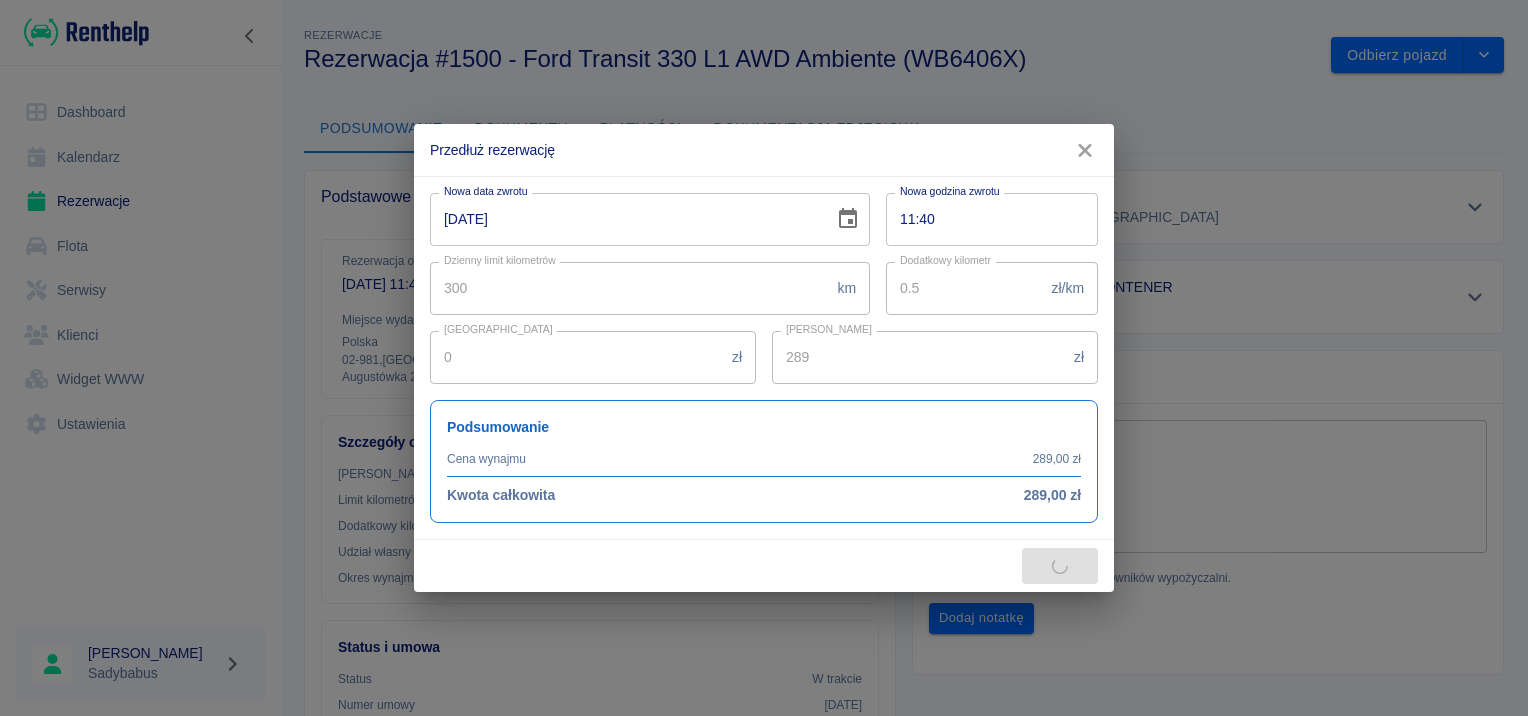 type on "190" 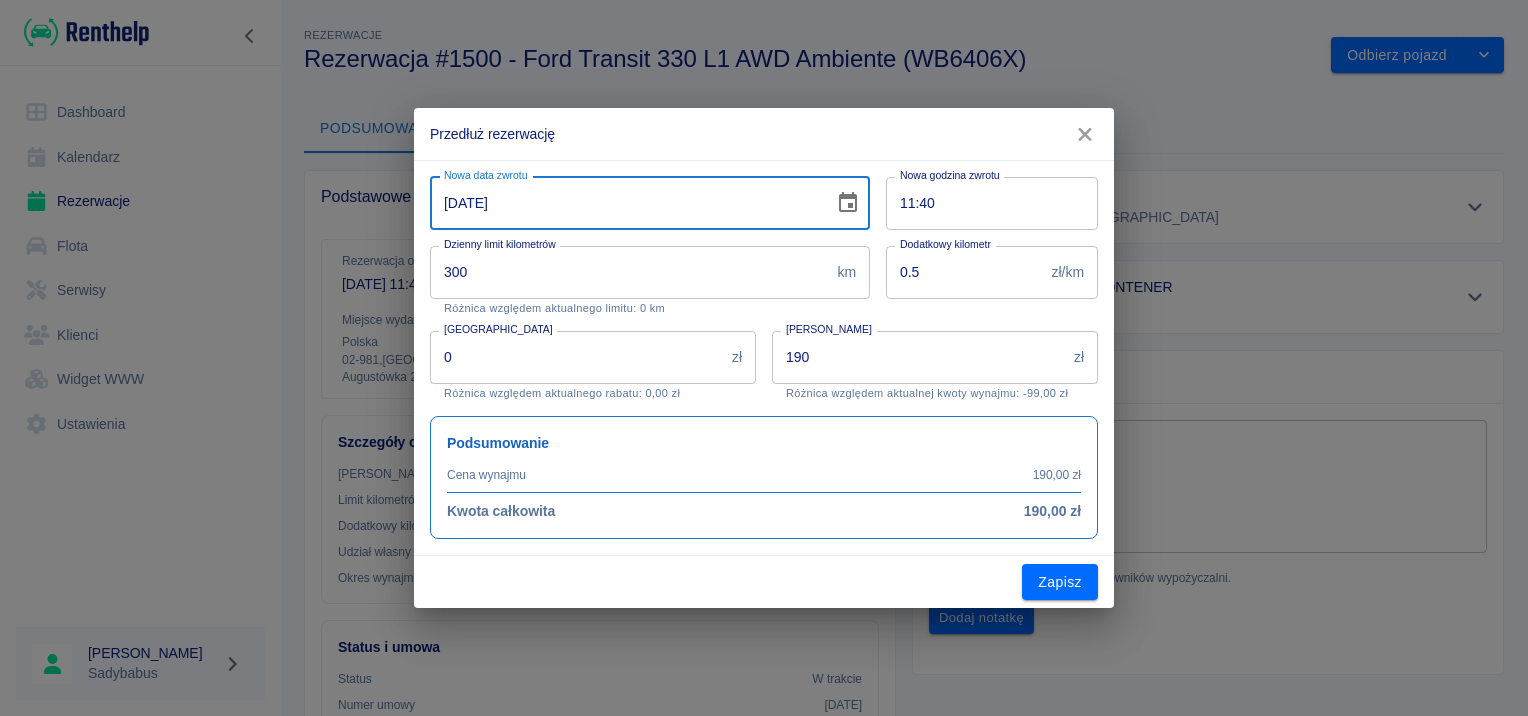 click on "13-07-2025" at bounding box center [625, 203] 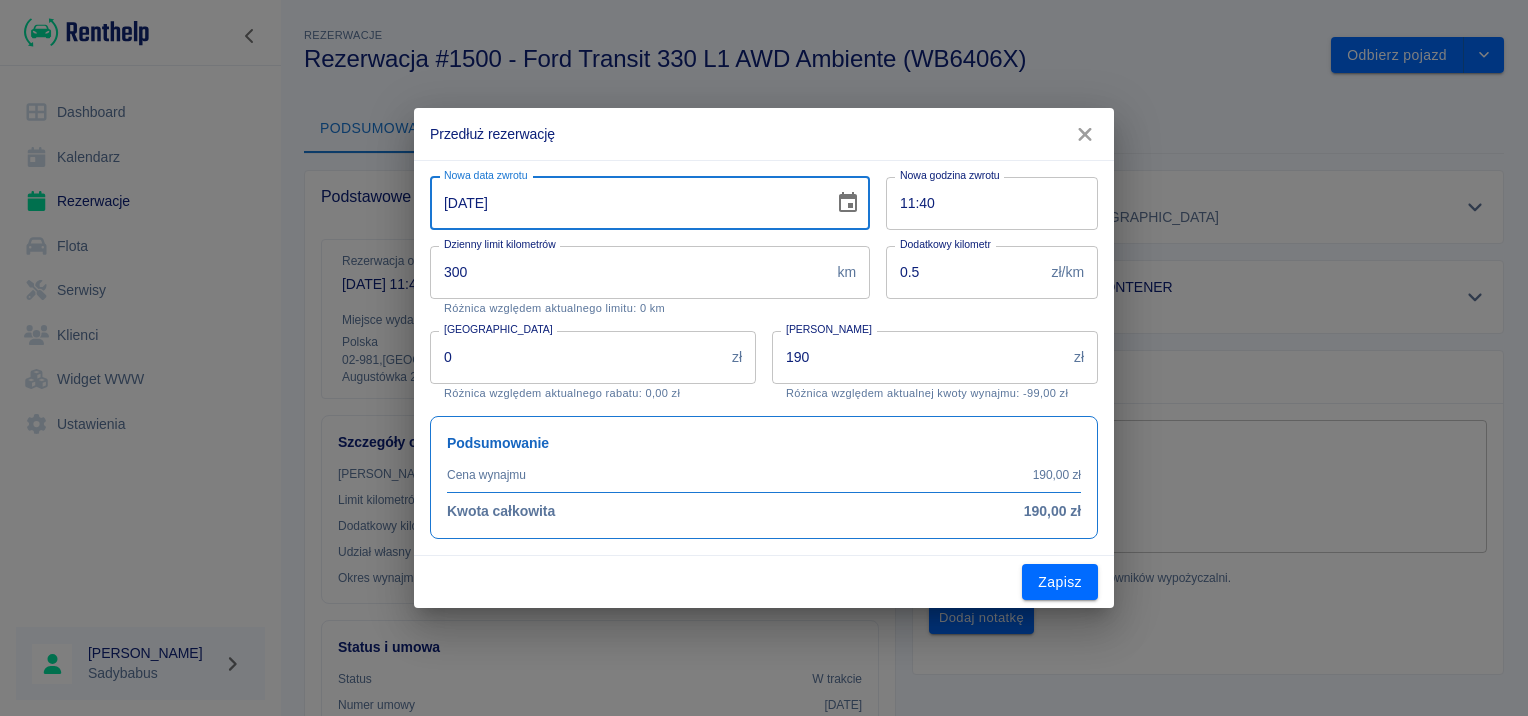 type on "14-07-2025" 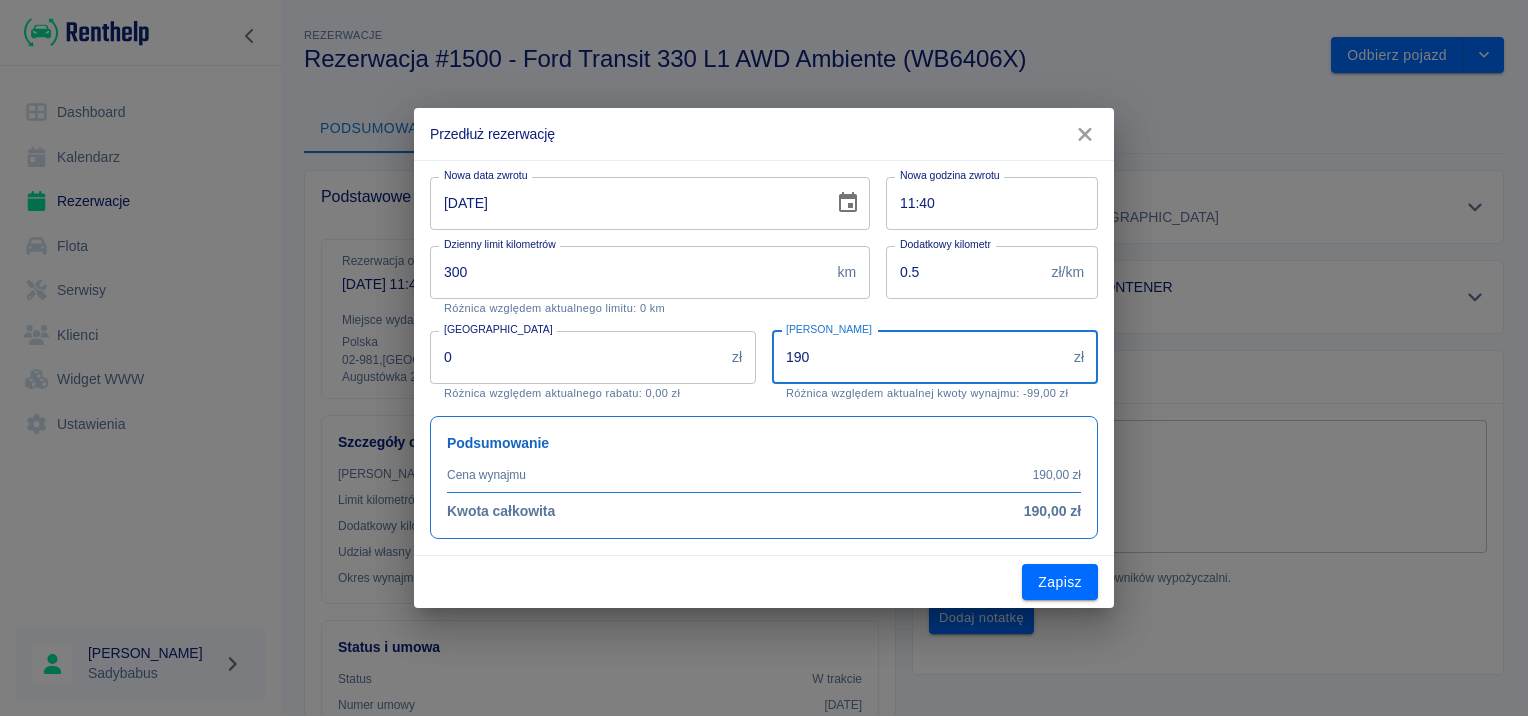 click on "190" at bounding box center (919, 357) 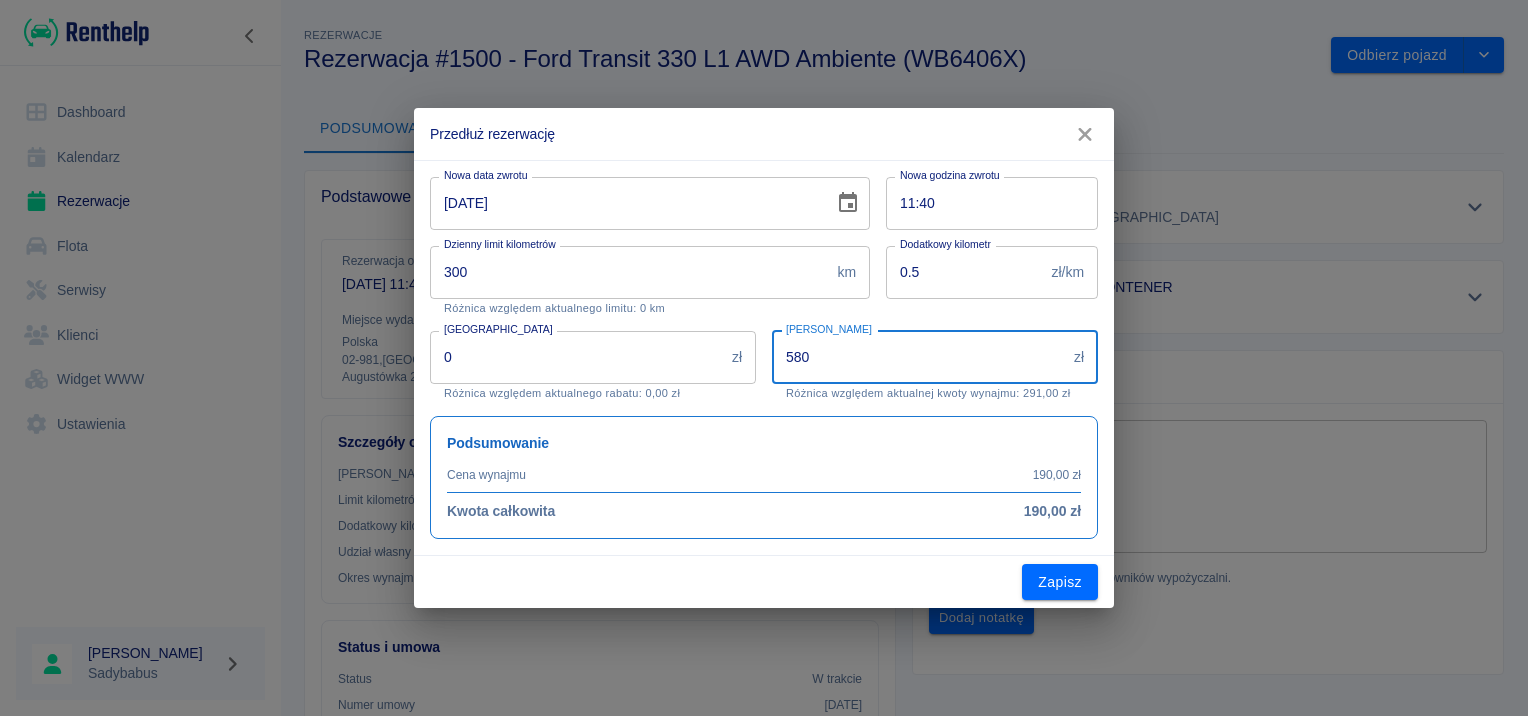 click on "0" at bounding box center [577, 357] 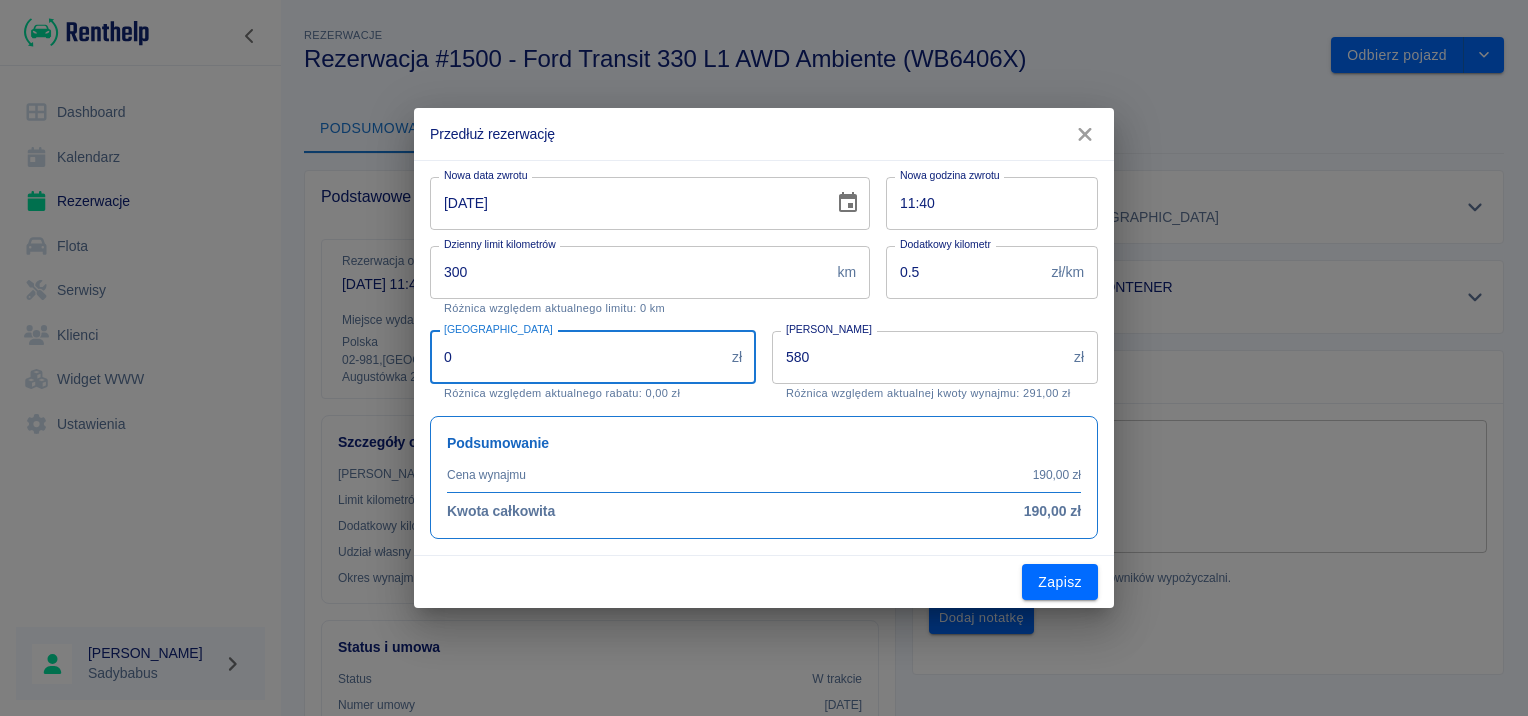 click on "580" at bounding box center (919, 357) 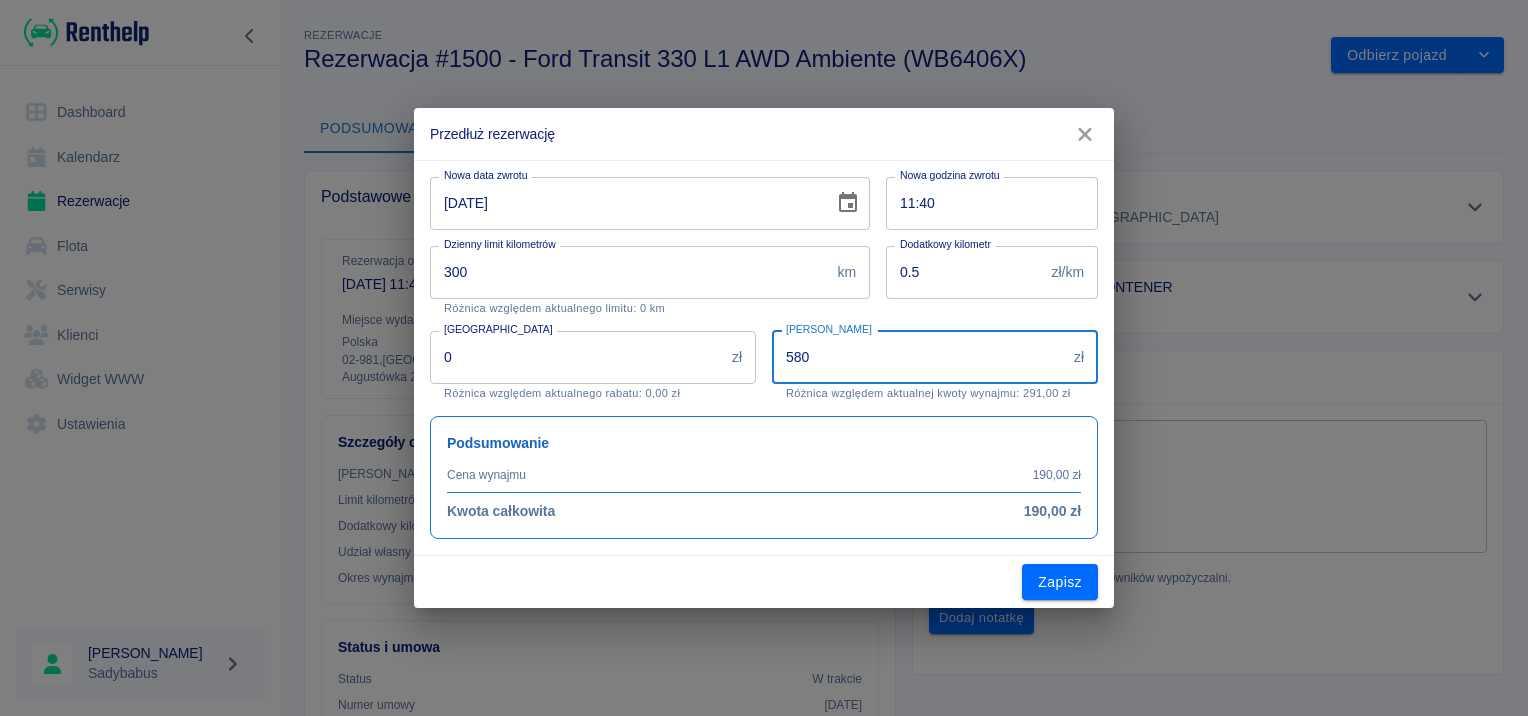 click on "580" at bounding box center [919, 357] 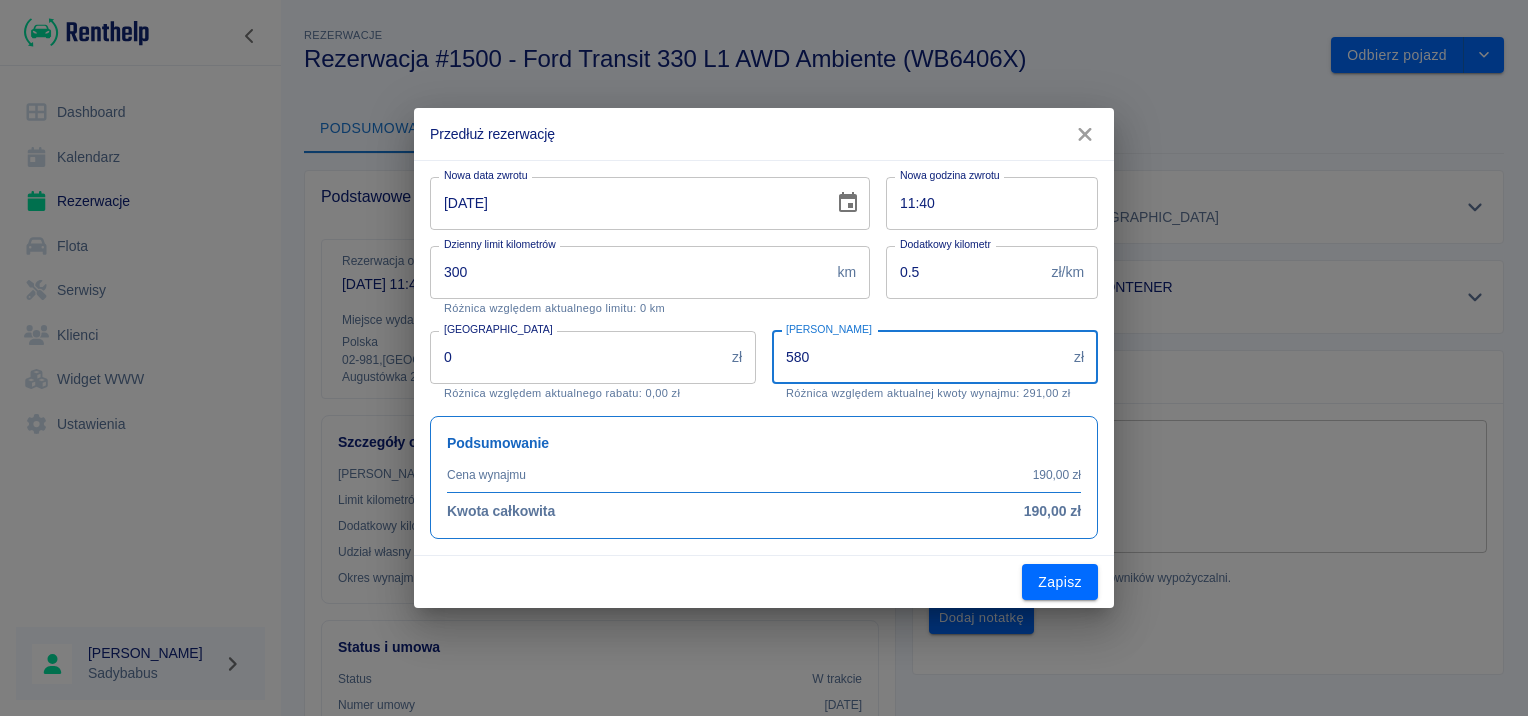 click on "580" at bounding box center [919, 357] 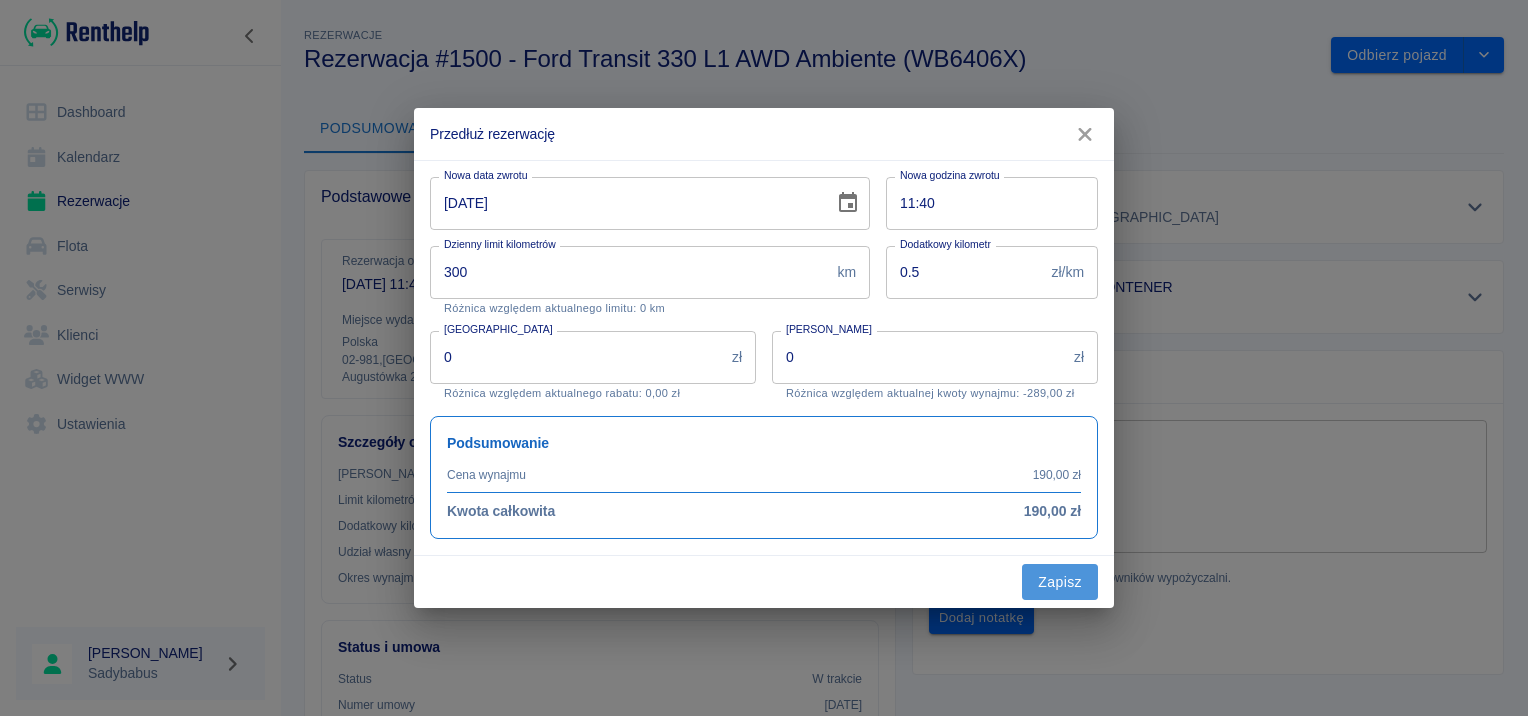 click on "Zapisz" at bounding box center [1060, 582] 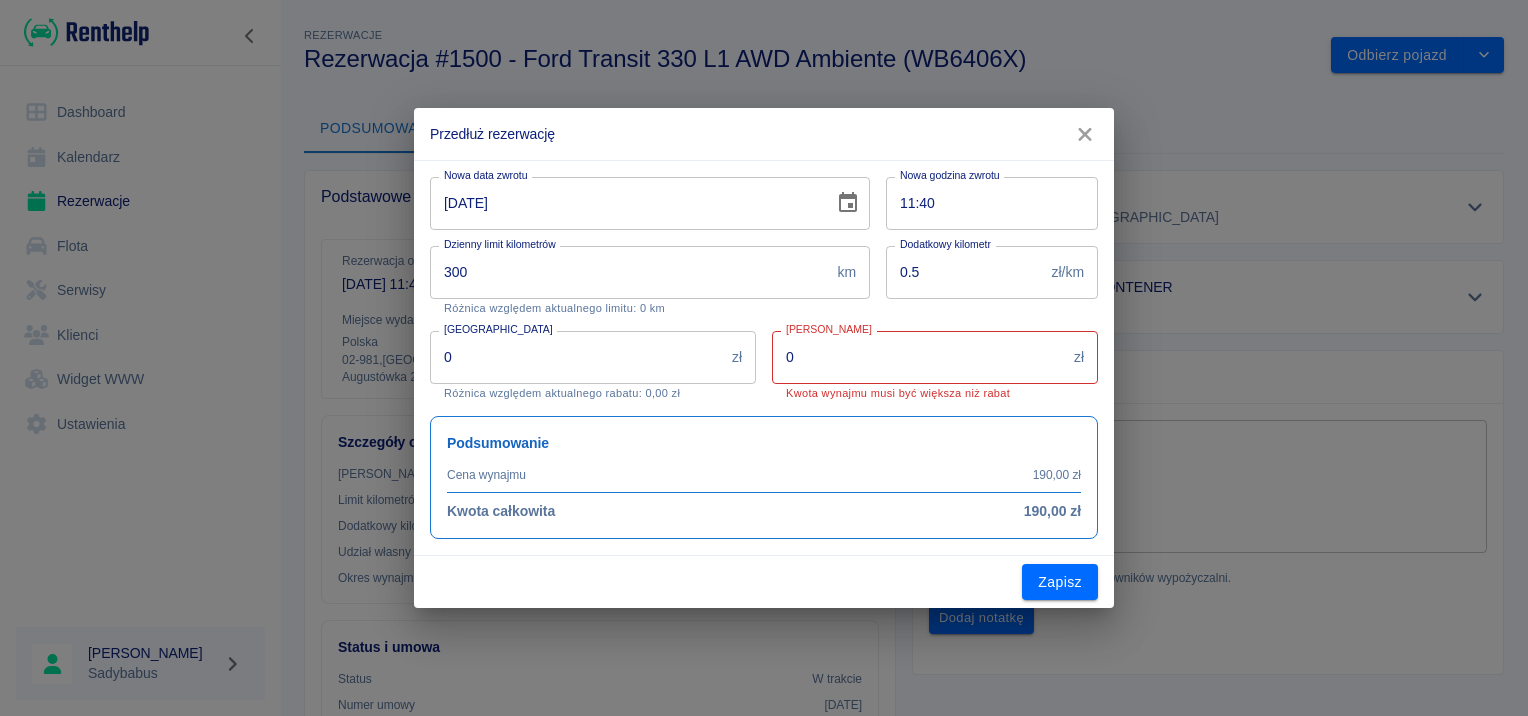 click on "0" at bounding box center [919, 357] 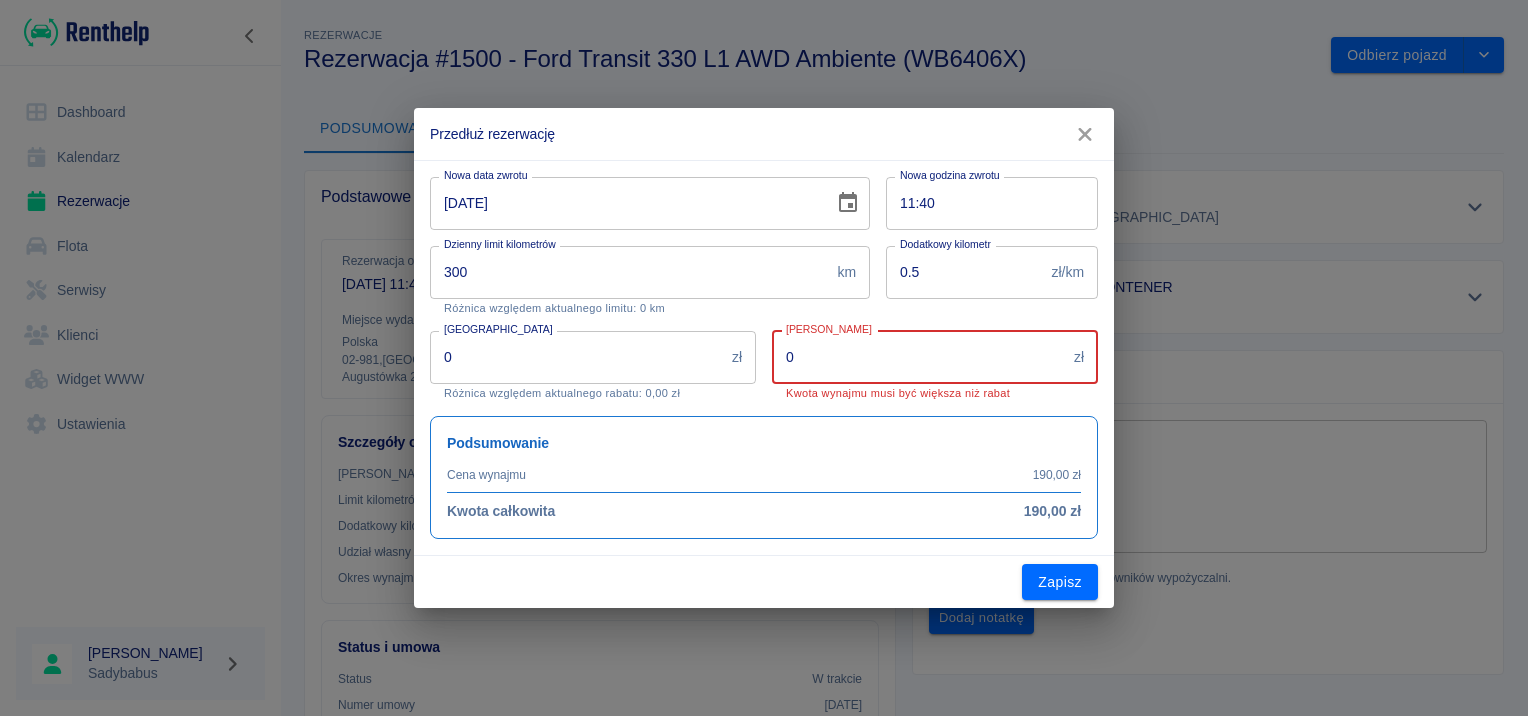 click on "0" at bounding box center [919, 357] 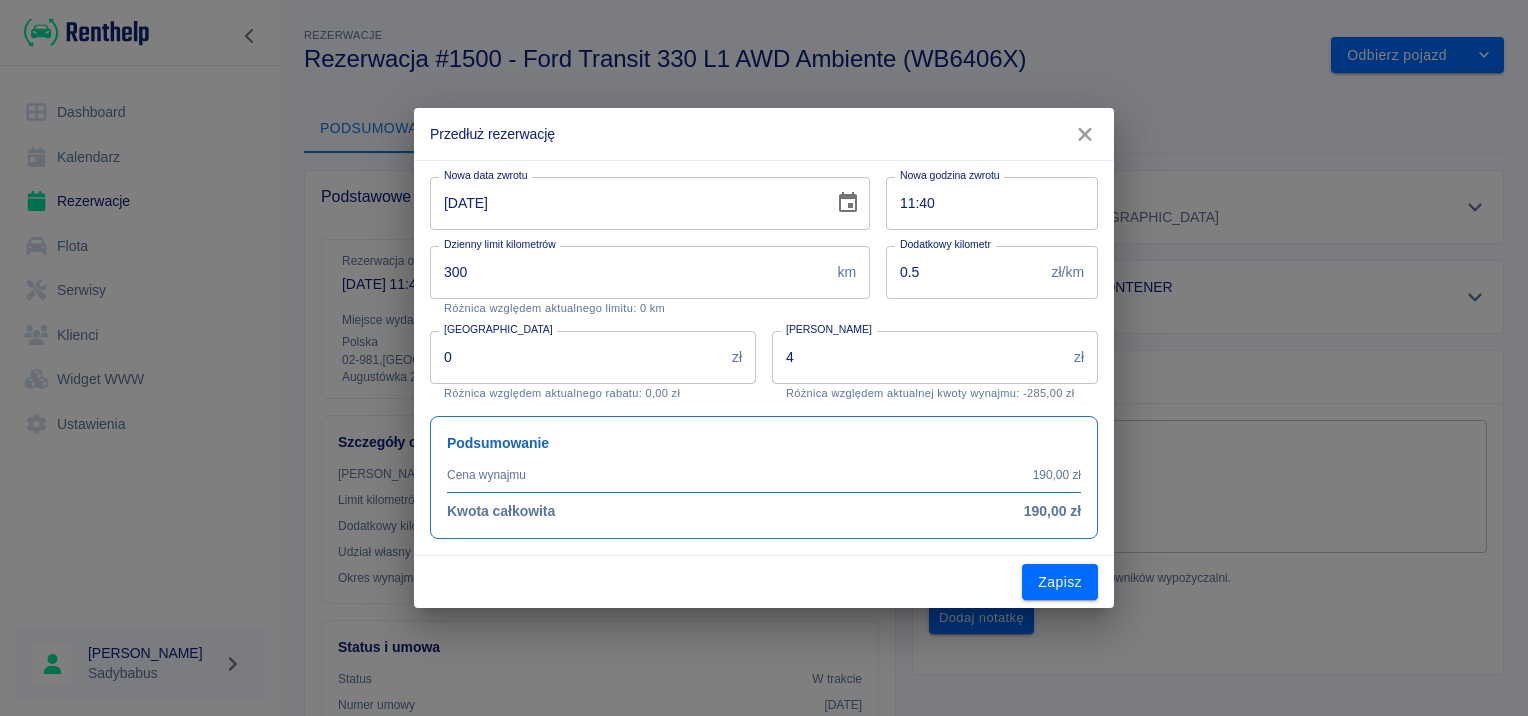 click on "4" at bounding box center [919, 357] 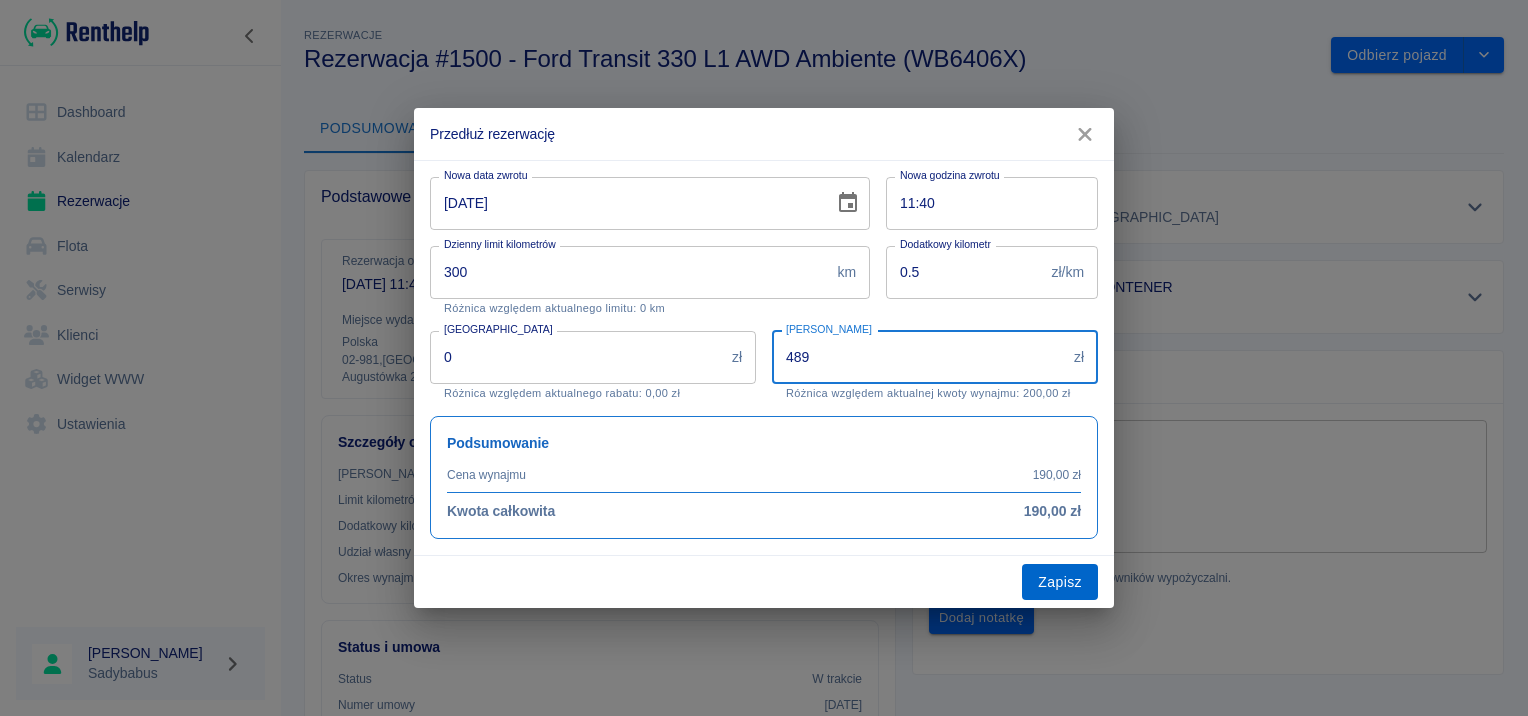 type on "489" 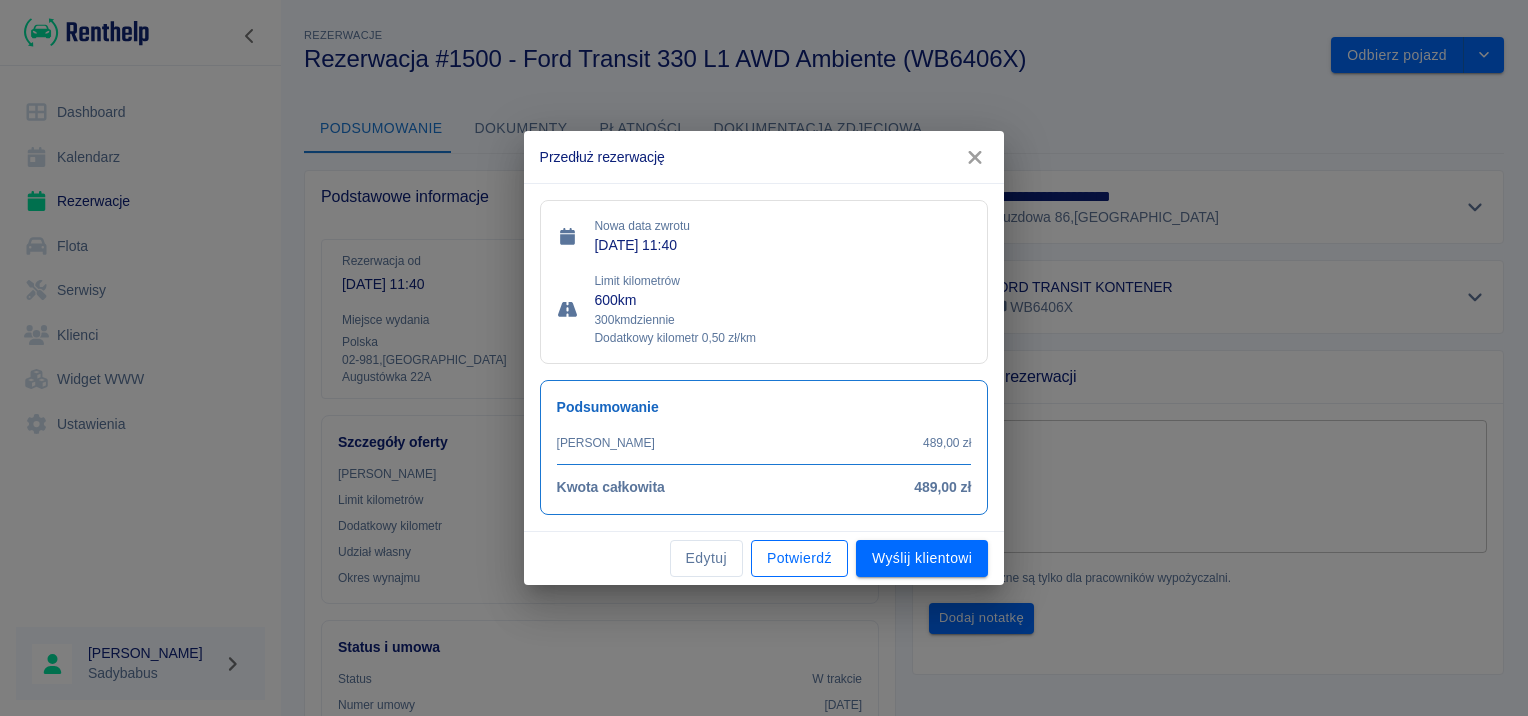 click on "Potwierdź" at bounding box center [799, 558] 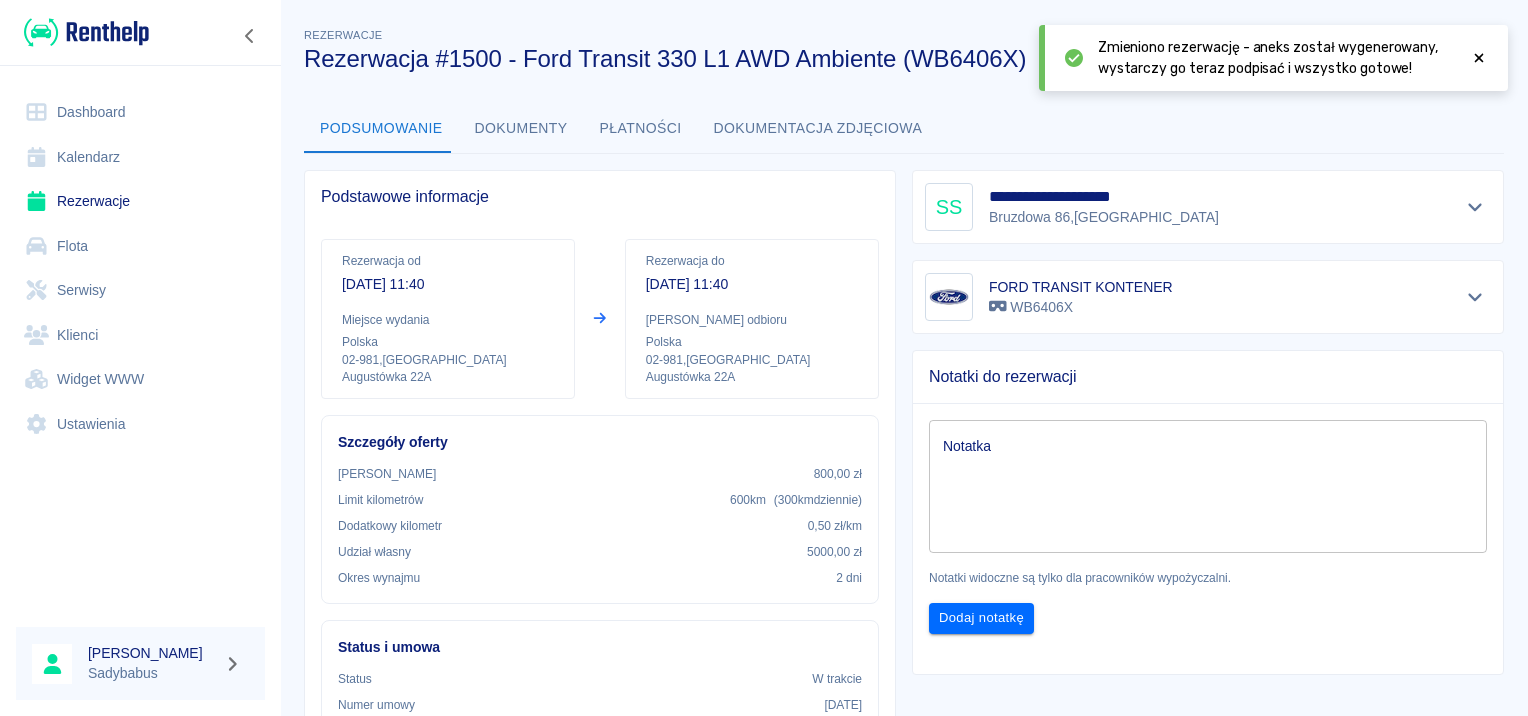 click on "Zmieniono rezerwację - aneks został wygenerowany, wystarczy go teraz podpisać i wszystko gotowe!" at bounding box center [1273, 58] 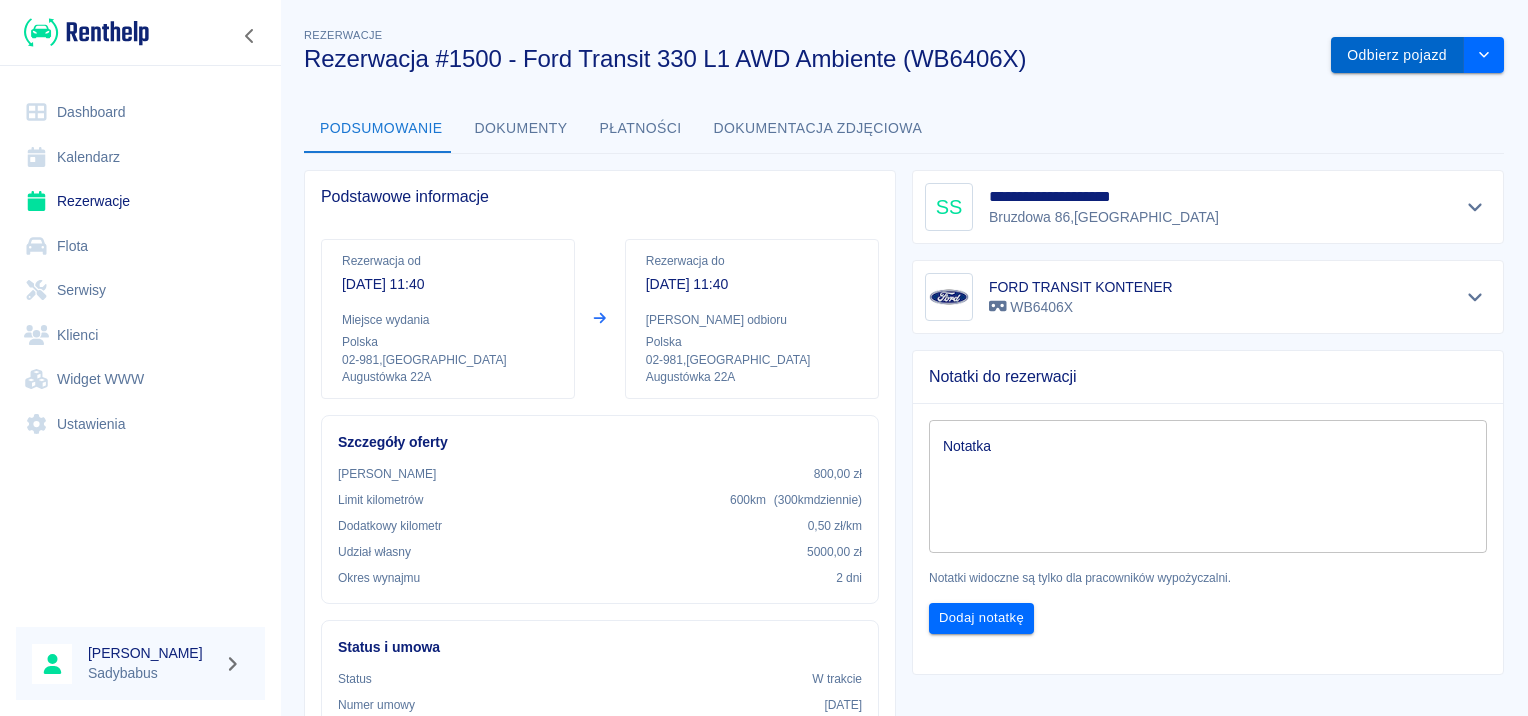 click on "Odbierz pojazd" at bounding box center (1397, 55) 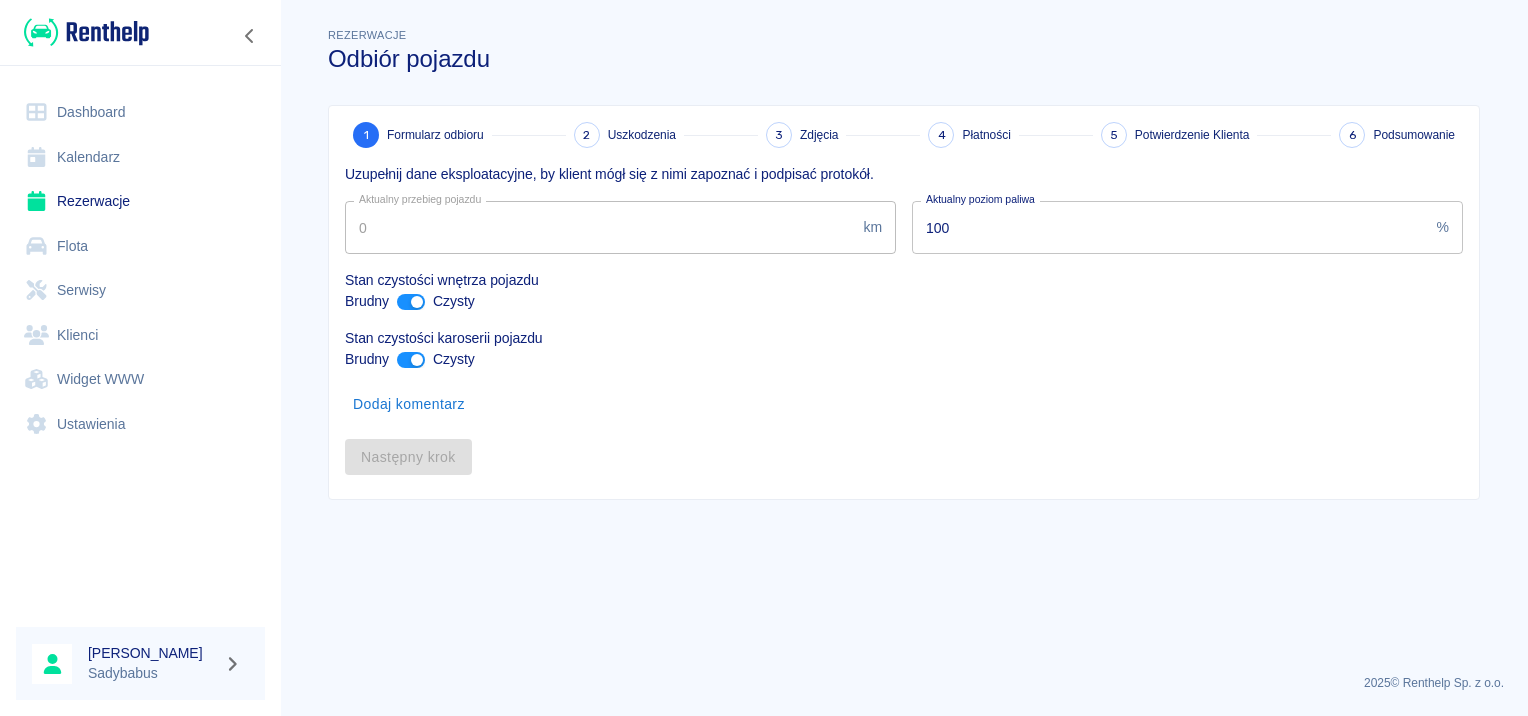 type on "292500" 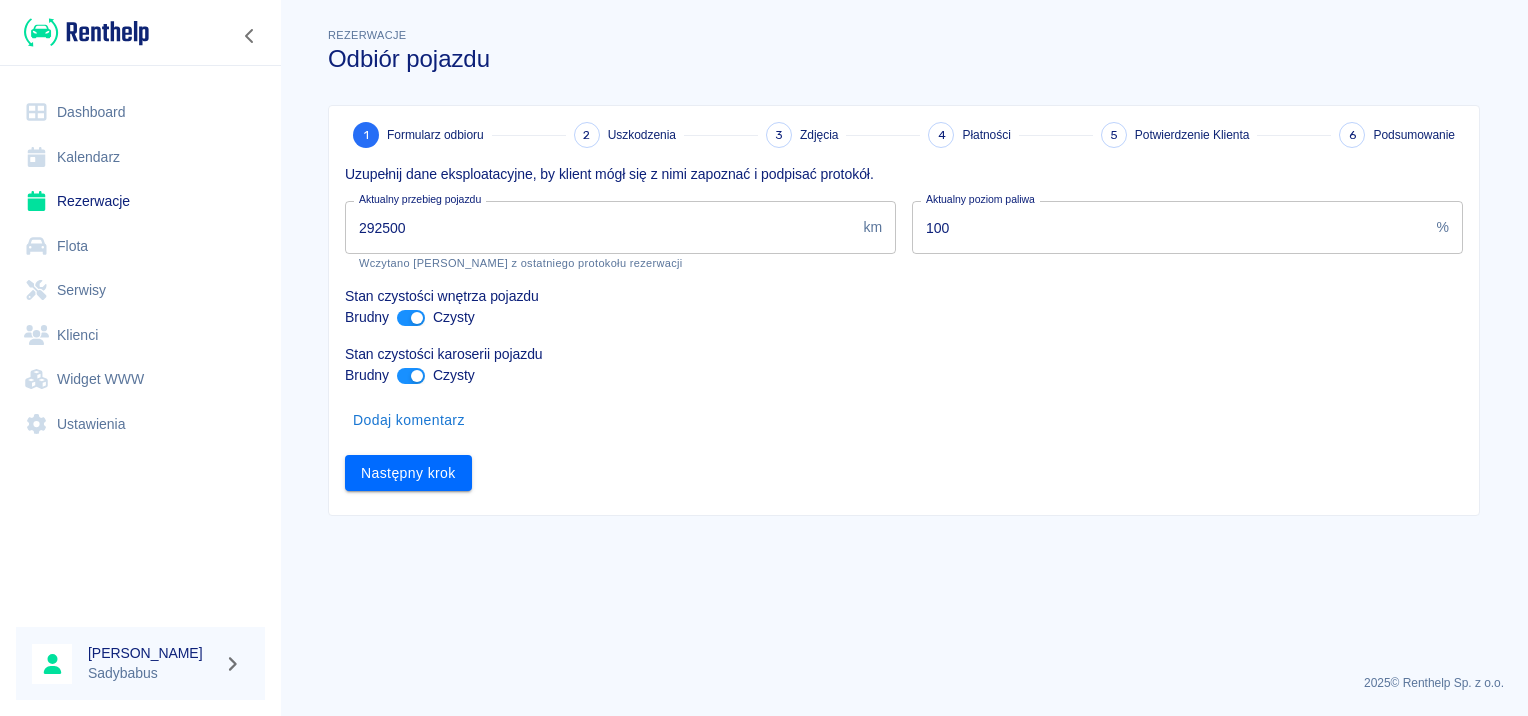 click on "292500" at bounding box center (600, 227) 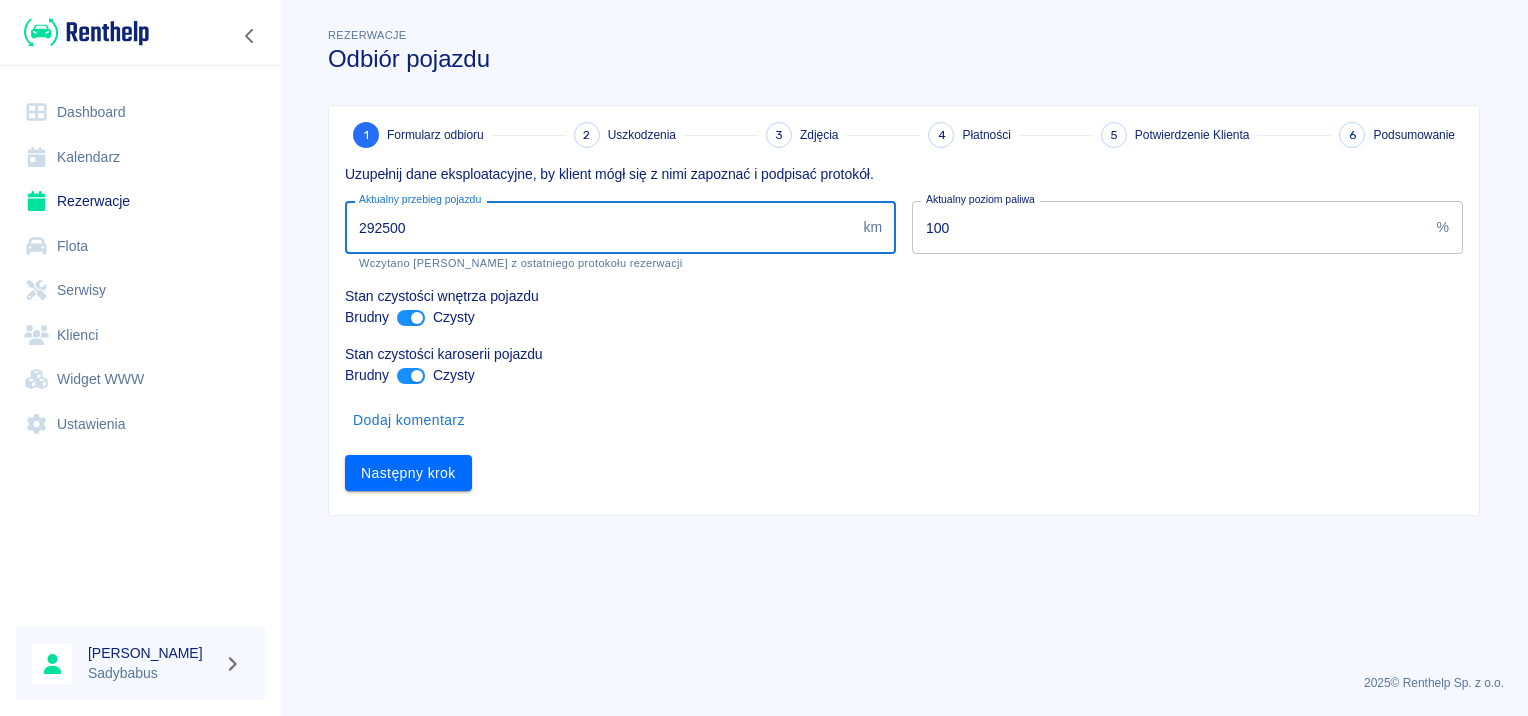 click on "292500" at bounding box center [600, 227] 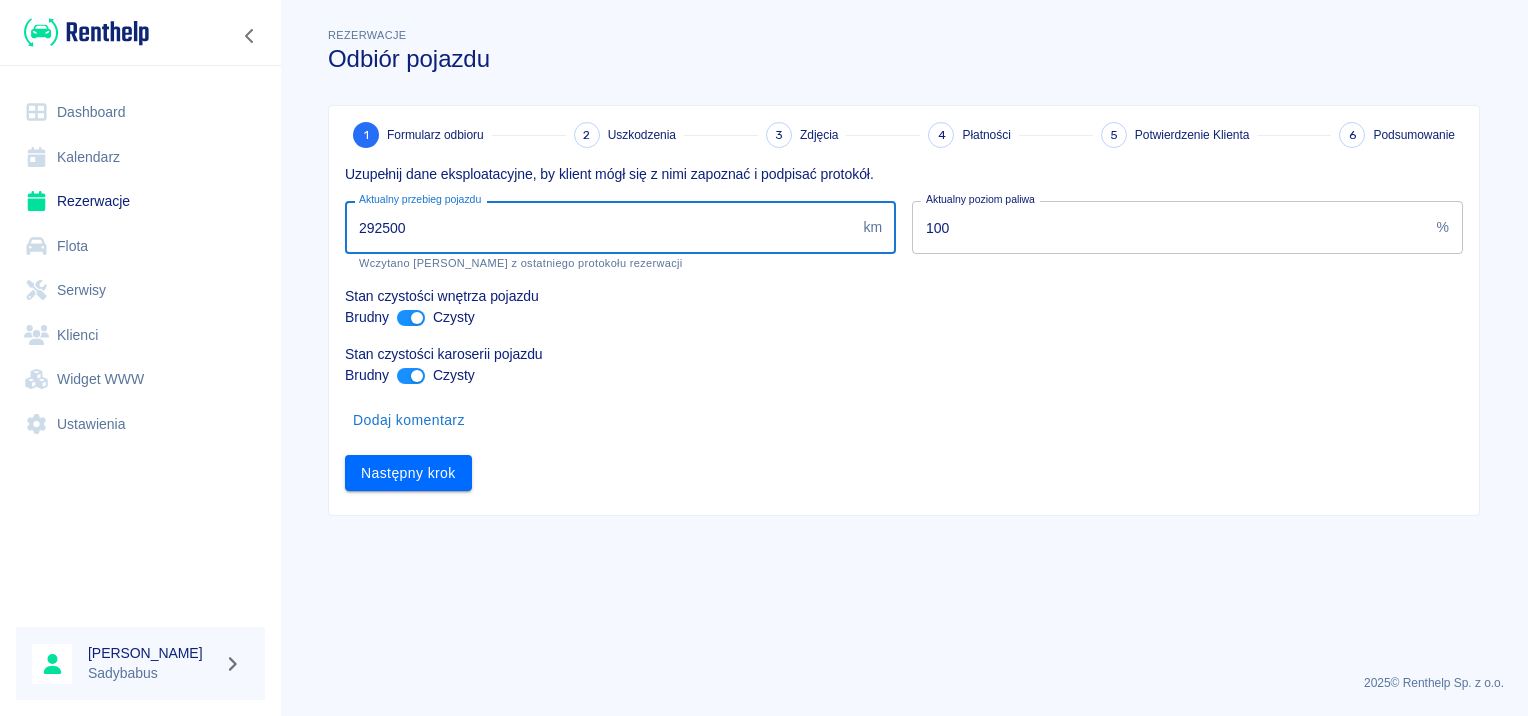 click on "292500" at bounding box center [600, 227] 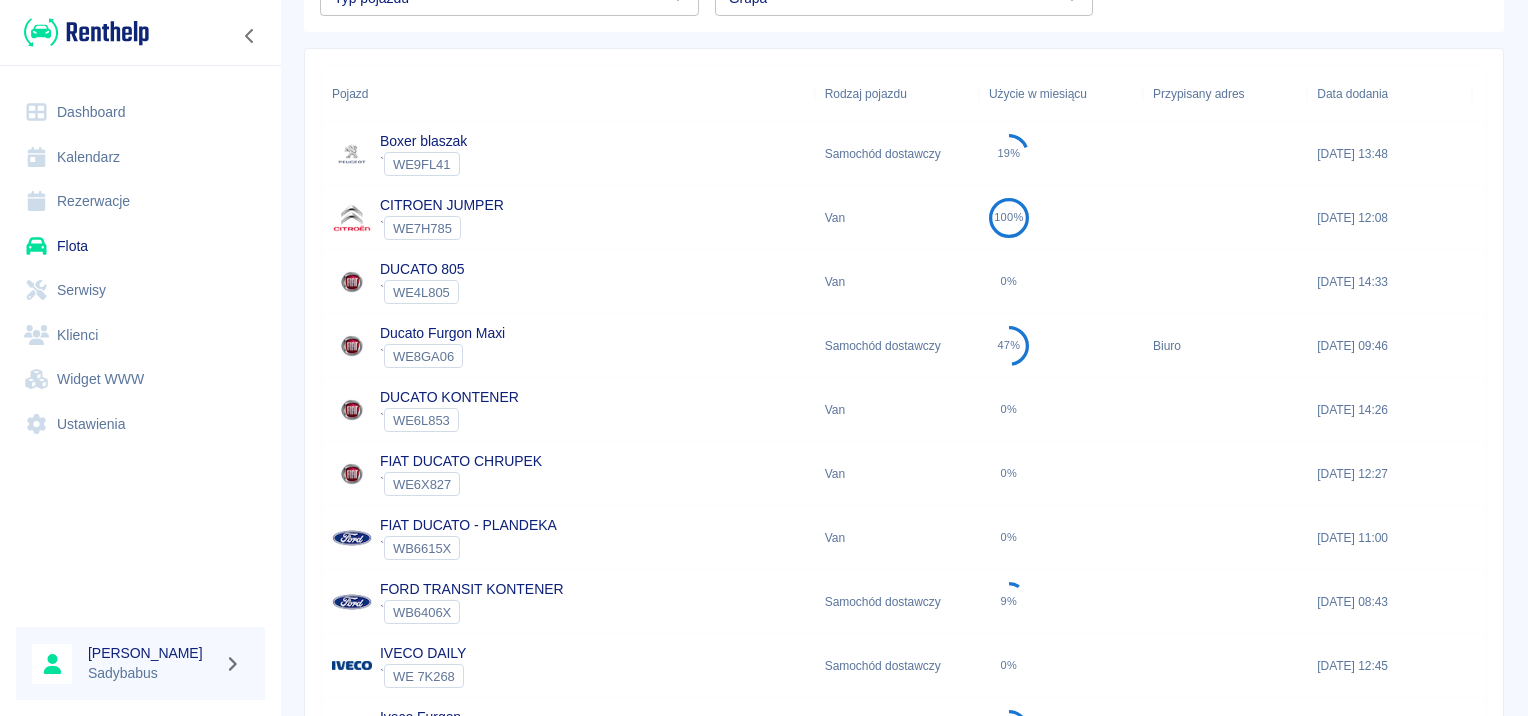 scroll, scrollTop: 200, scrollLeft: 0, axis: vertical 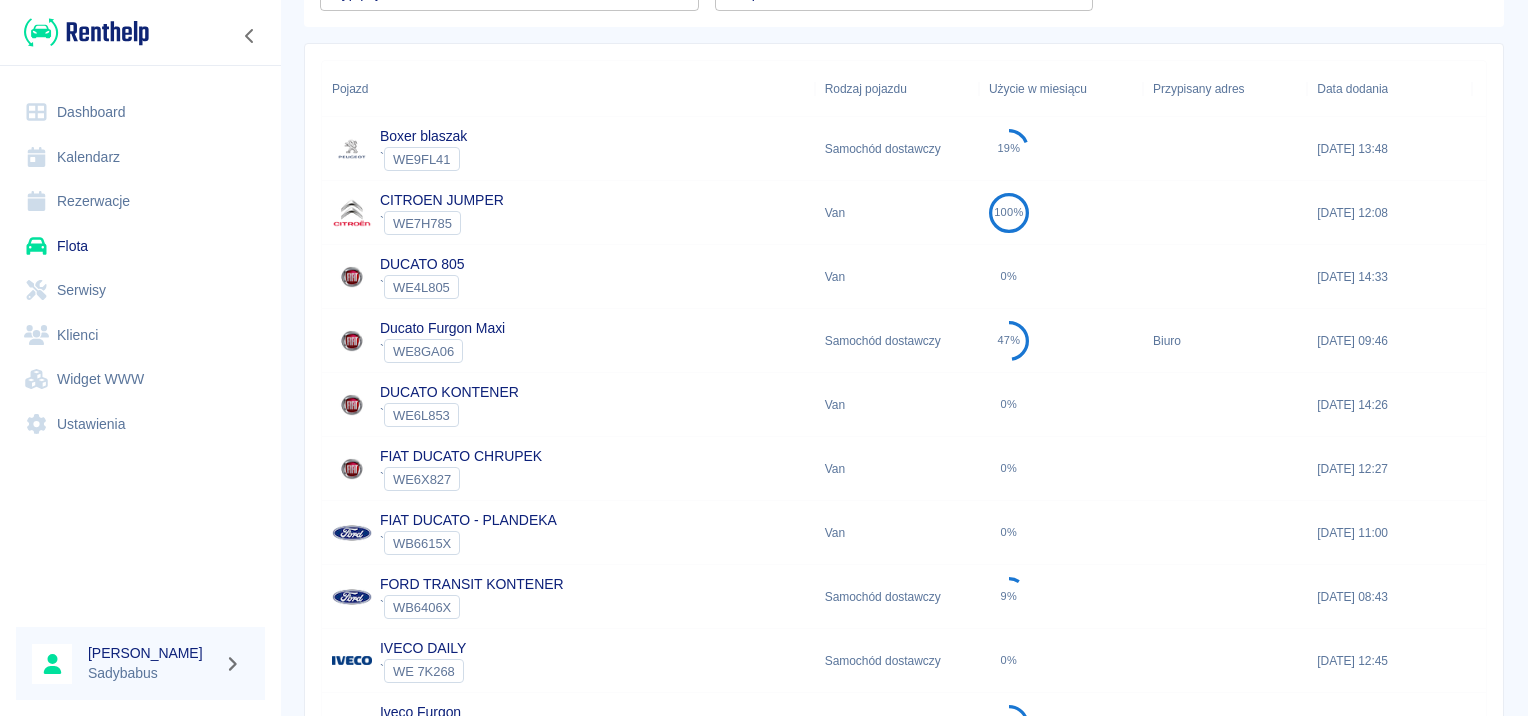 click on "` WB6406X" at bounding box center [472, 607] 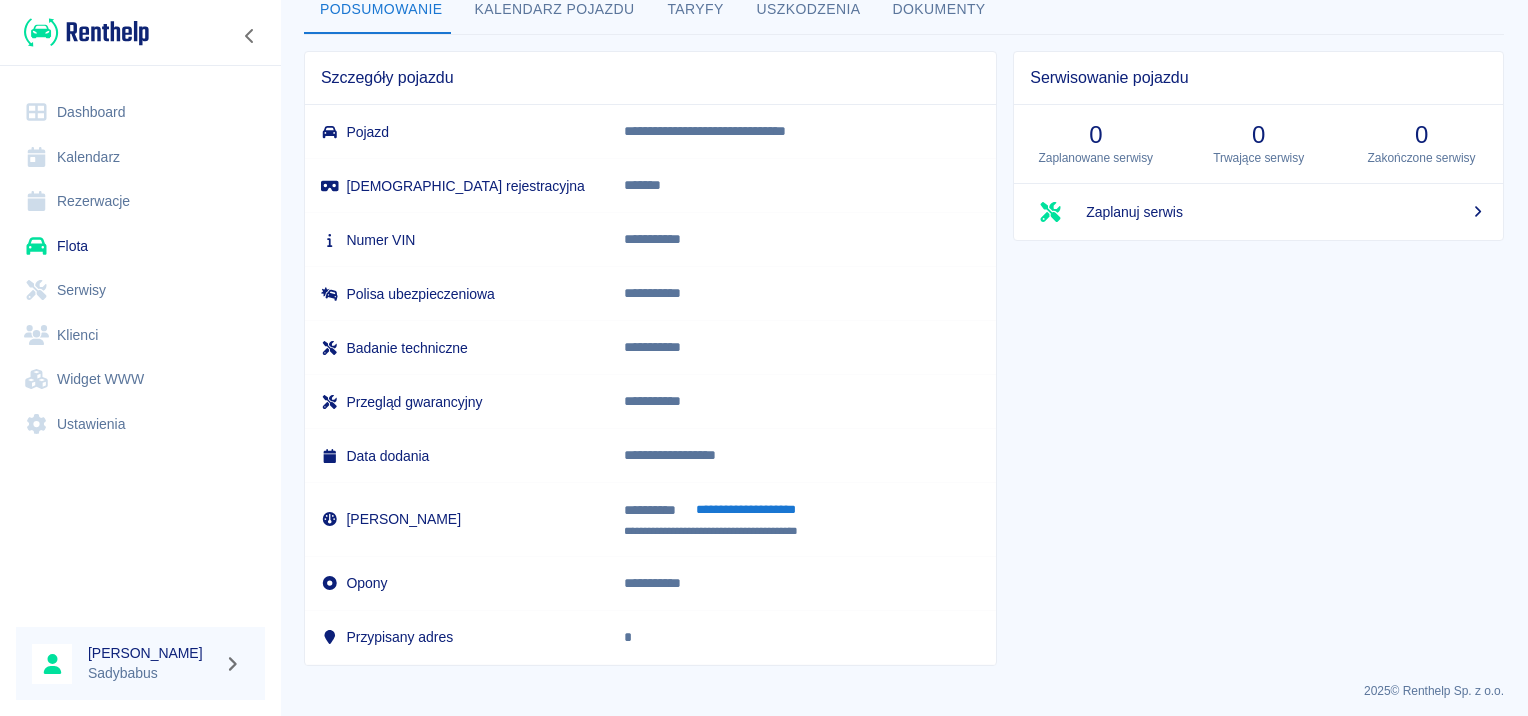 scroll, scrollTop: 124, scrollLeft: 0, axis: vertical 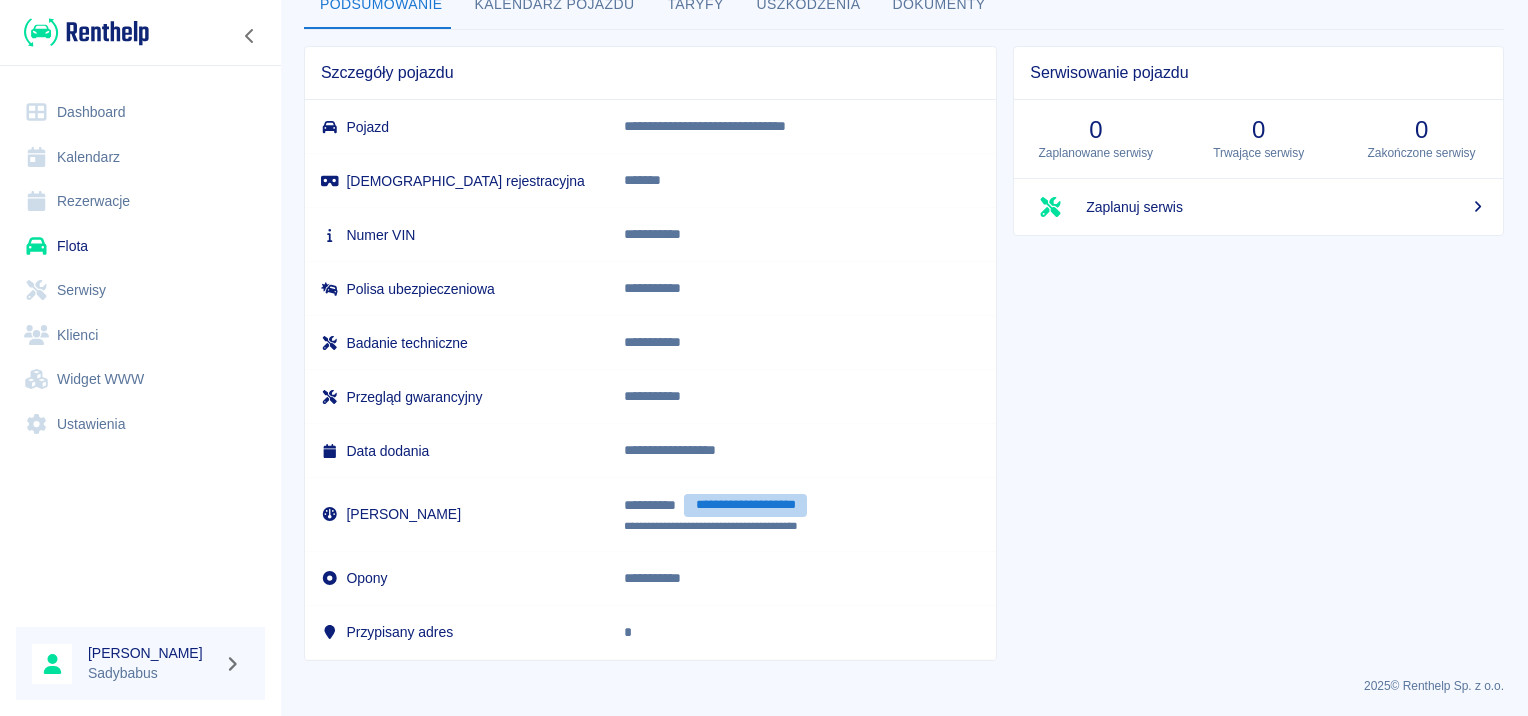 click on "**********" at bounding box center (745, 505) 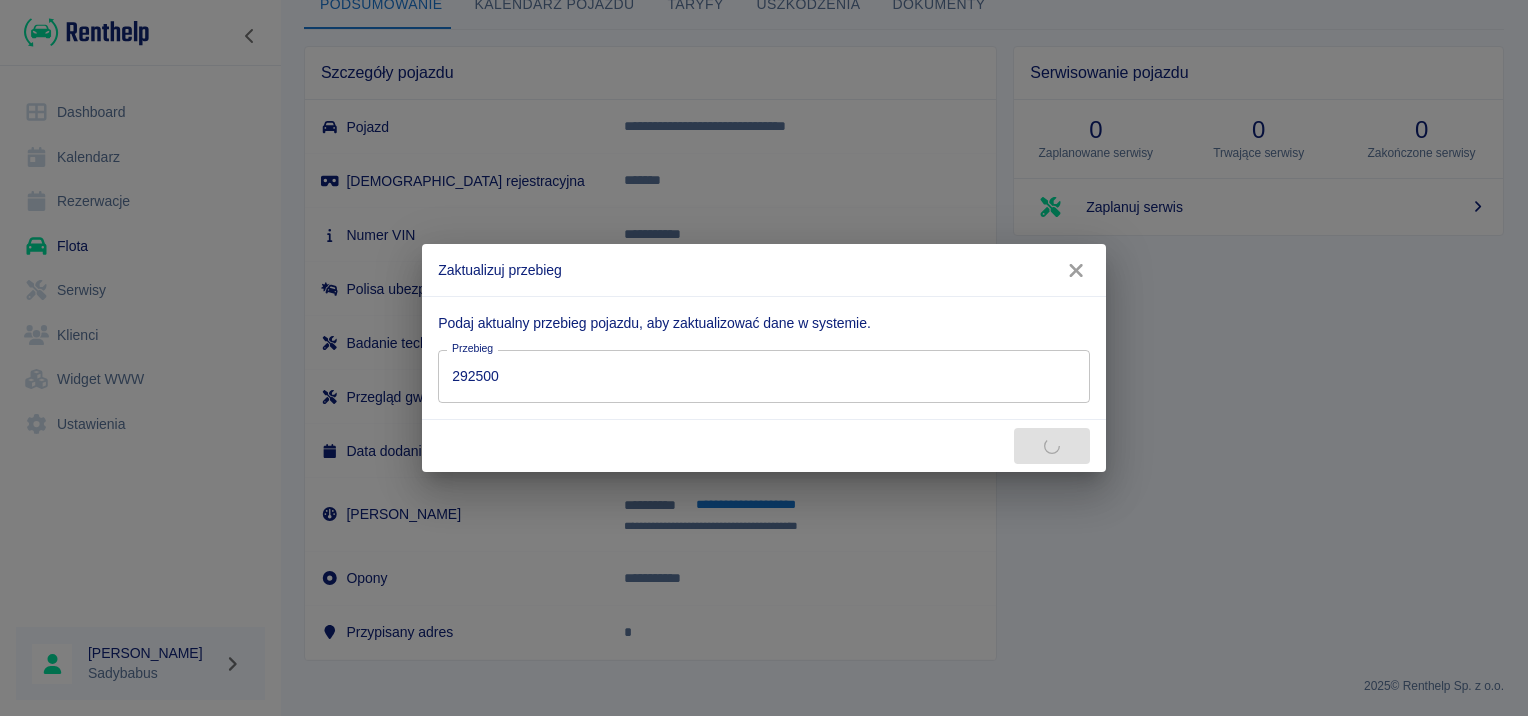click on "292500" at bounding box center (763, 376) 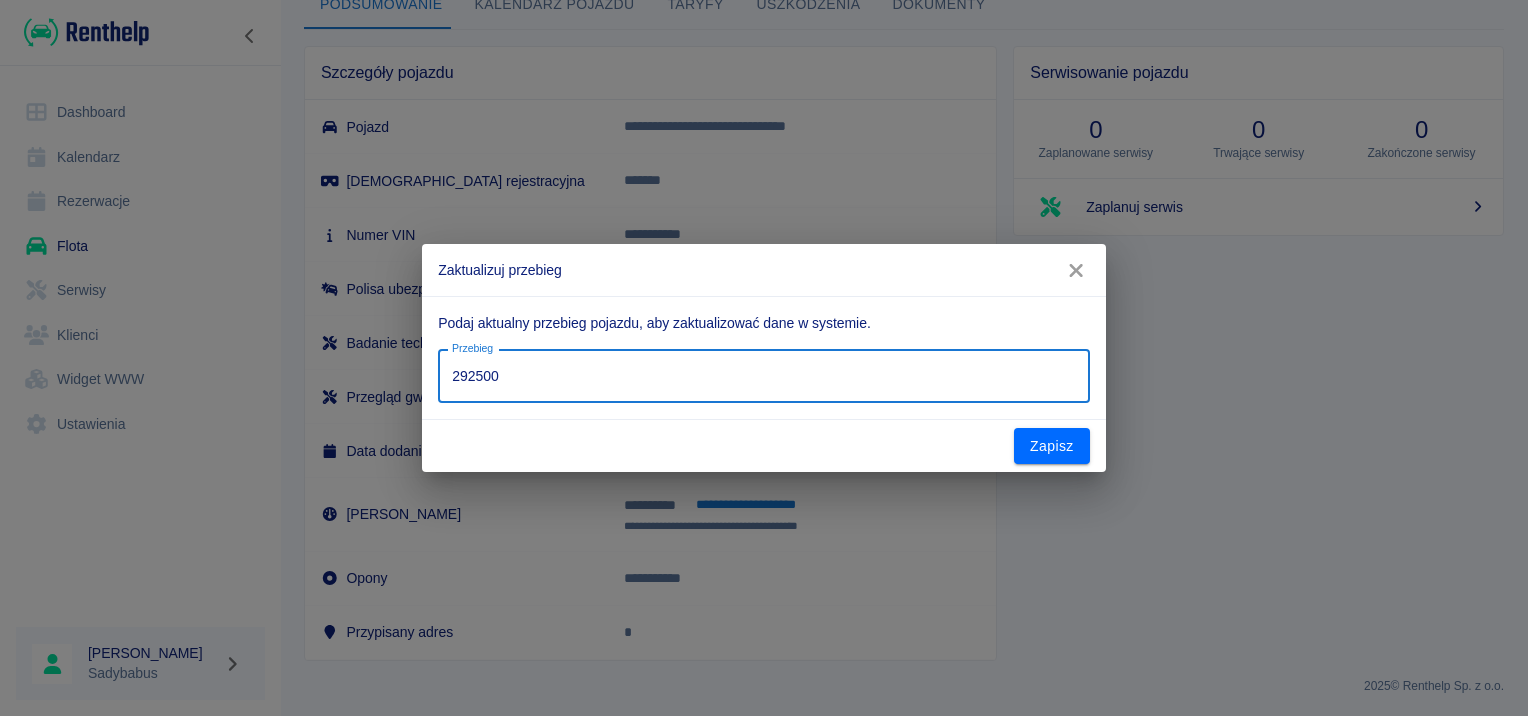 click on "292500" at bounding box center [763, 376] 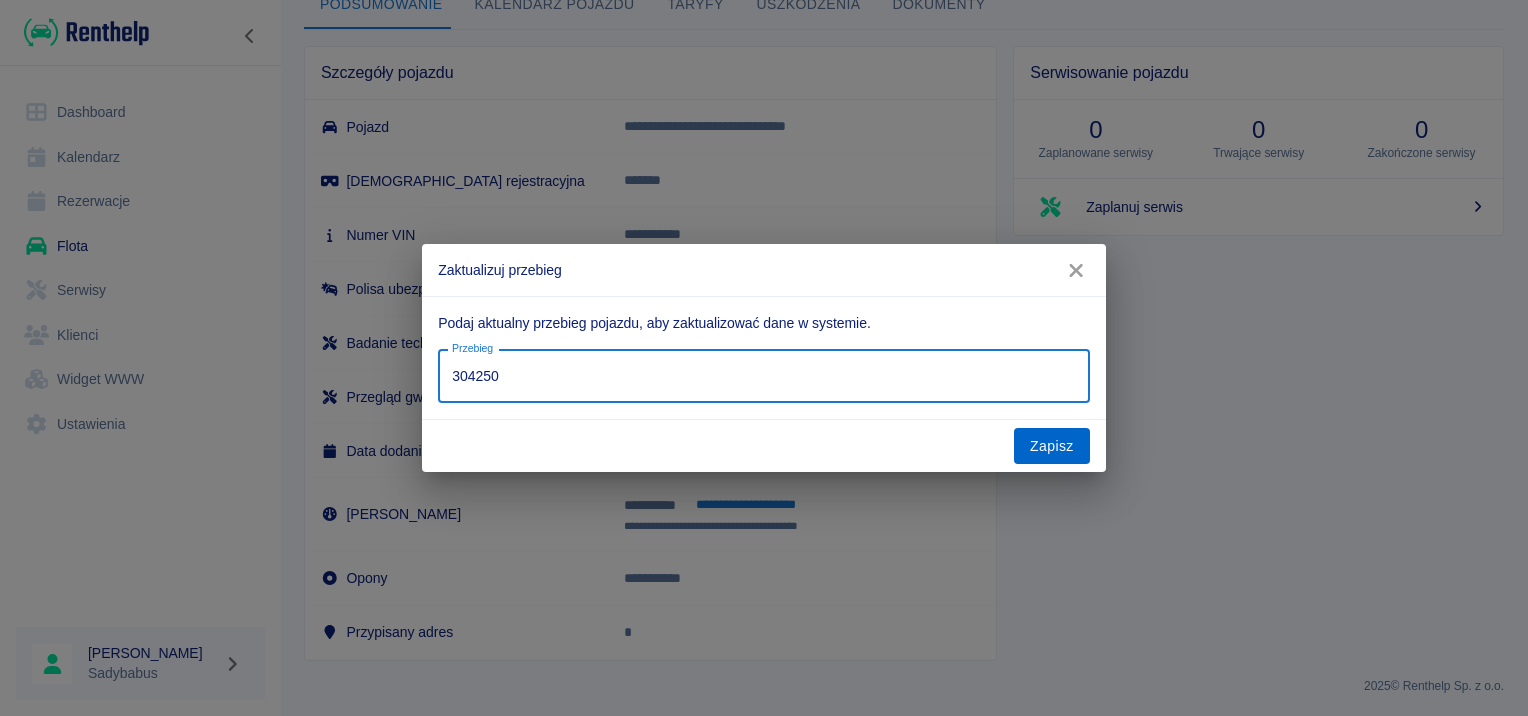 type on "304250" 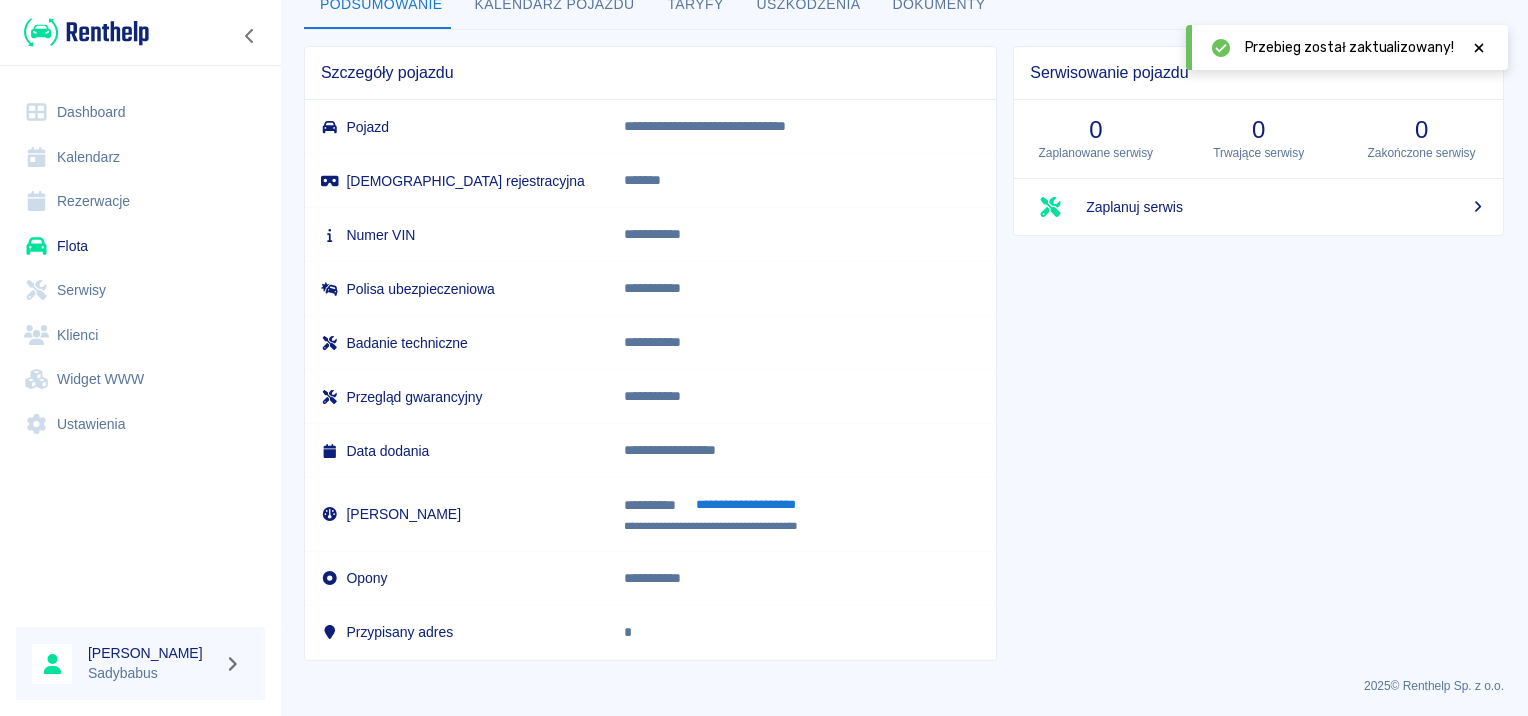 click on "Rezerwacje" at bounding box center [140, 201] 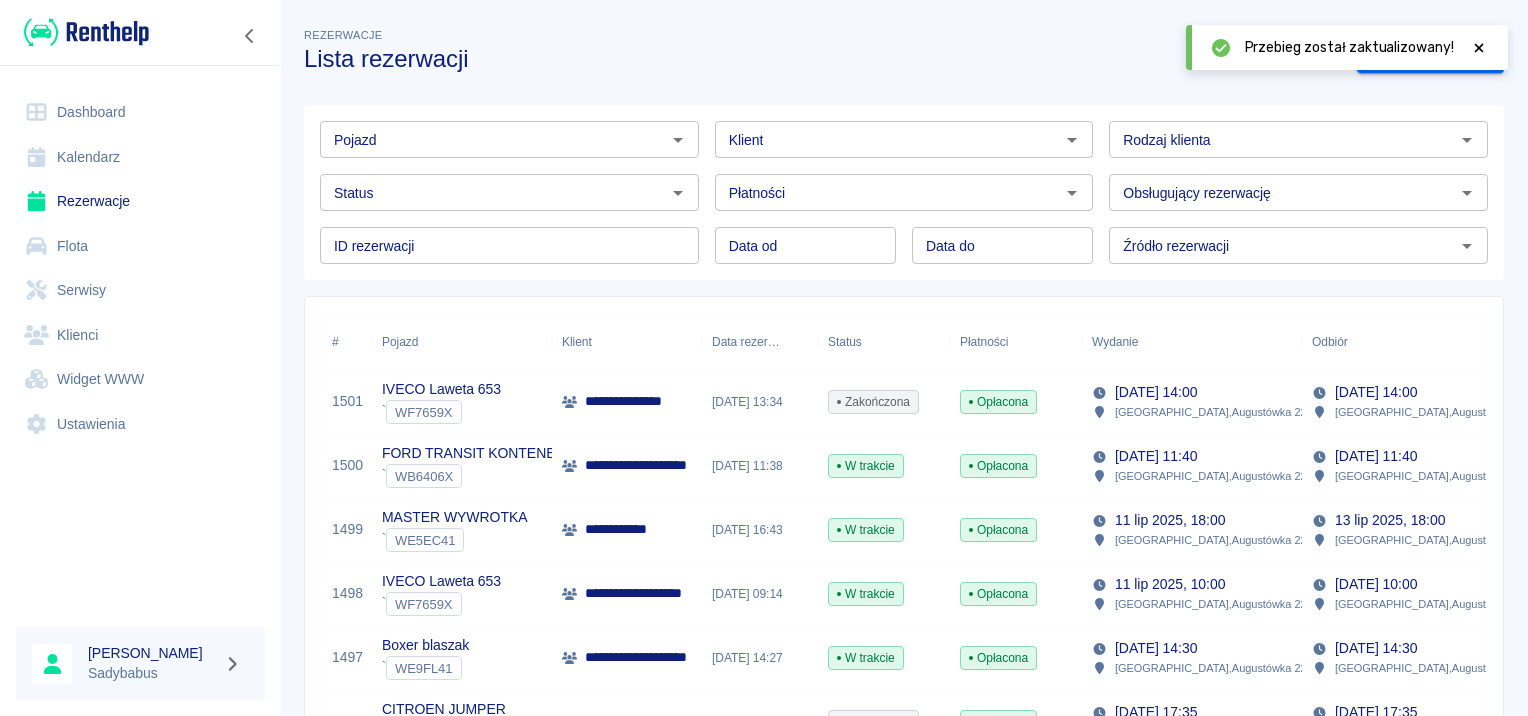 click on "**********" at bounding box center [652, 465] 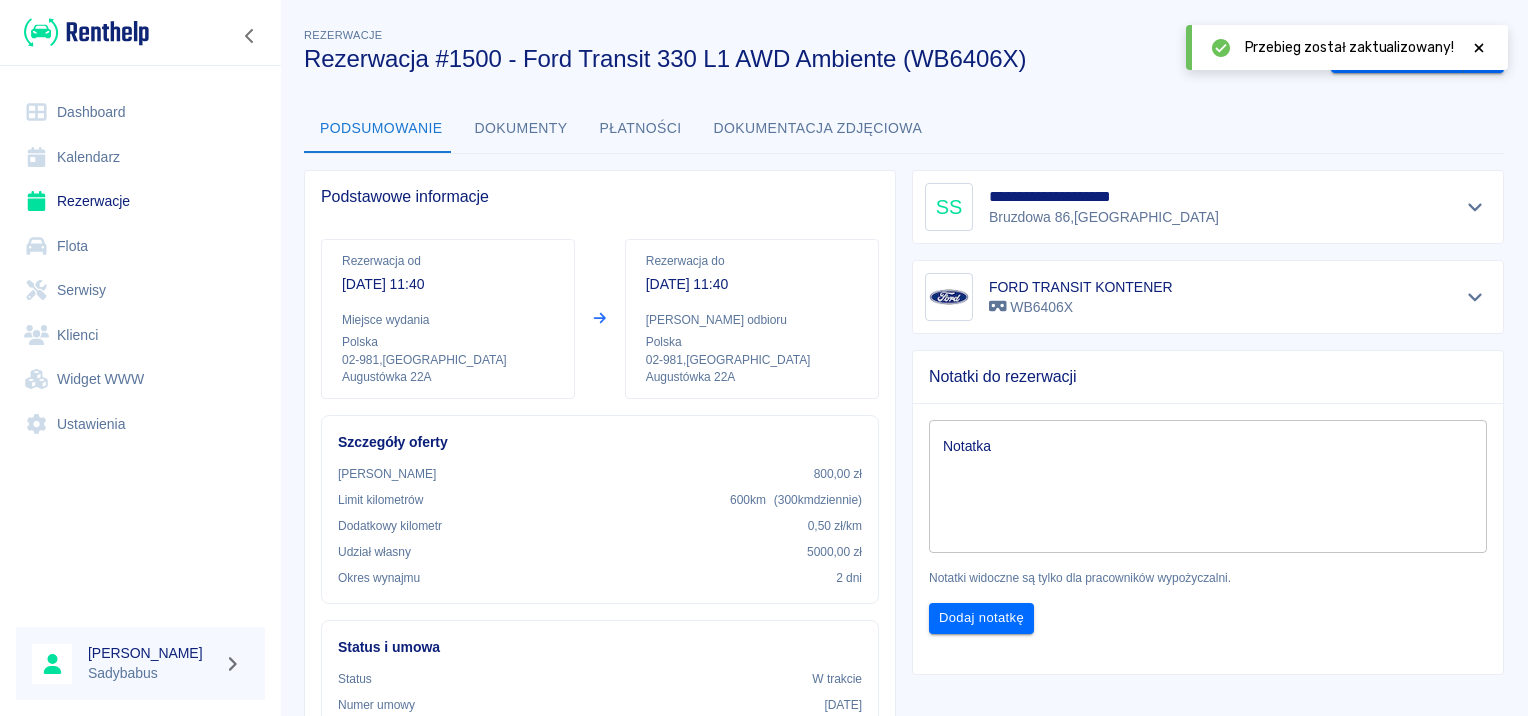click at bounding box center [1479, 47] 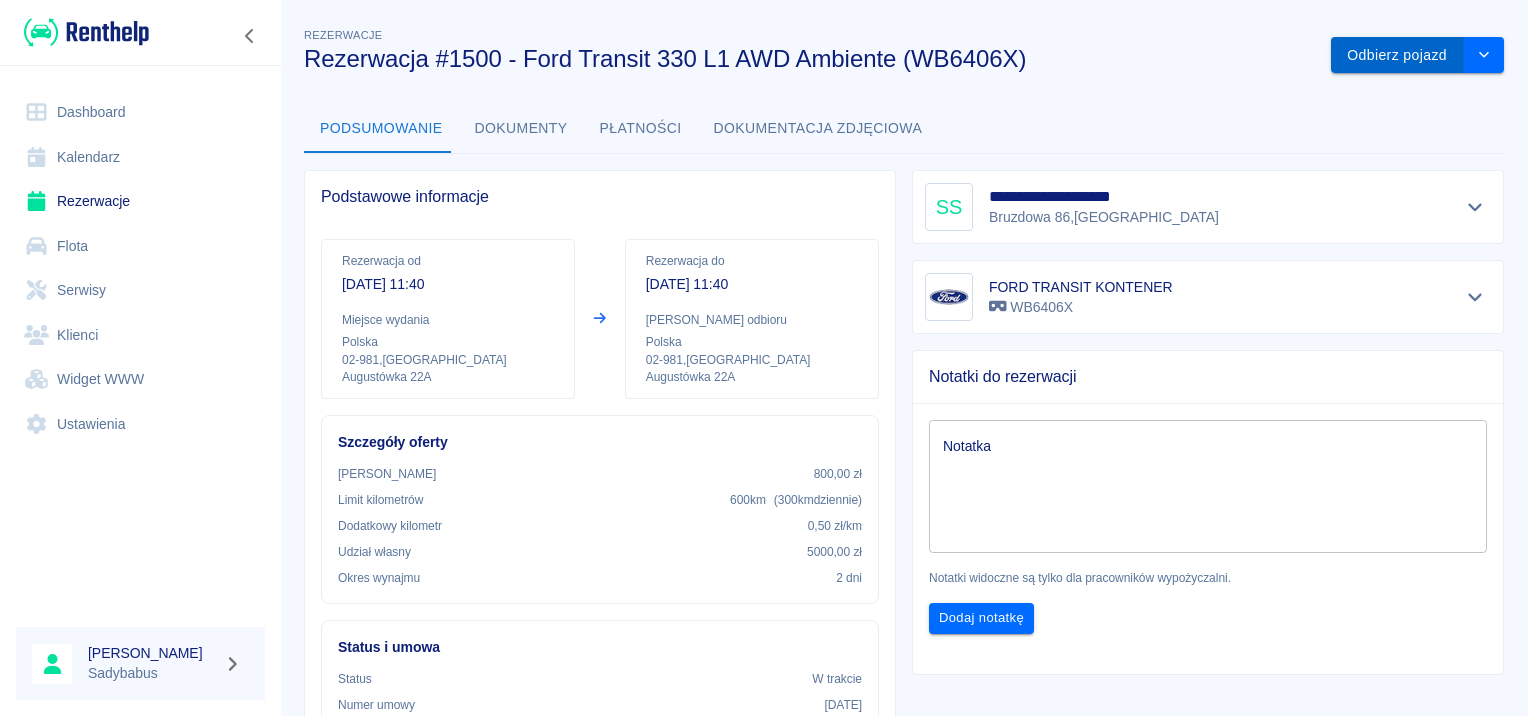 click on "Odbierz pojazd" at bounding box center (1397, 55) 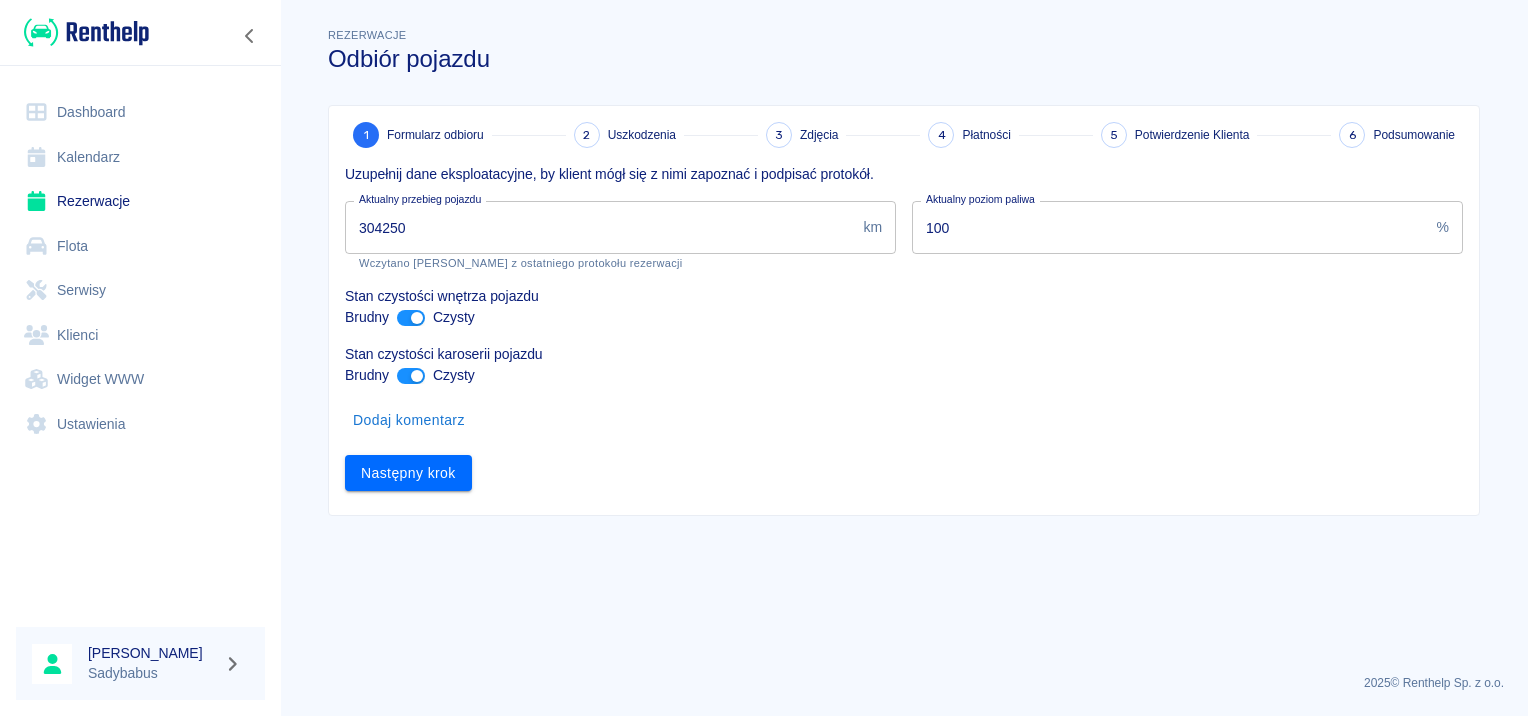 click on "304250" at bounding box center [600, 227] 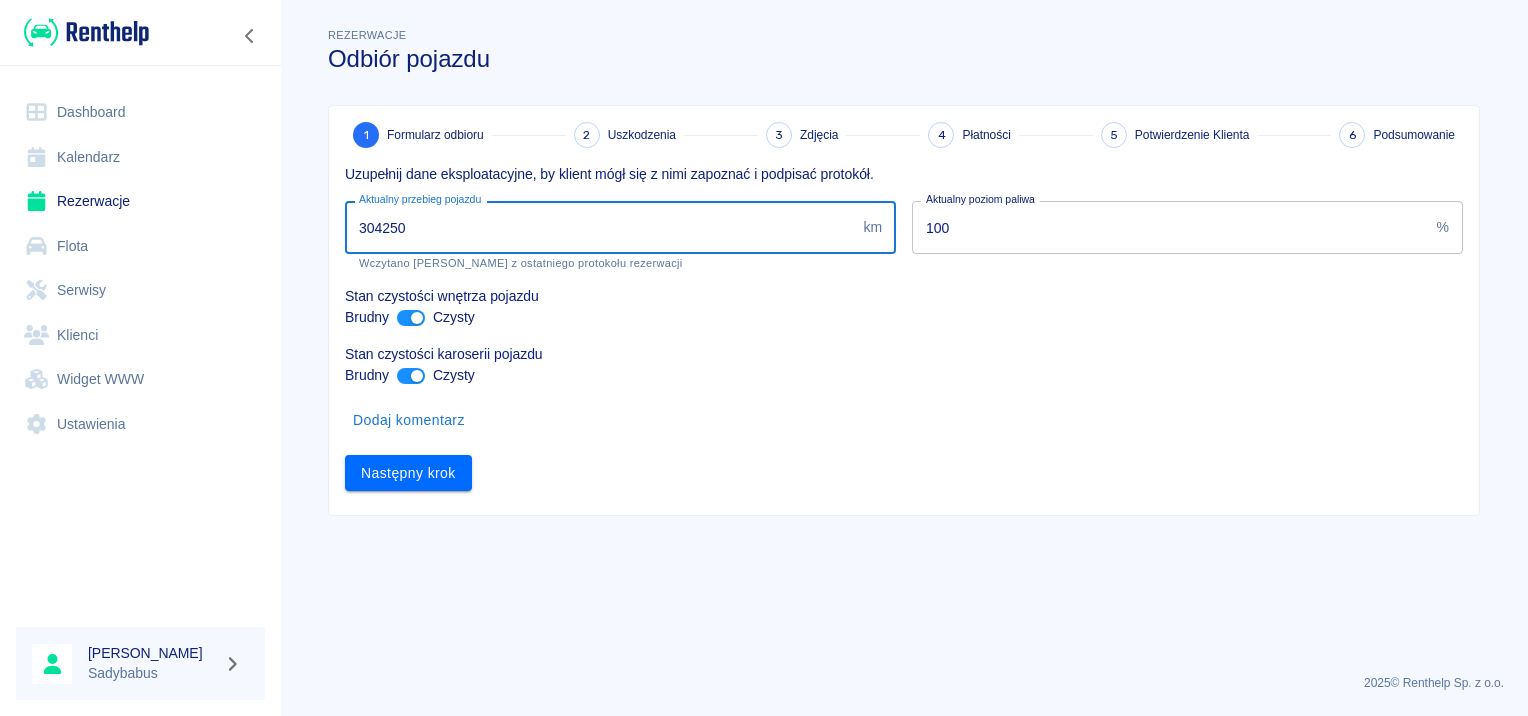 click on "304250" at bounding box center [600, 227] 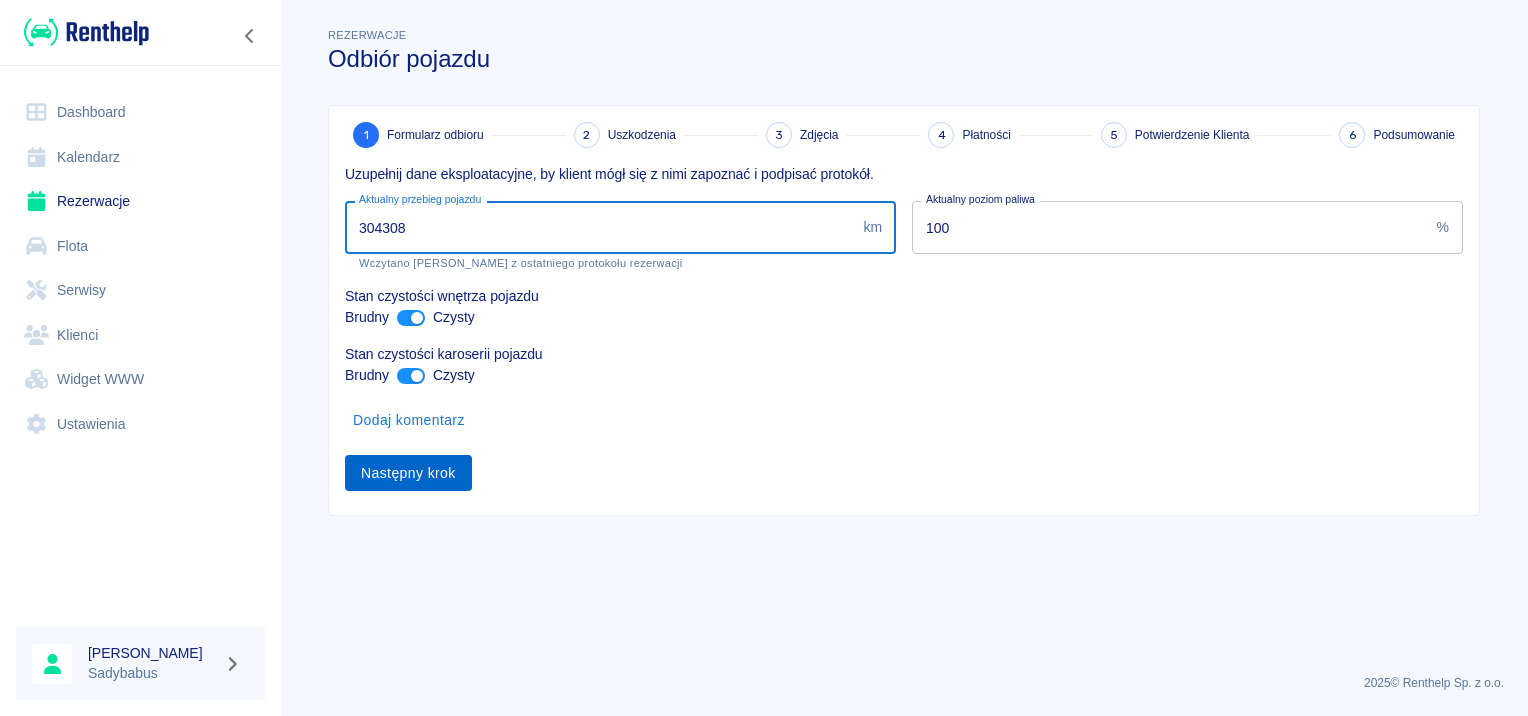 type on "304308" 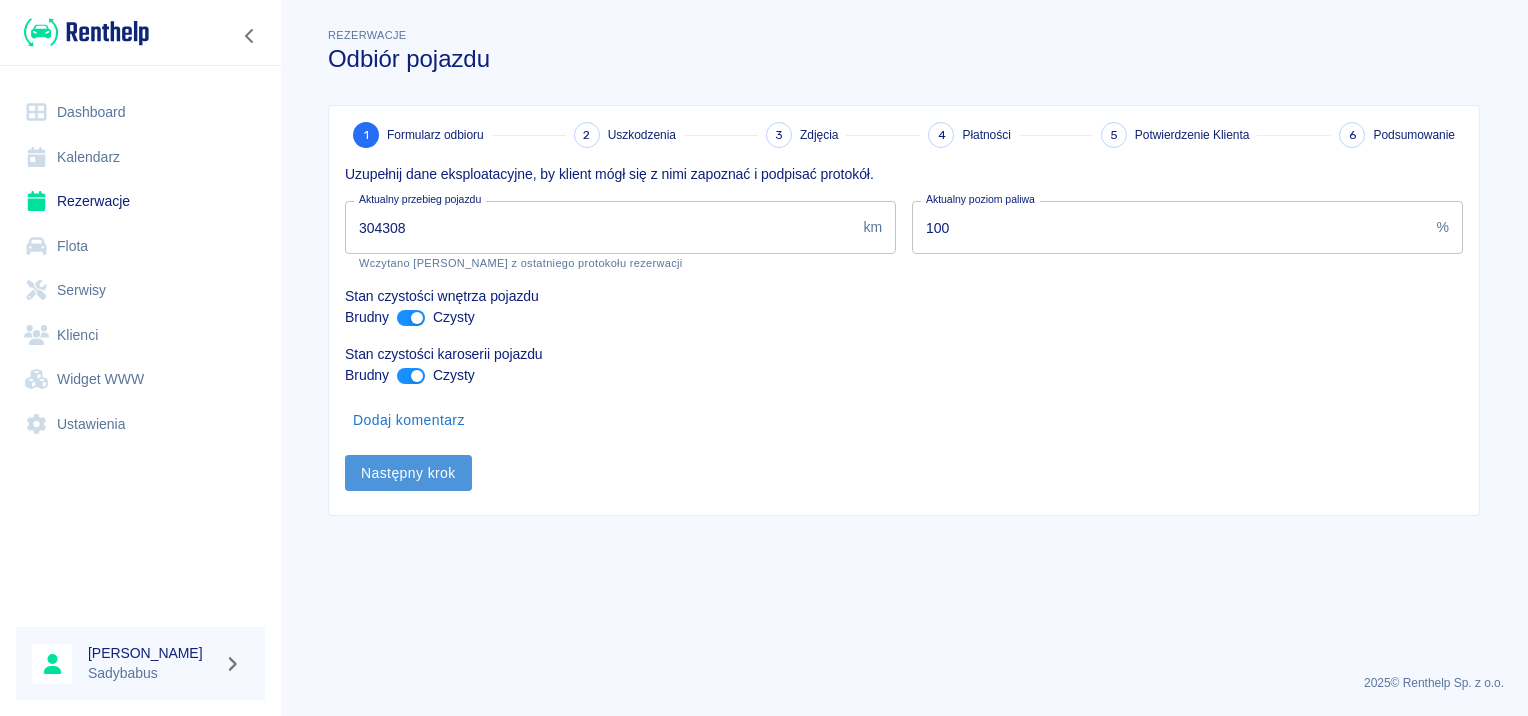 click on "Następny krok" at bounding box center (408, 473) 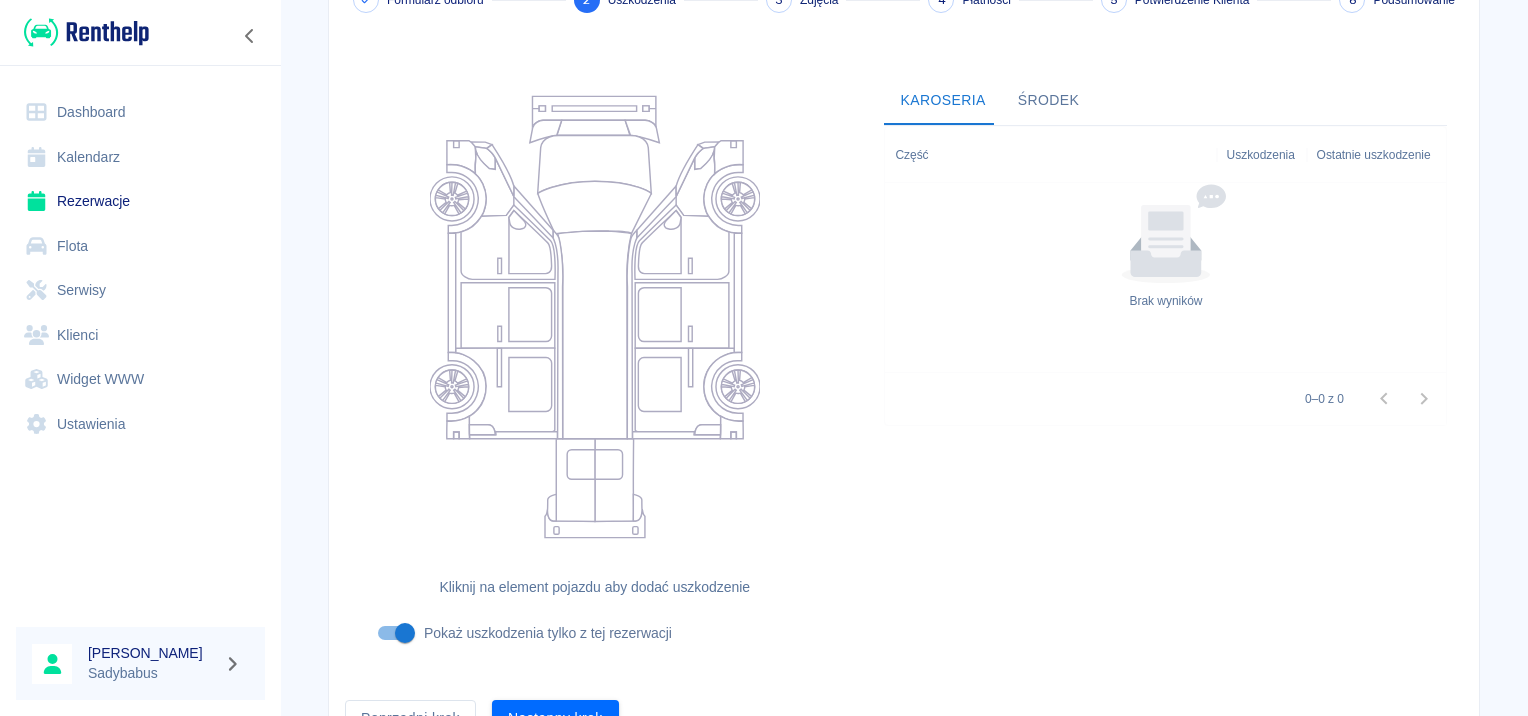 scroll, scrollTop: 238, scrollLeft: 0, axis: vertical 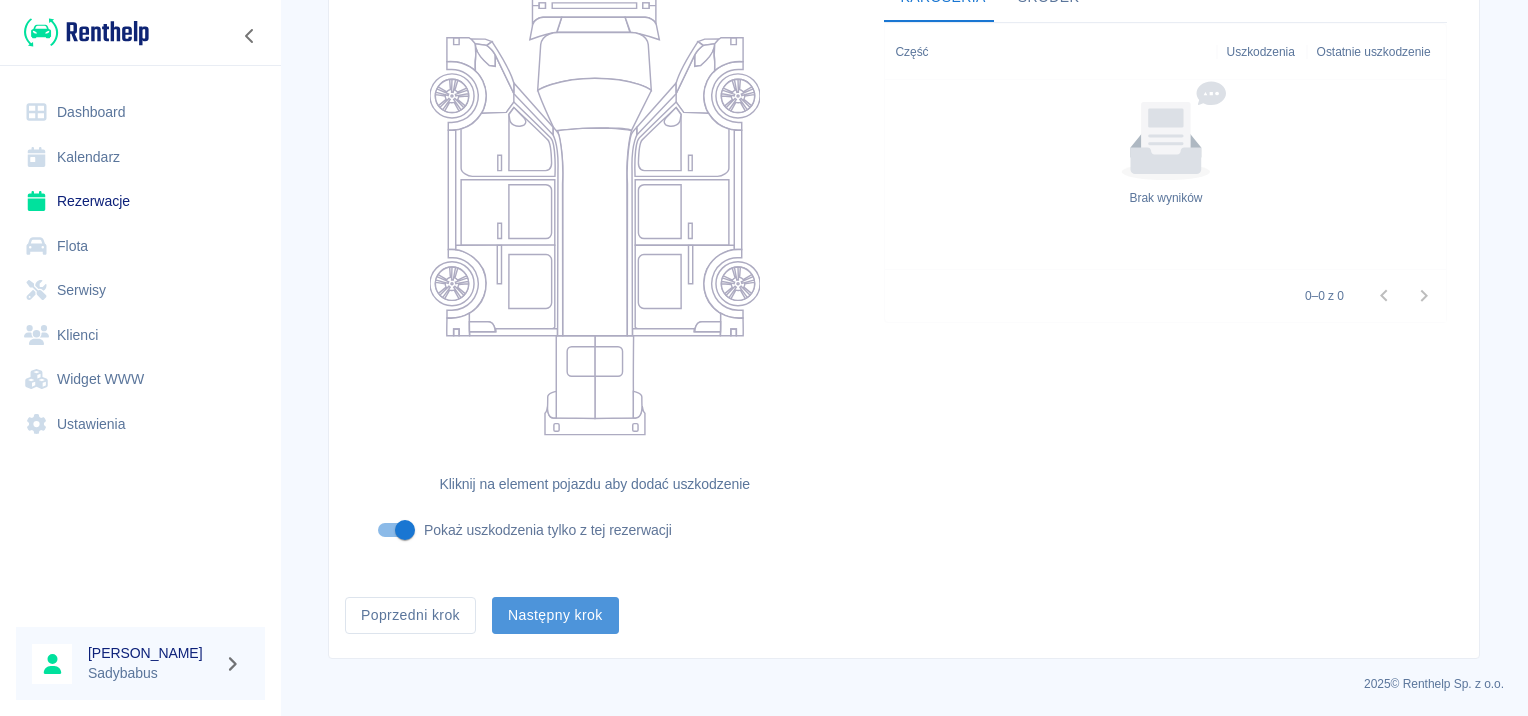 click on "Następny krok" at bounding box center [555, 615] 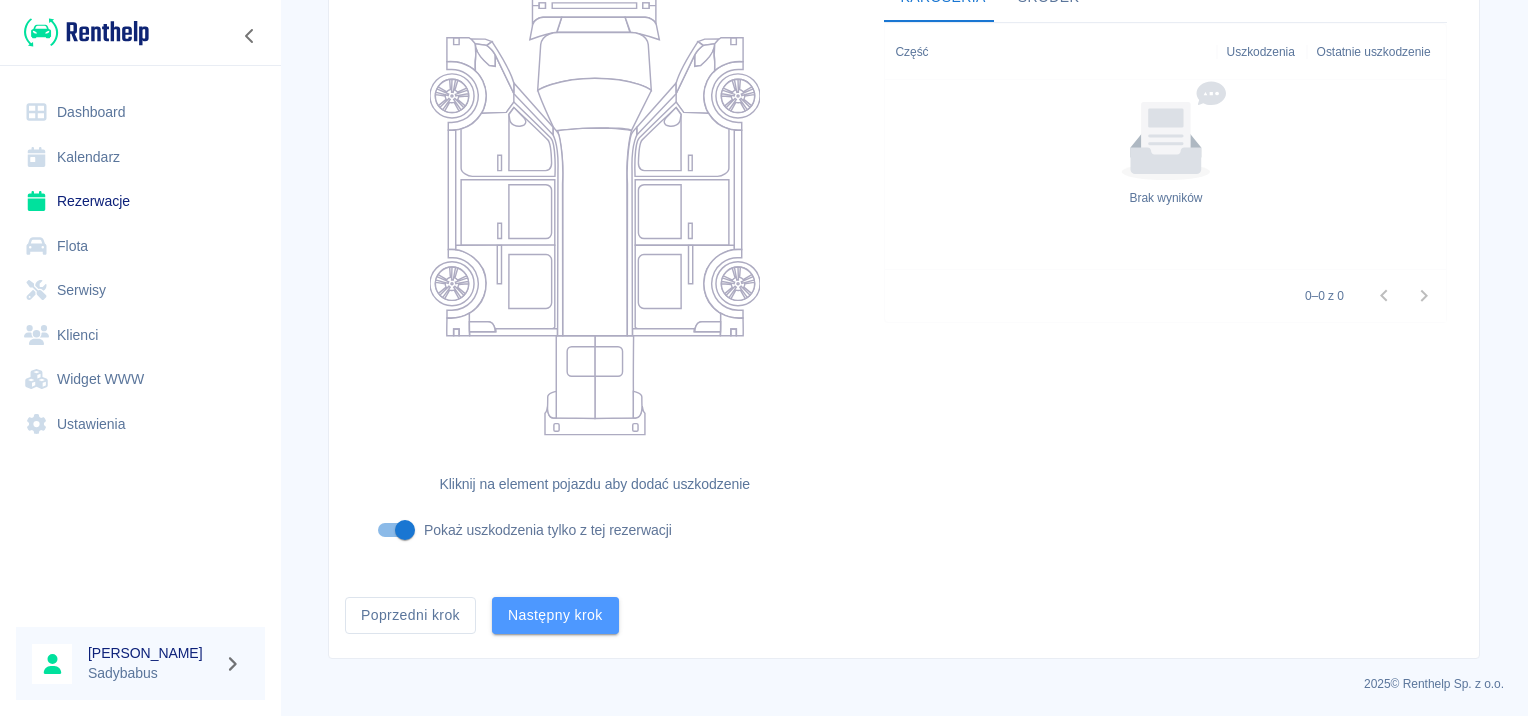 scroll, scrollTop: 0, scrollLeft: 0, axis: both 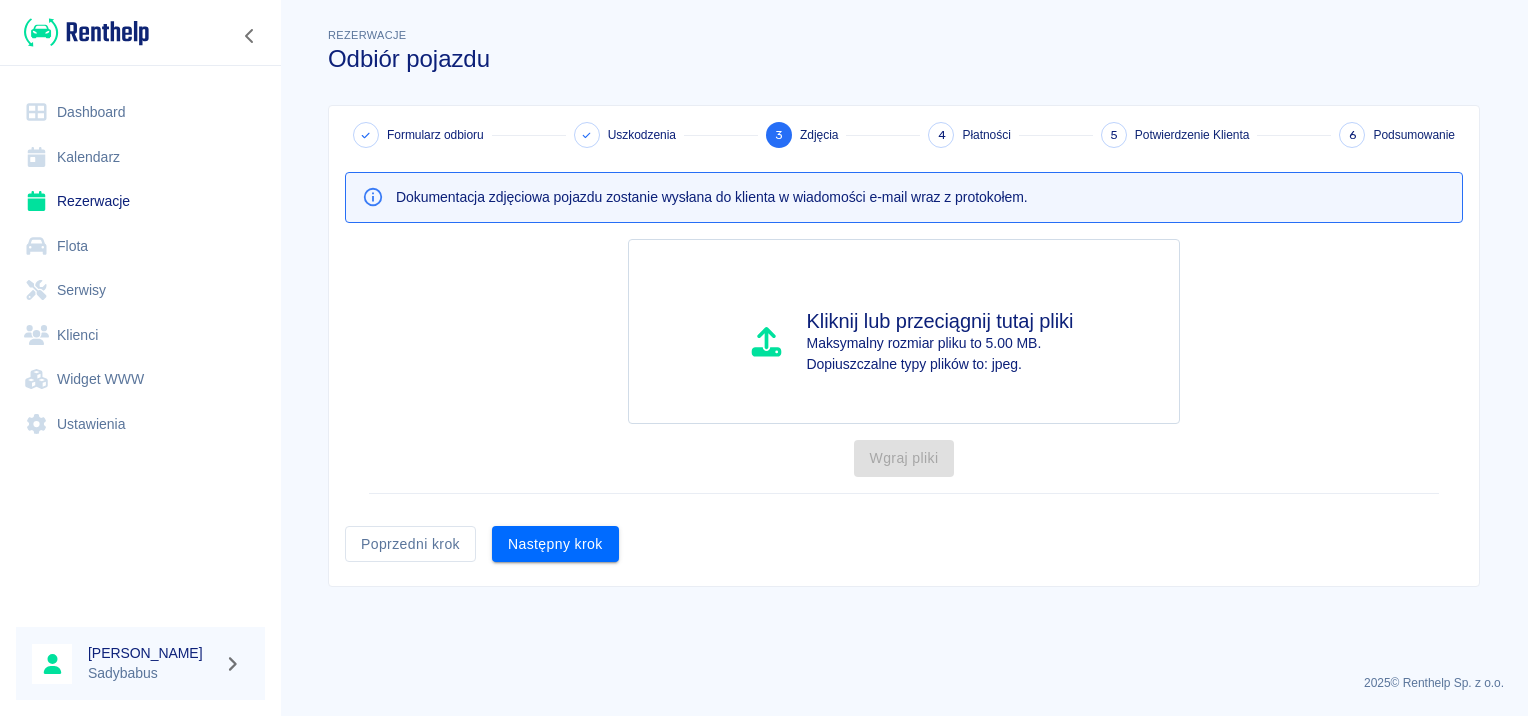 click on "Następny krok" at bounding box center (547, 536) 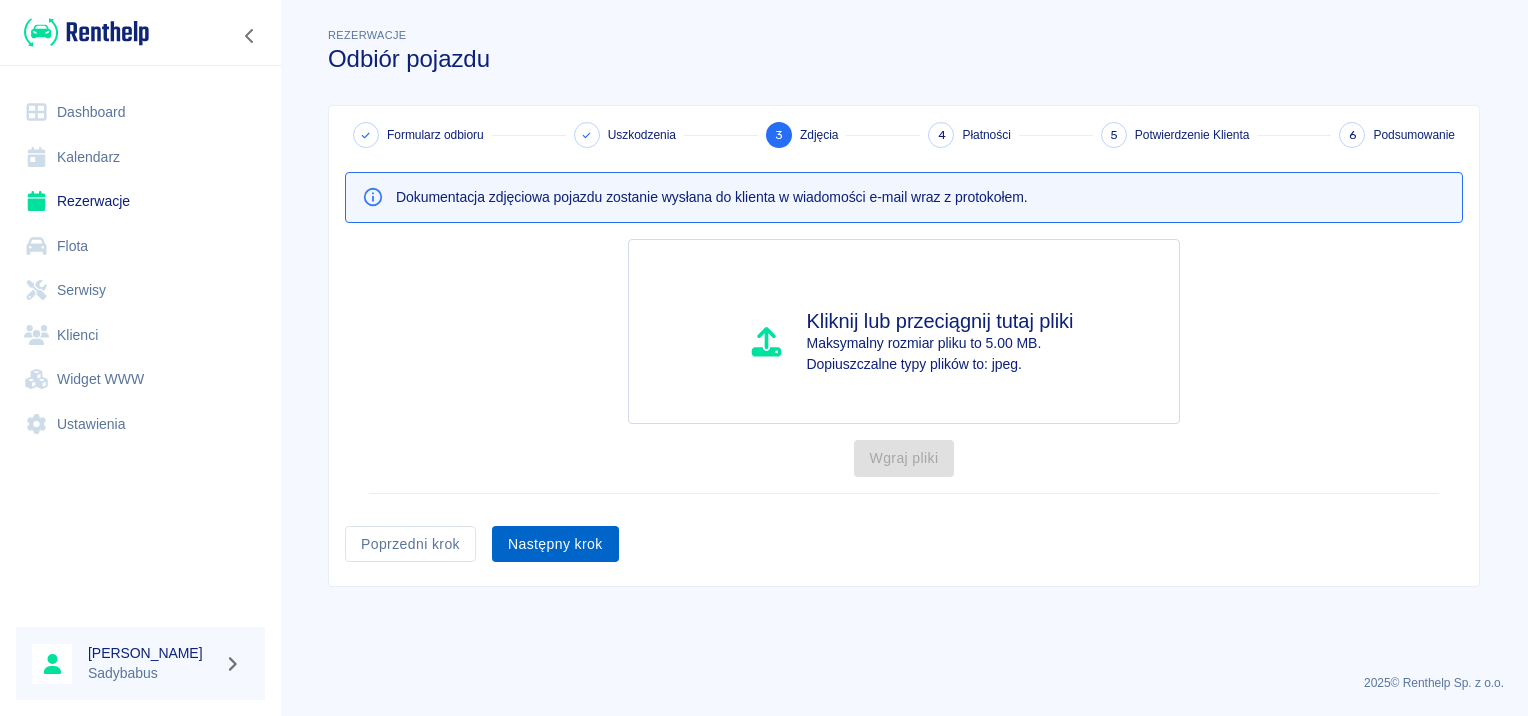 click on "Następny krok" at bounding box center [555, 544] 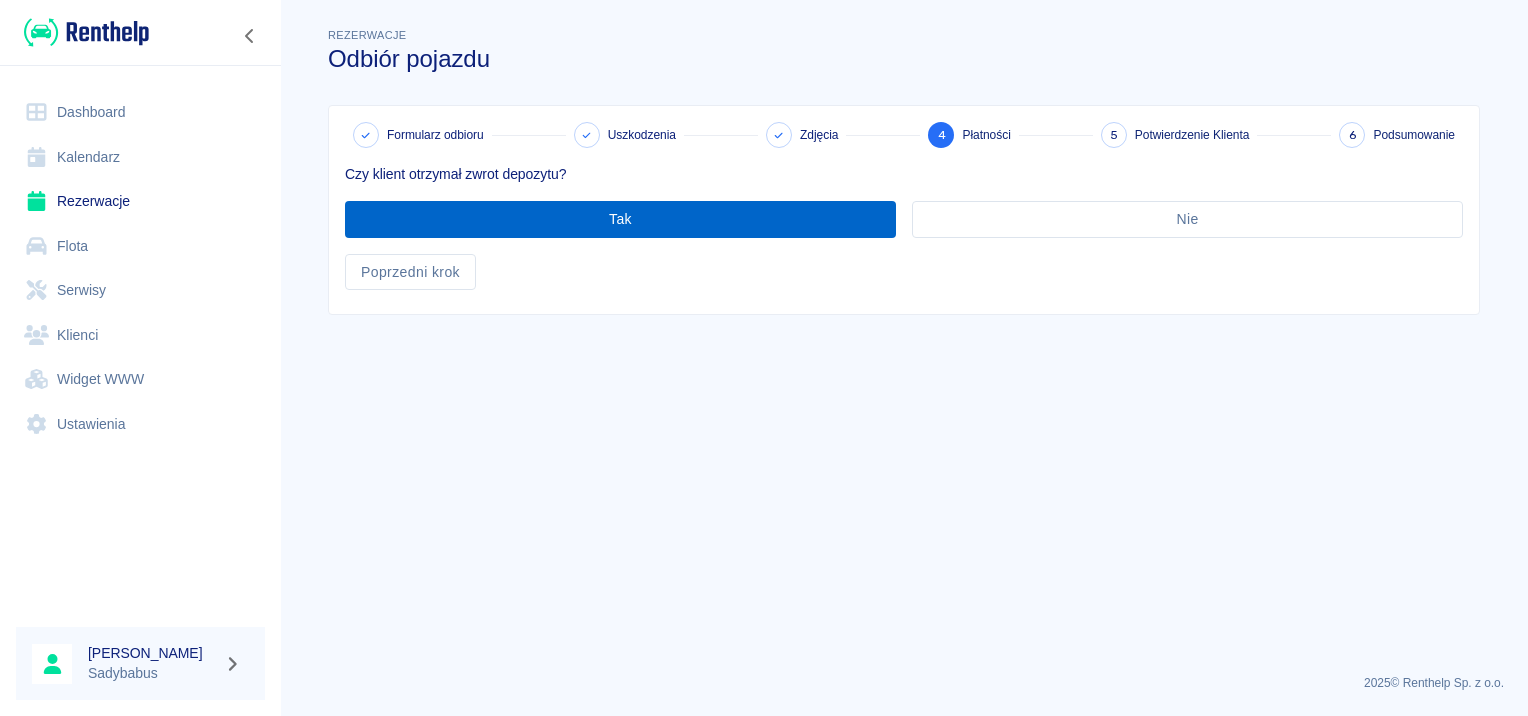 click on "Tak" at bounding box center [620, 219] 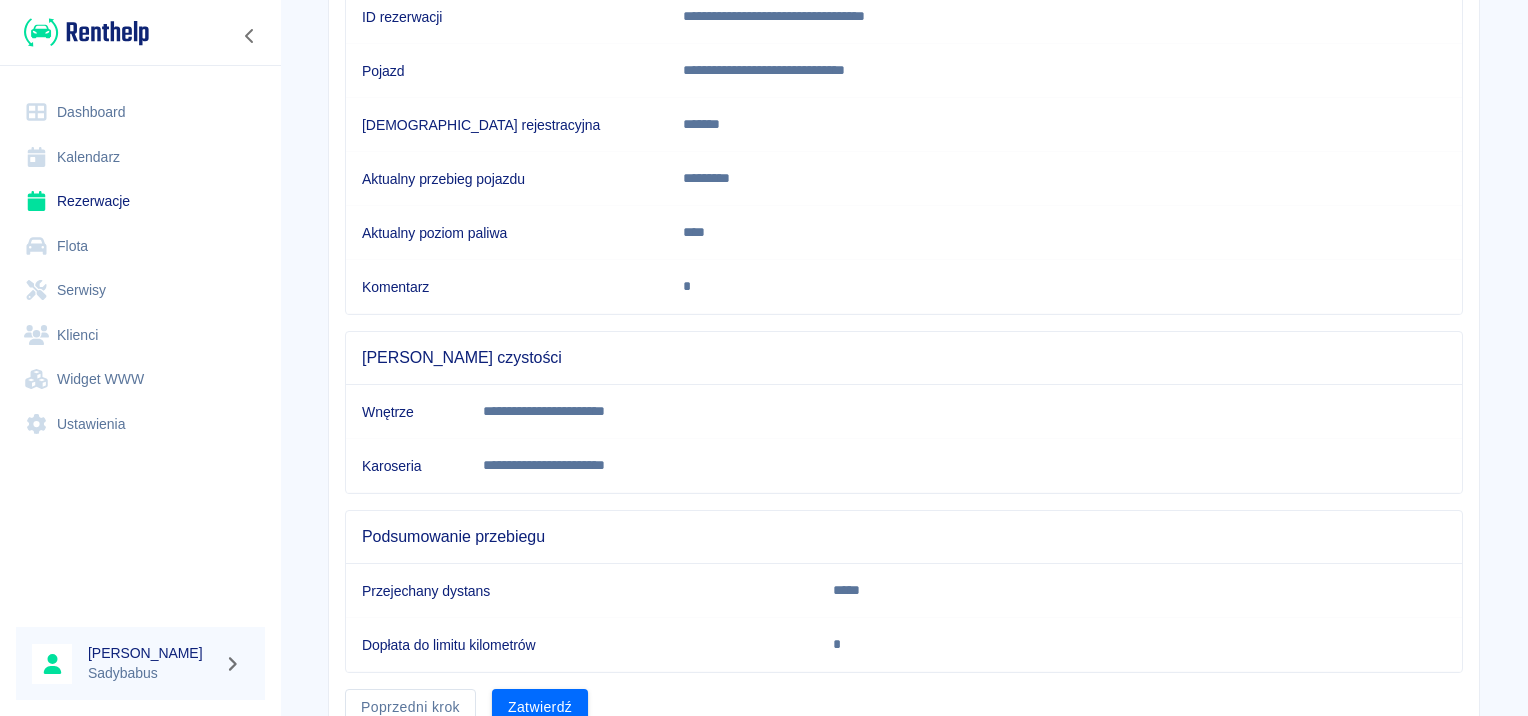scroll, scrollTop: 353, scrollLeft: 0, axis: vertical 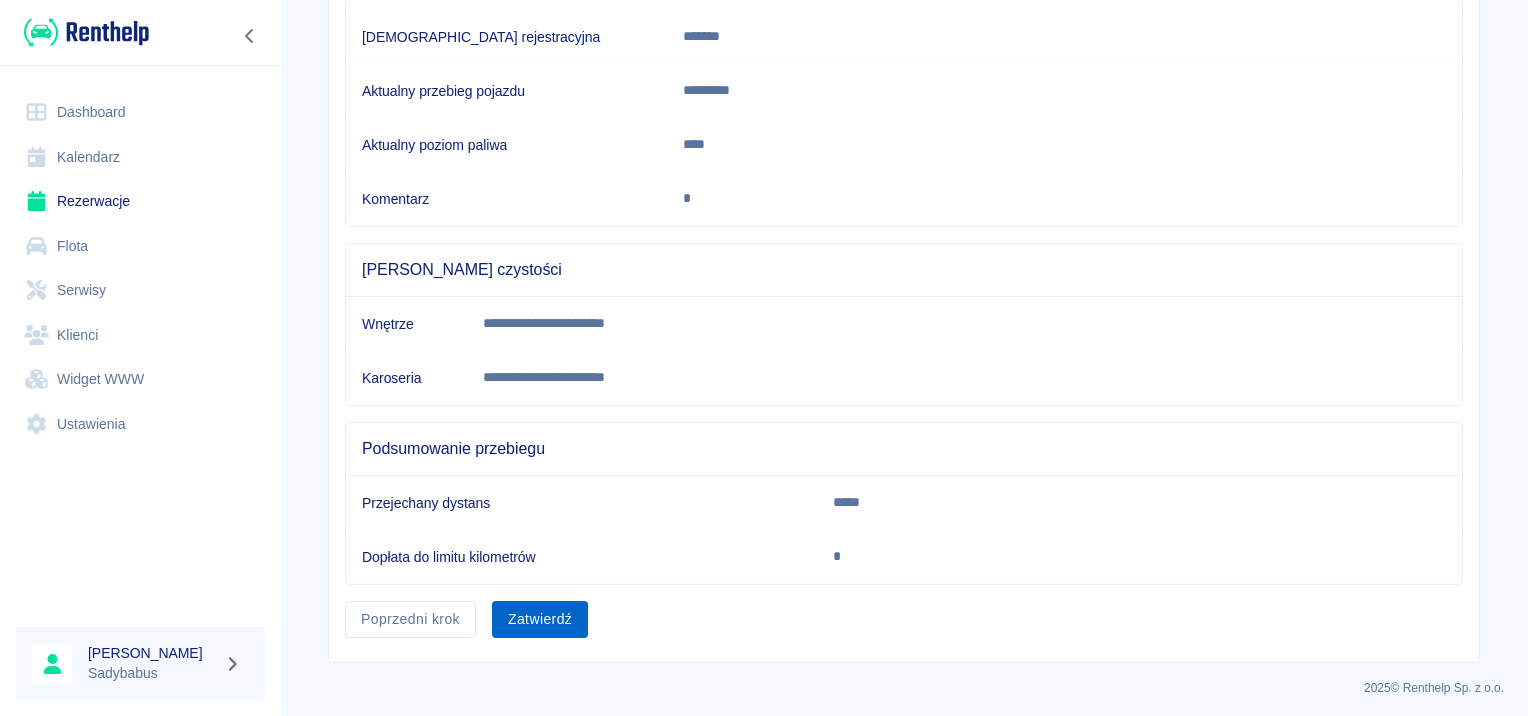 click on "Zatwierdź" at bounding box center (540, 619) 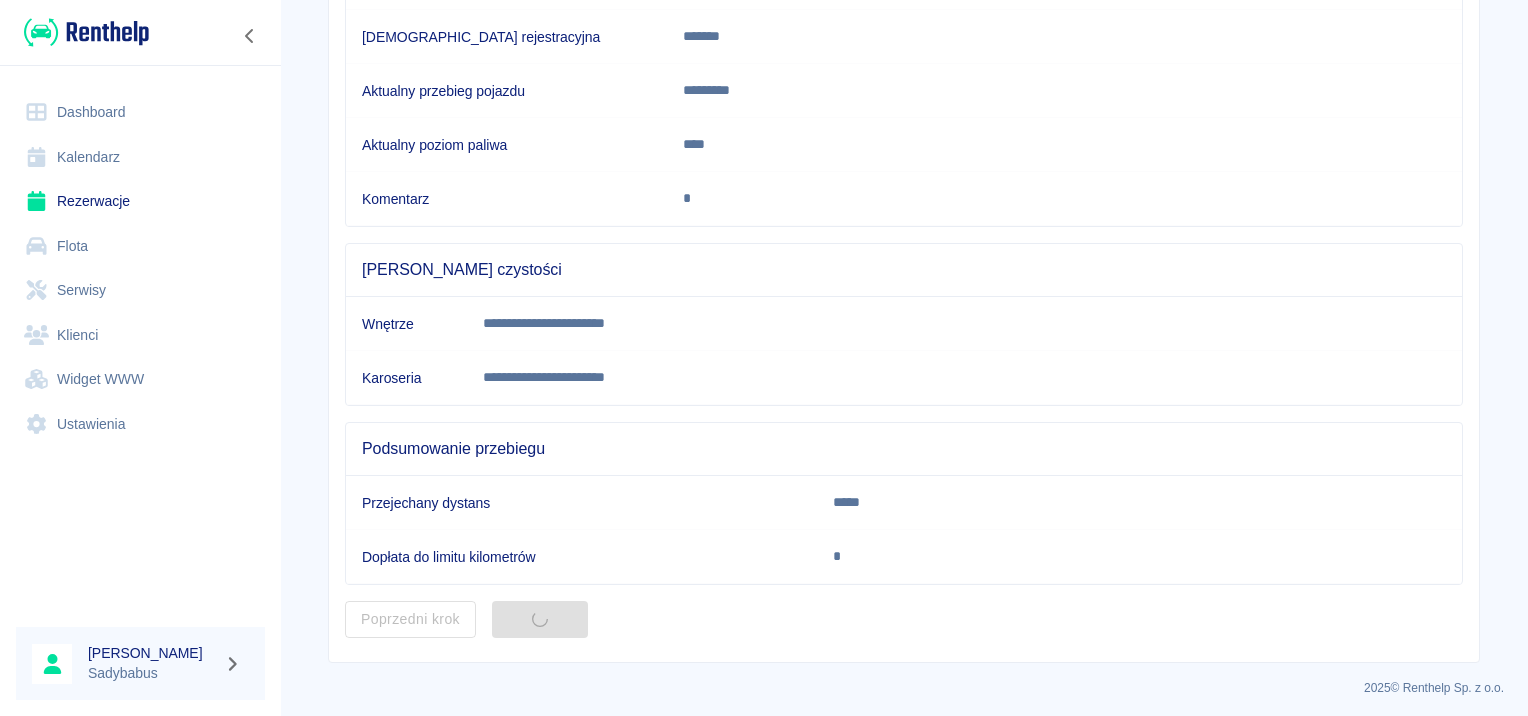 scroll, scrollTop: 0, scrollLeft: 0, axis: both 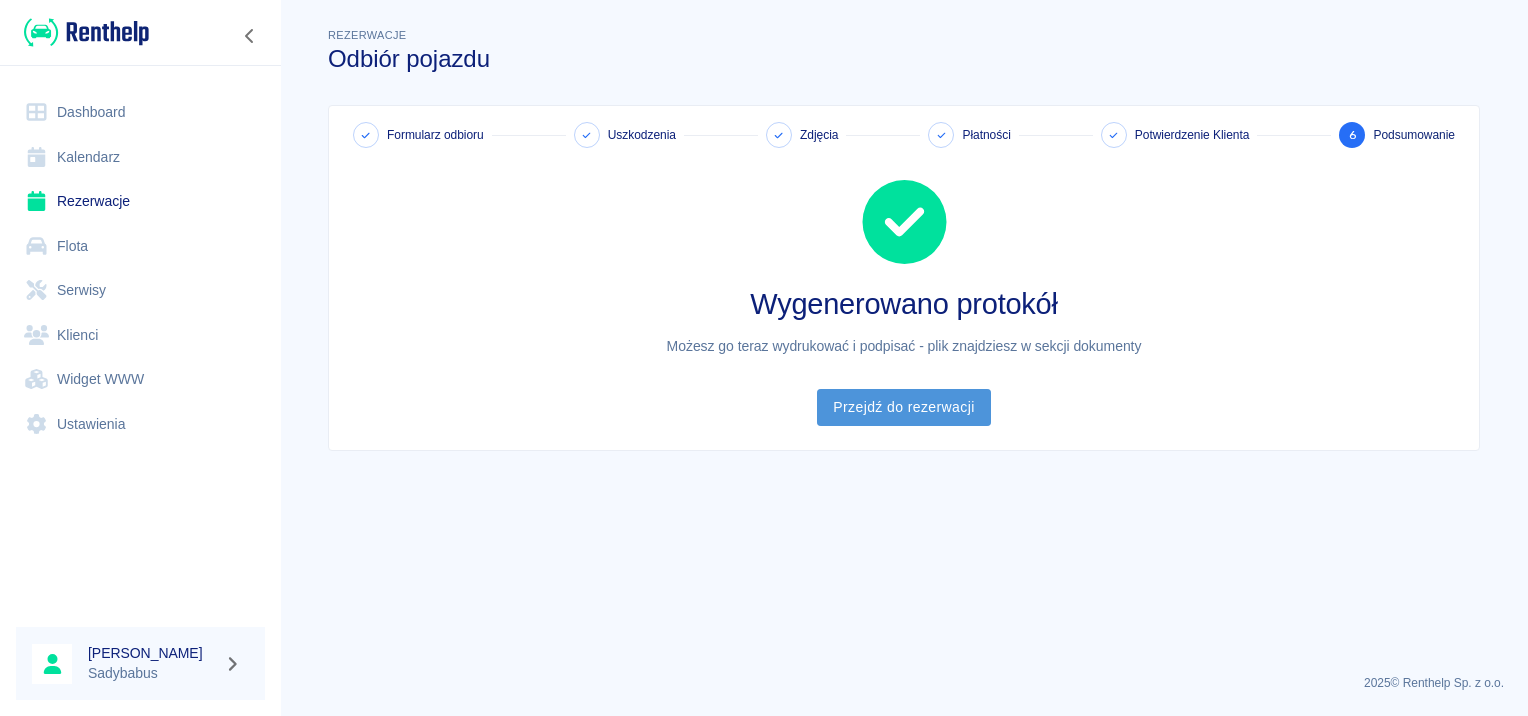click on "Przejdź do rezerwacji" at bounding box center (903, 407) 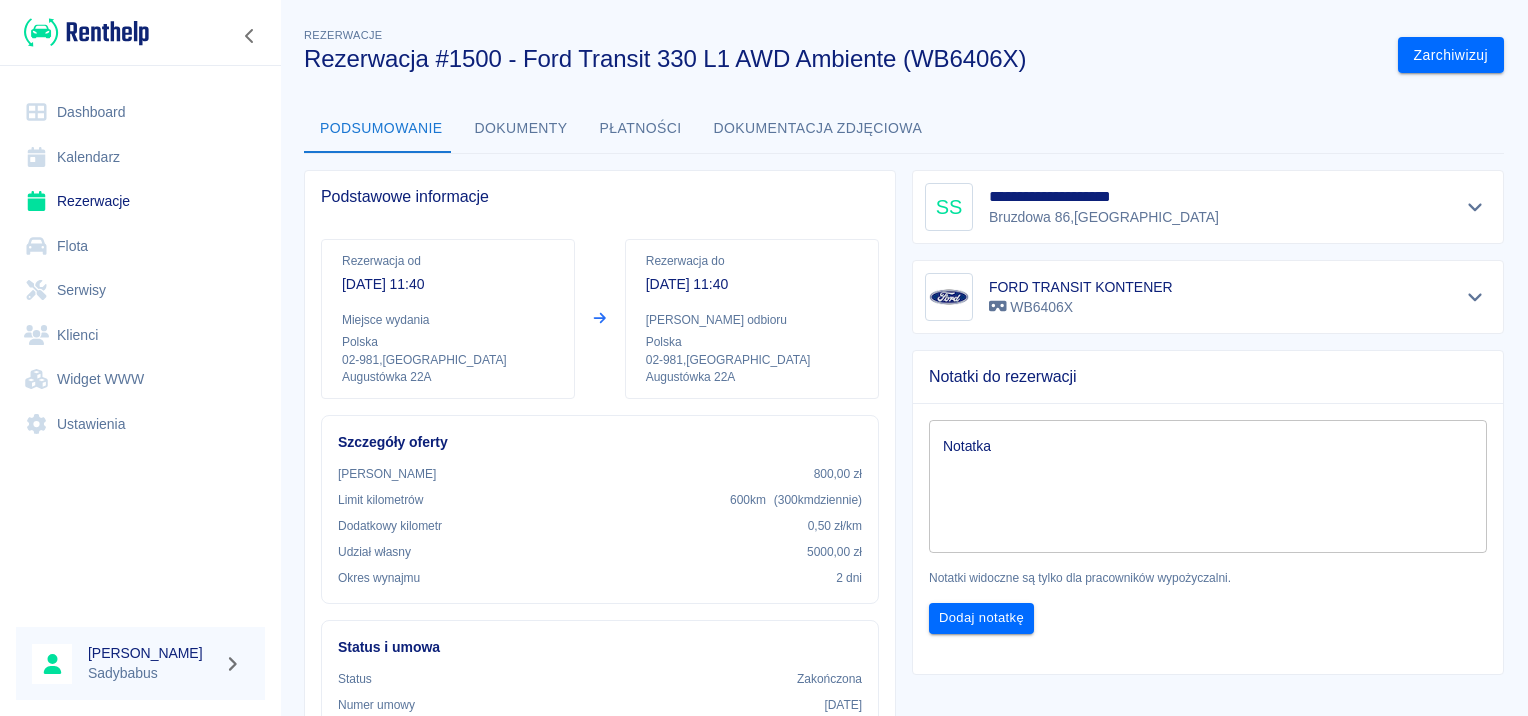 click on "Dokumenty" at bounding box center (521, 129) 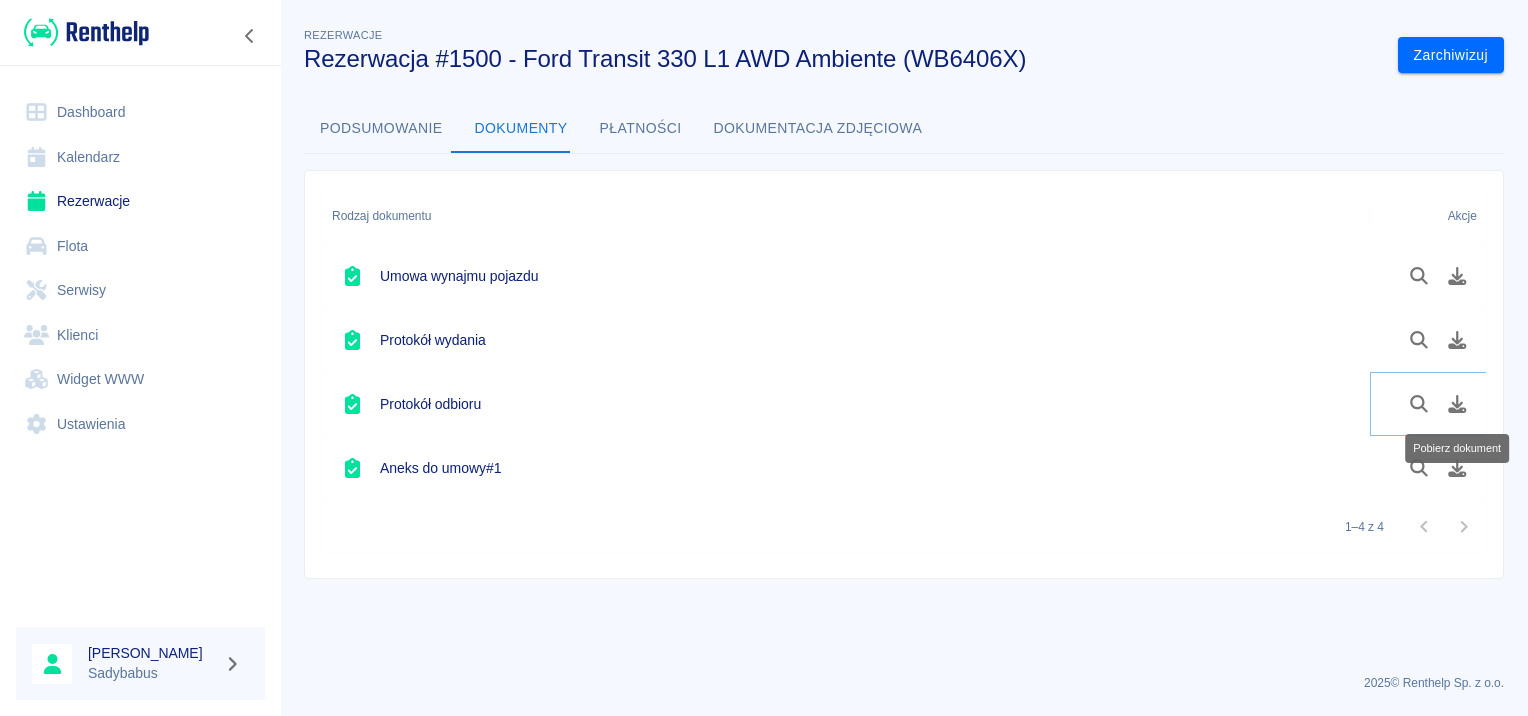 click 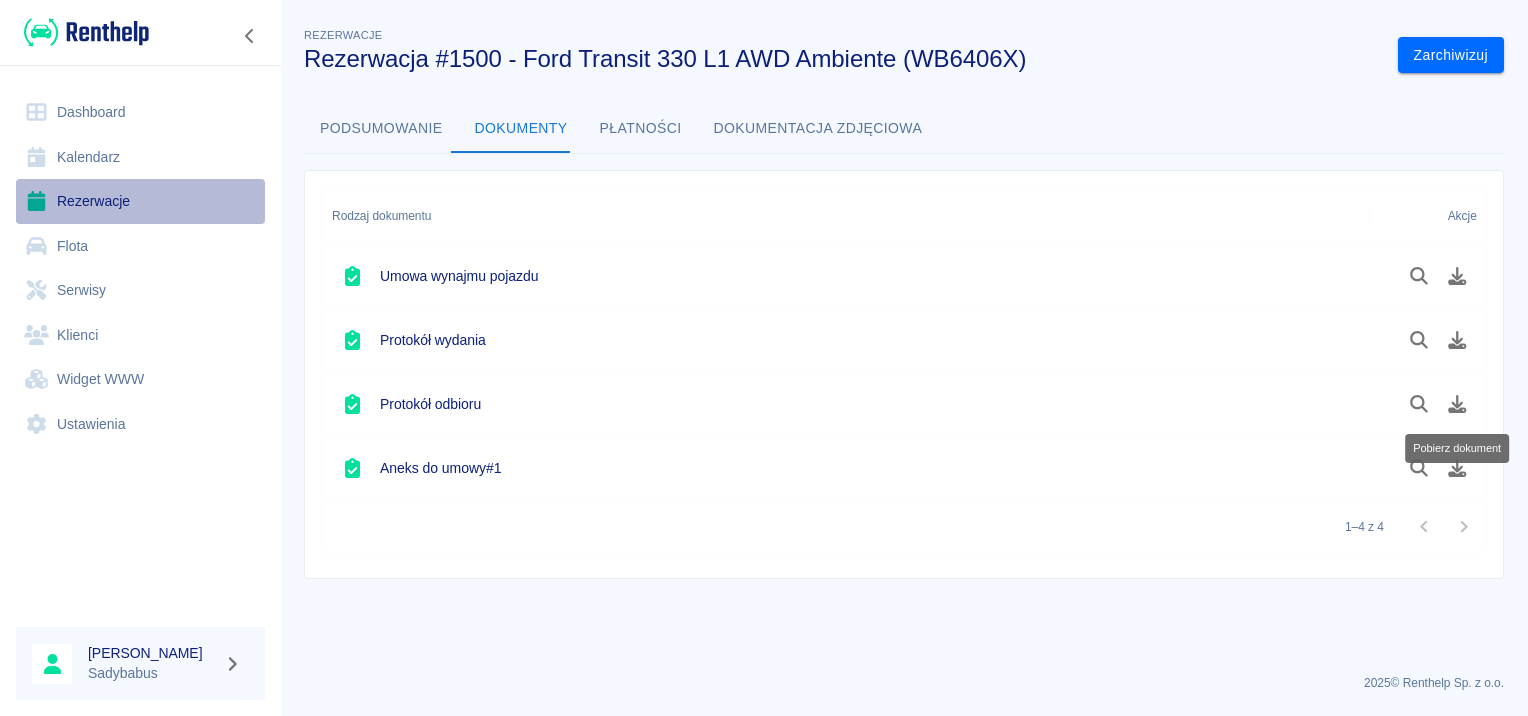 click on "Rezerwacje" at bounding box center (140, 201) 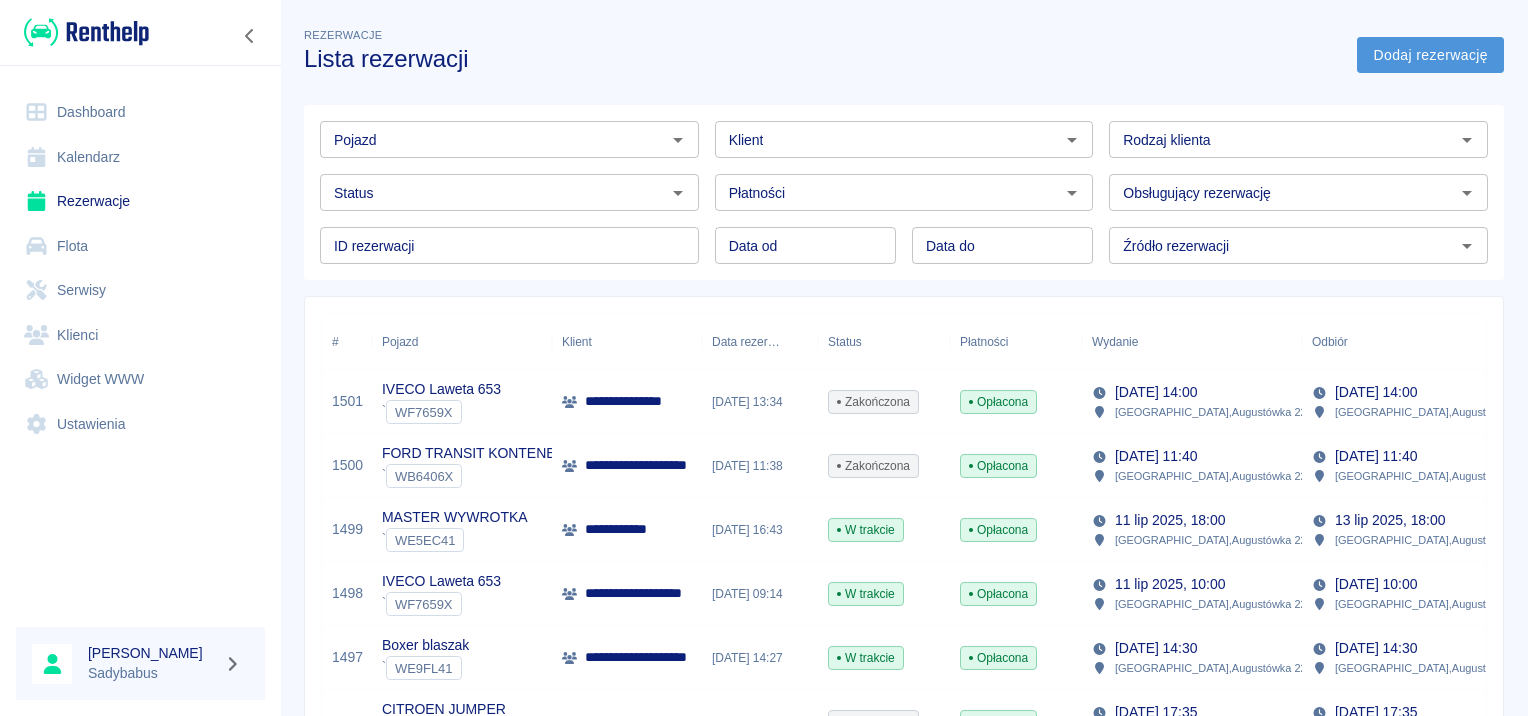 click on "Dodaj rezerwację" at bounding box center (1430, 55) 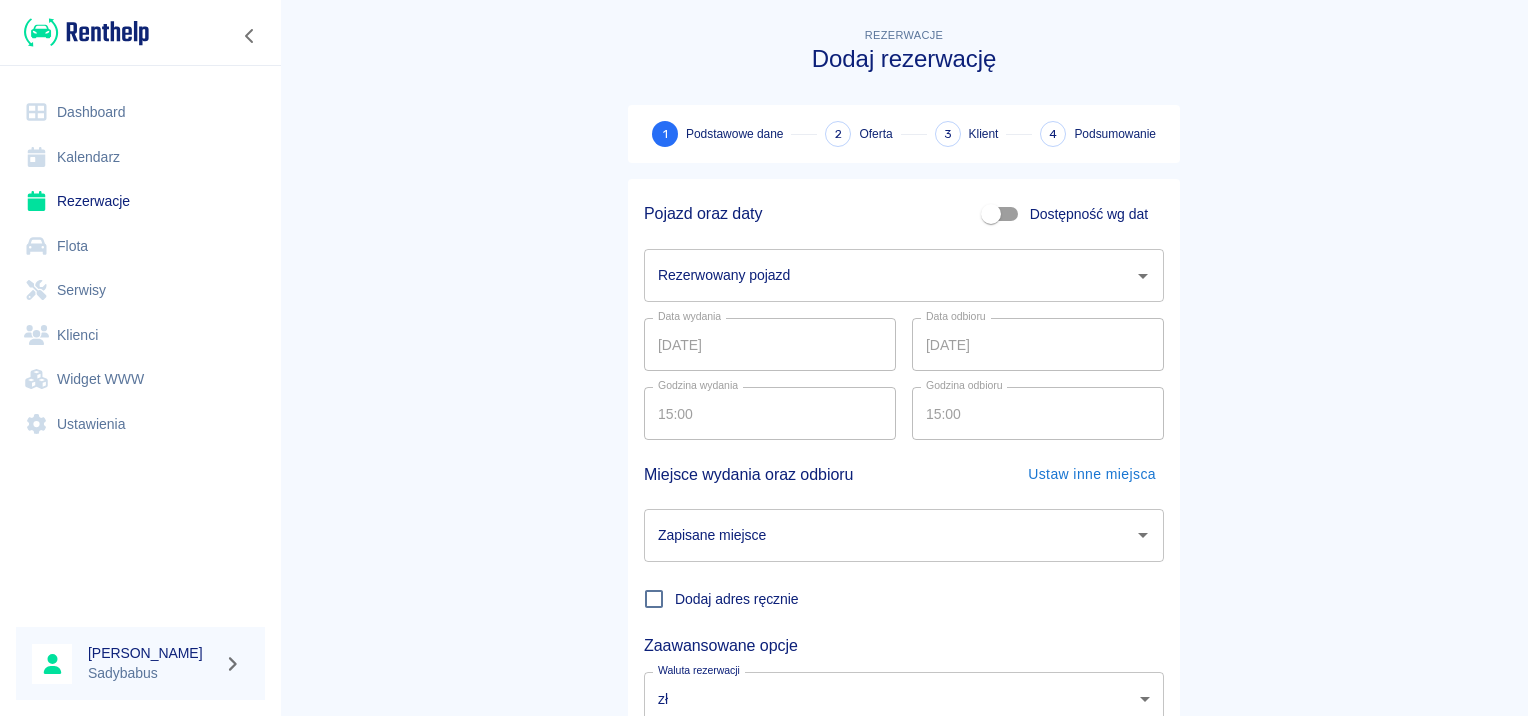 click on "Rezerwowany pojazd" at bounding box center (889, 275) 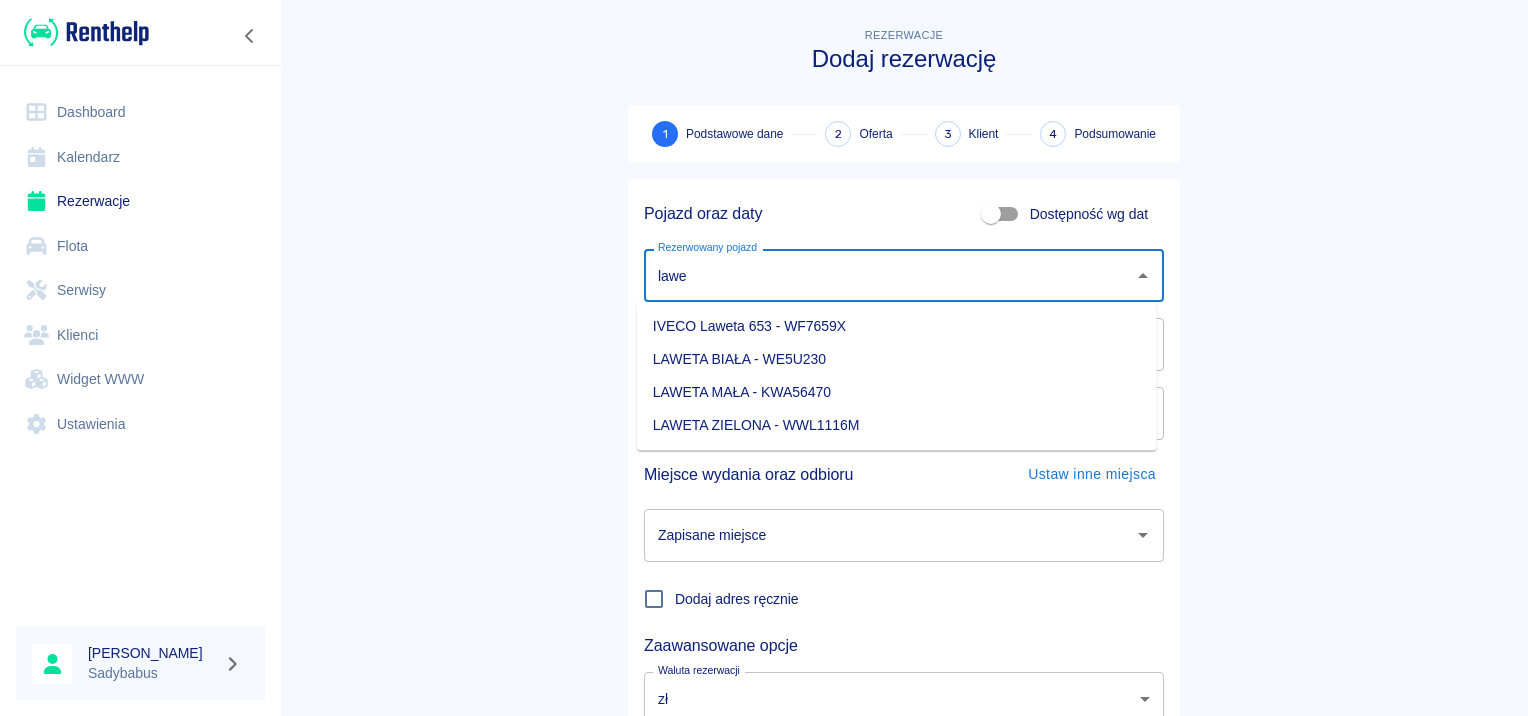 click on "IVECO Laweta 653 - WF7659X" at bounding box center [897, 326] 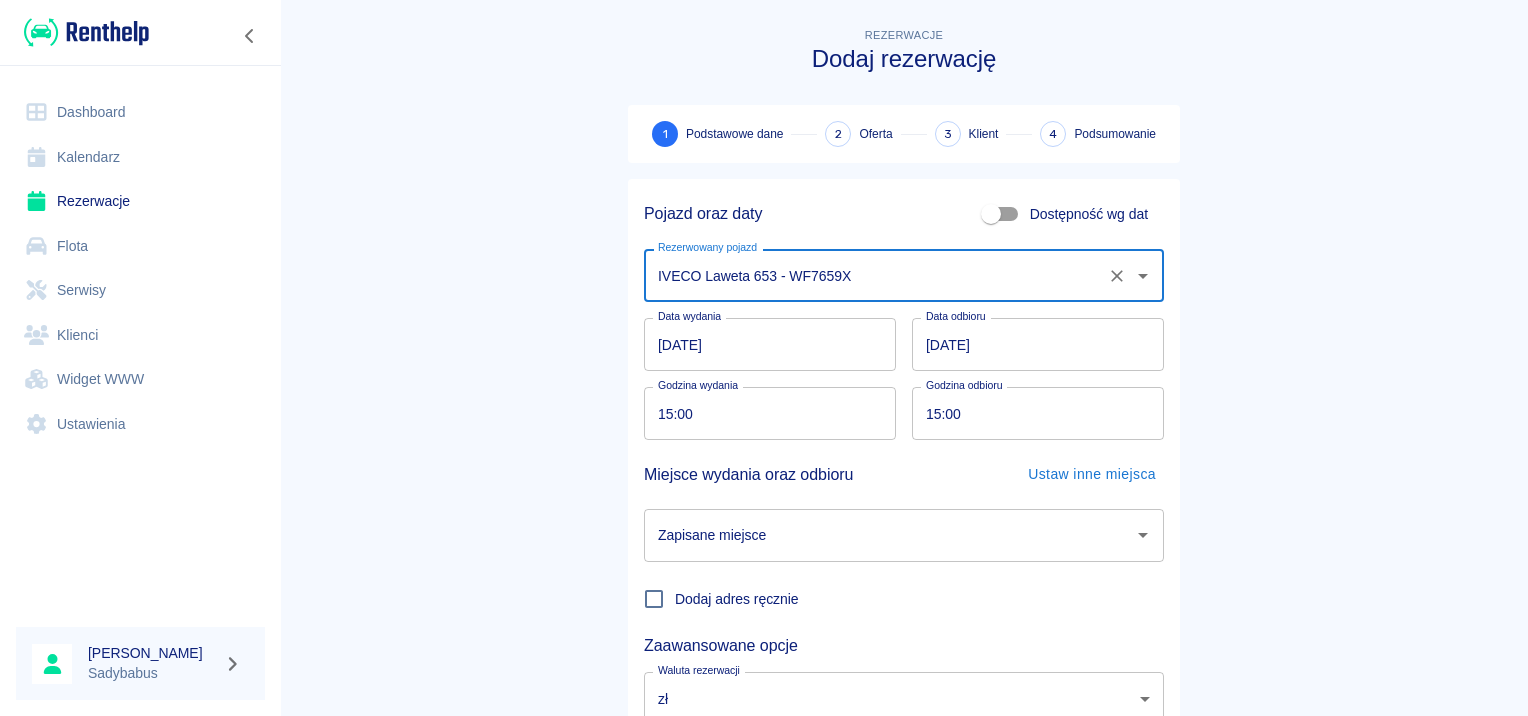 type on "IVECO Laweta 653 - WF7659X" 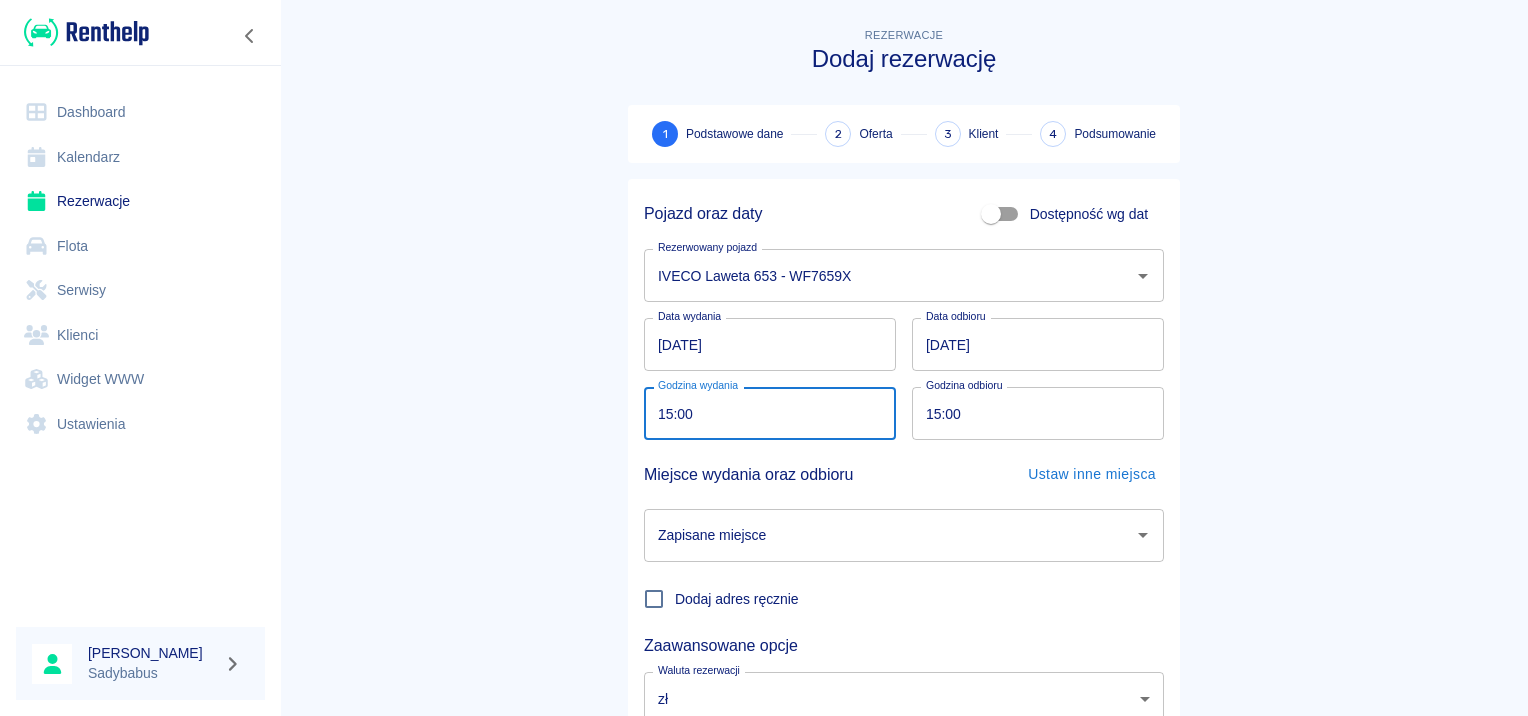 click on "15:00" at bounding box center [763, 413] 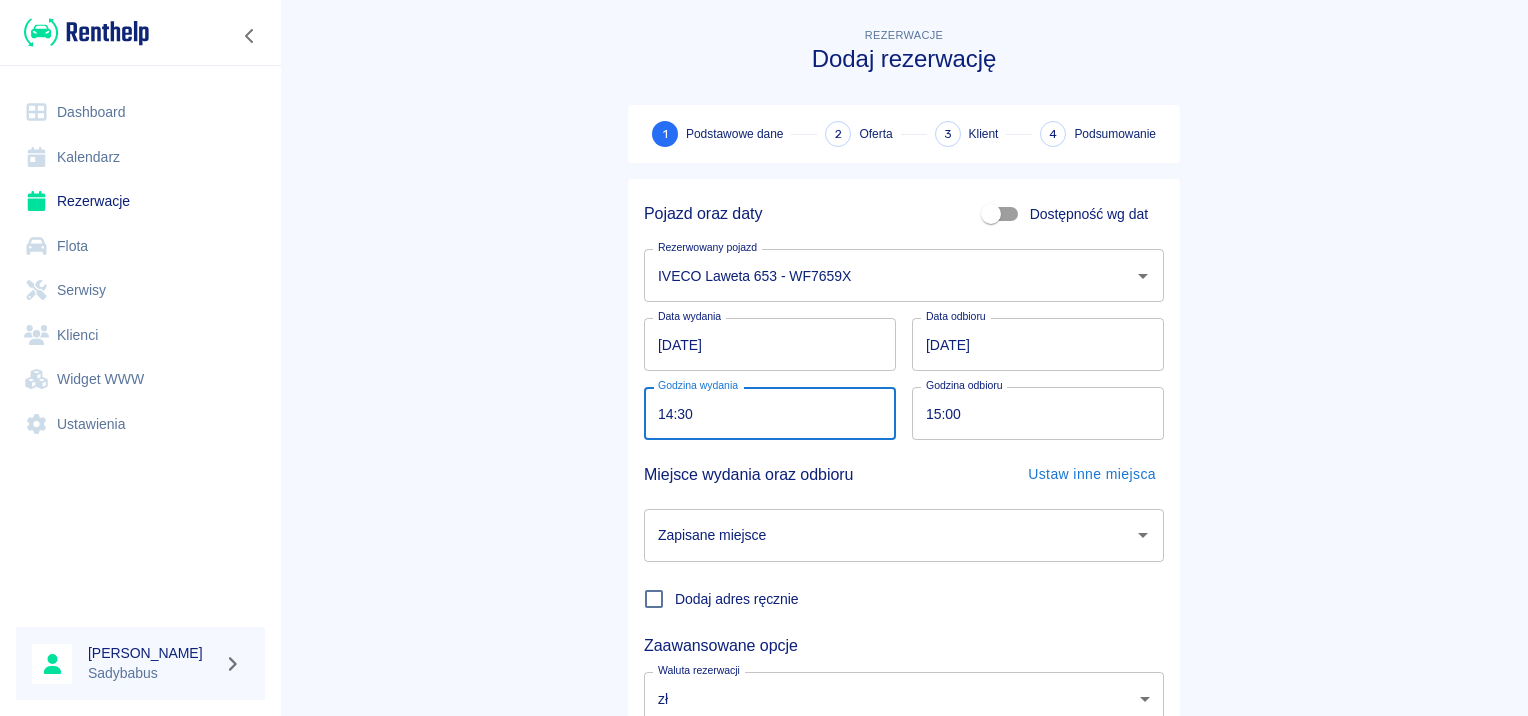 type on "14:30" 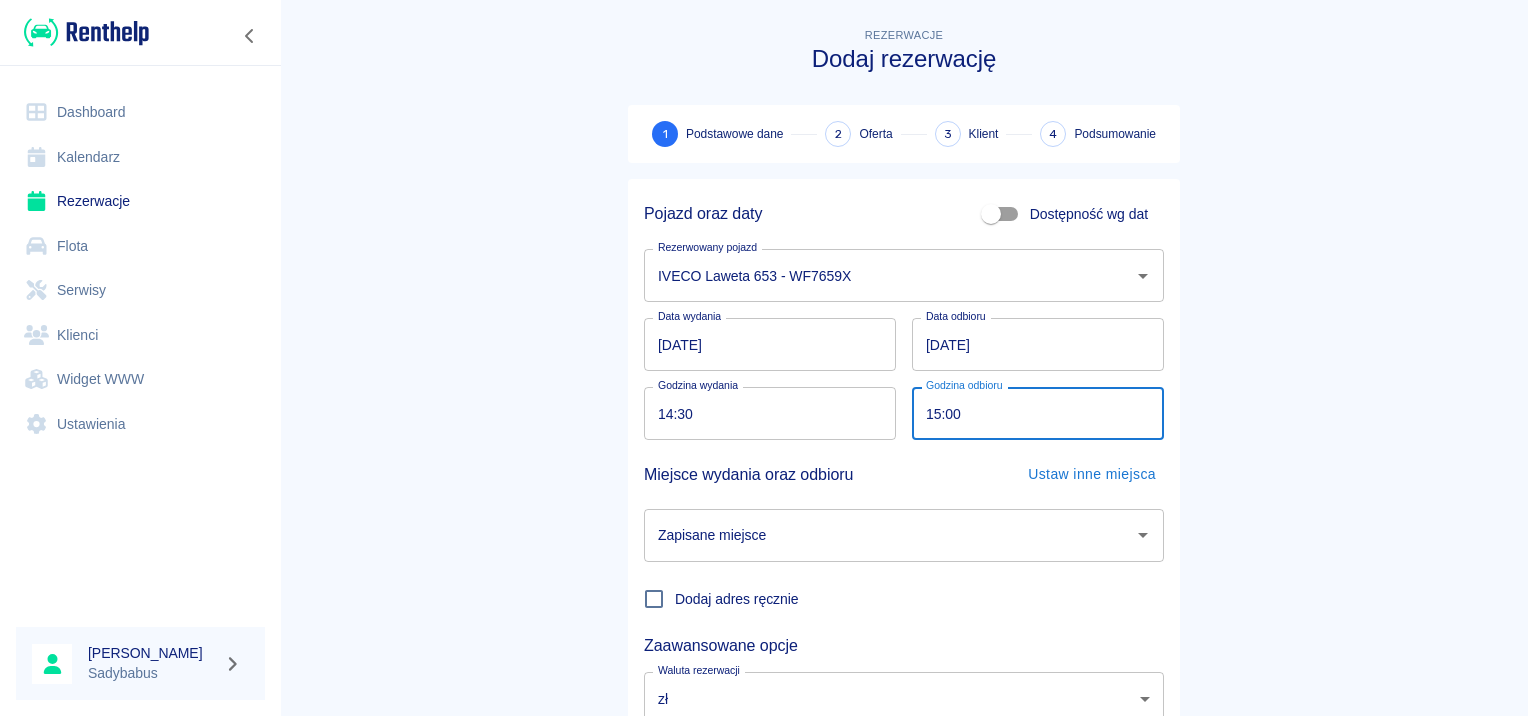 click on "15:00" at bounding box center [1031, 413] 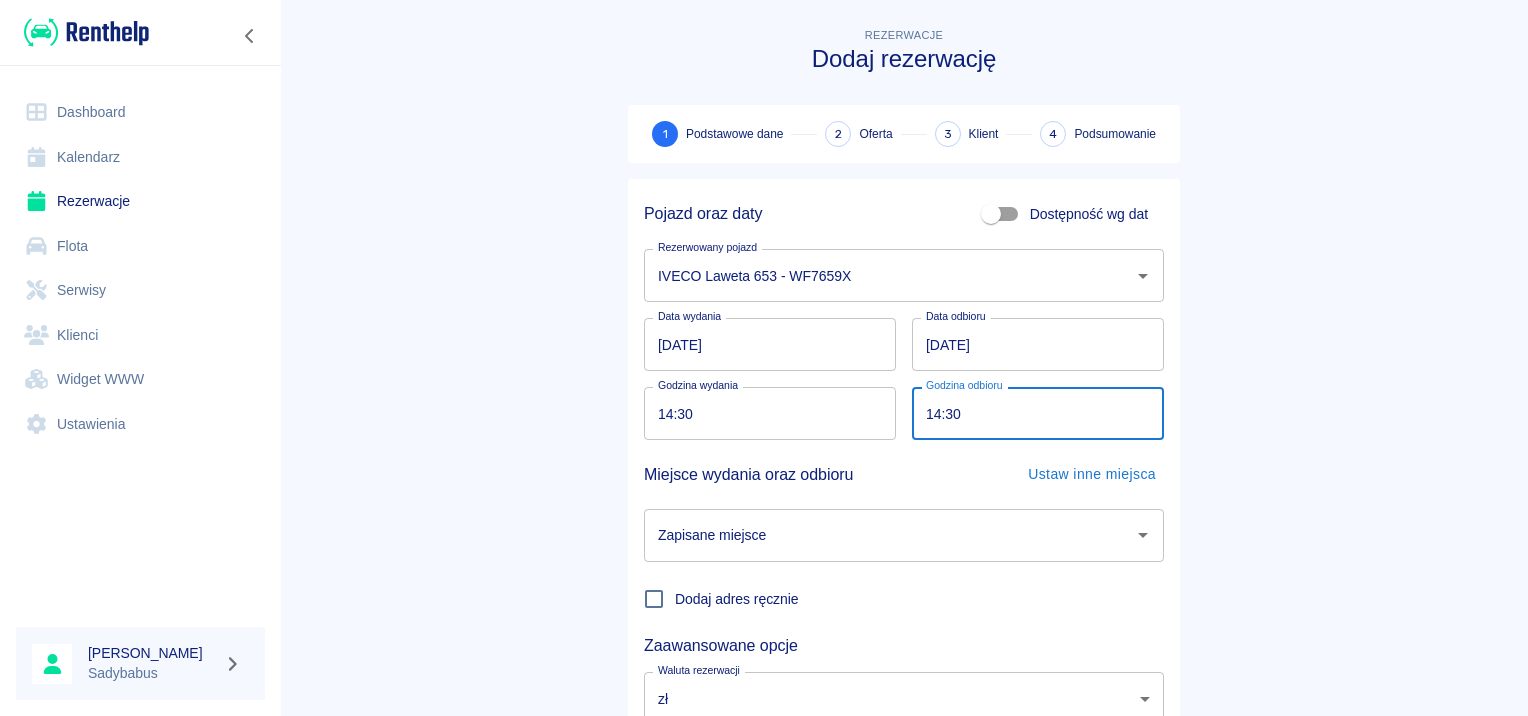 click on "Zapisane miejsce" at bounding box center [904, 535] 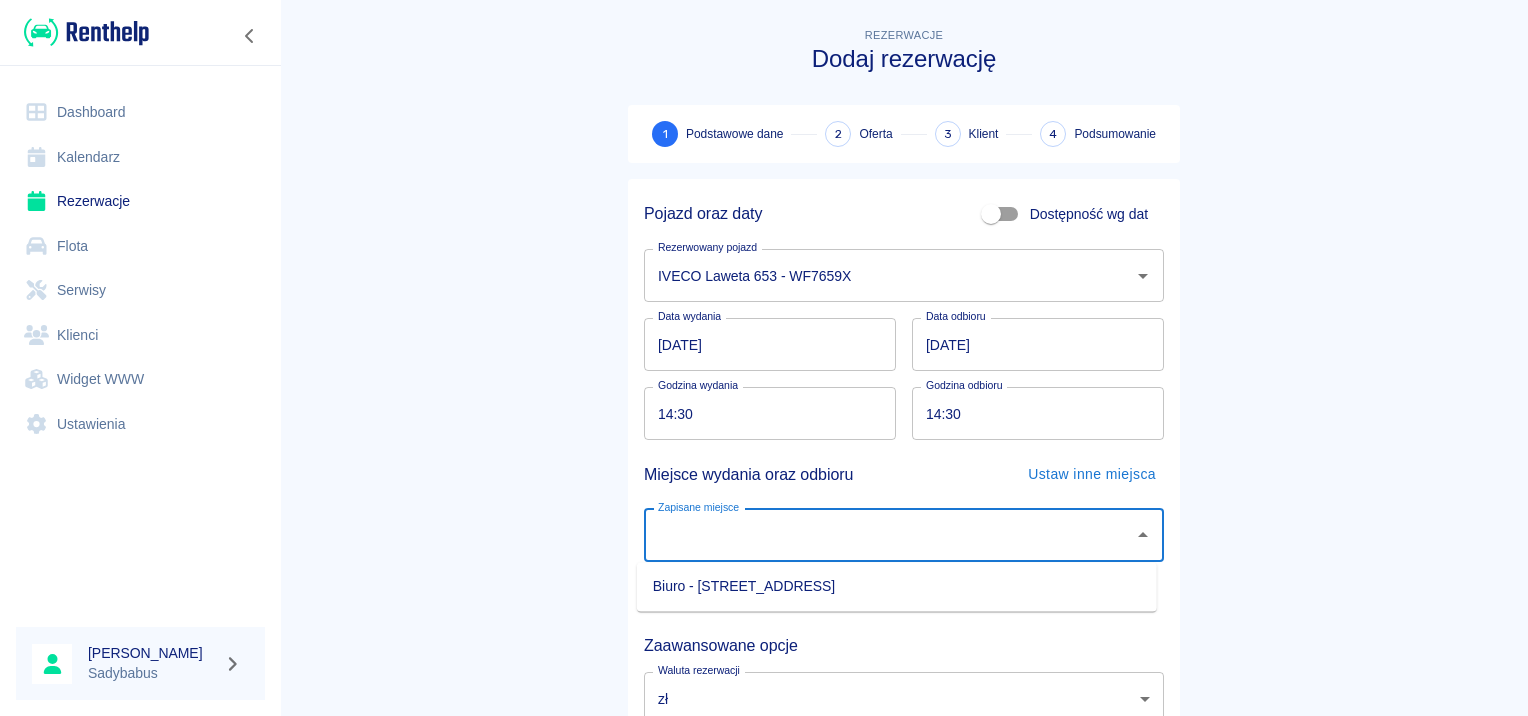 click on "Biuro - Warszawa, Augustówka 22A" at bounding box center (897, 586) 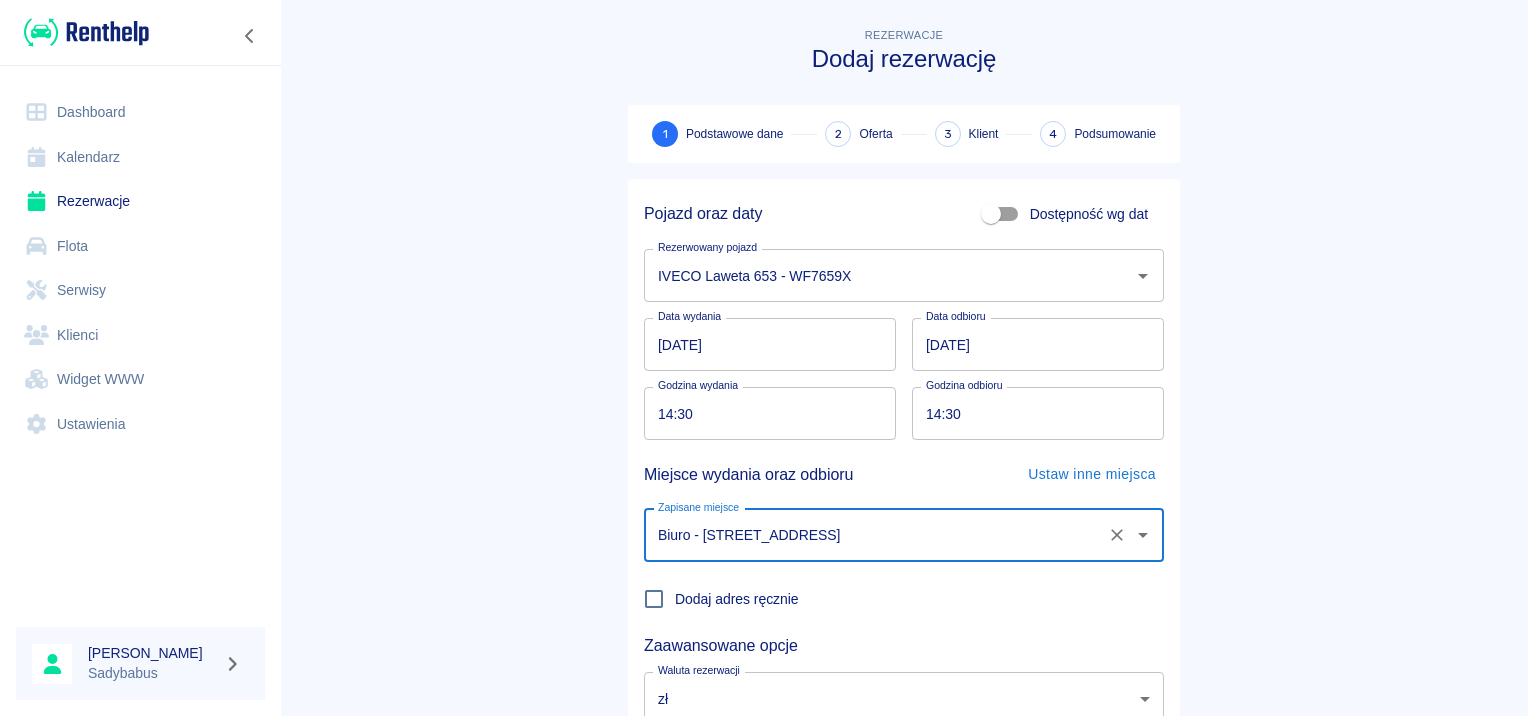 click on "Rezerwacje Dodaj rezerwację 1 Podstawowe dane 2 Oferta 3 Klient 4 Podsumowanie Pojazd oraz daty Dostępność wg dat Rezerwowany pojazd IVECO Laweta 653 - WF7659X Rezerwowany pojazd Data wydania 14.07.2025 Data wydania Data odbioru 15.07.2025 Data odbioru Godzina wydania 14:30 Godzina wydania Godzina odbioru 14:30 Godzina odbioru Miejsce wydania oraz odbioru Ustaw inne miejsca Zapisane miejsce Biuro - Warszawa, Augustówka 22A Zapisane miejsce Dodaj adres ręcznie Zaawansowane opcje Waluta rezerwacji zł PLN Waluta rezerwacji Następny krok" at bounding box center (904, 417) 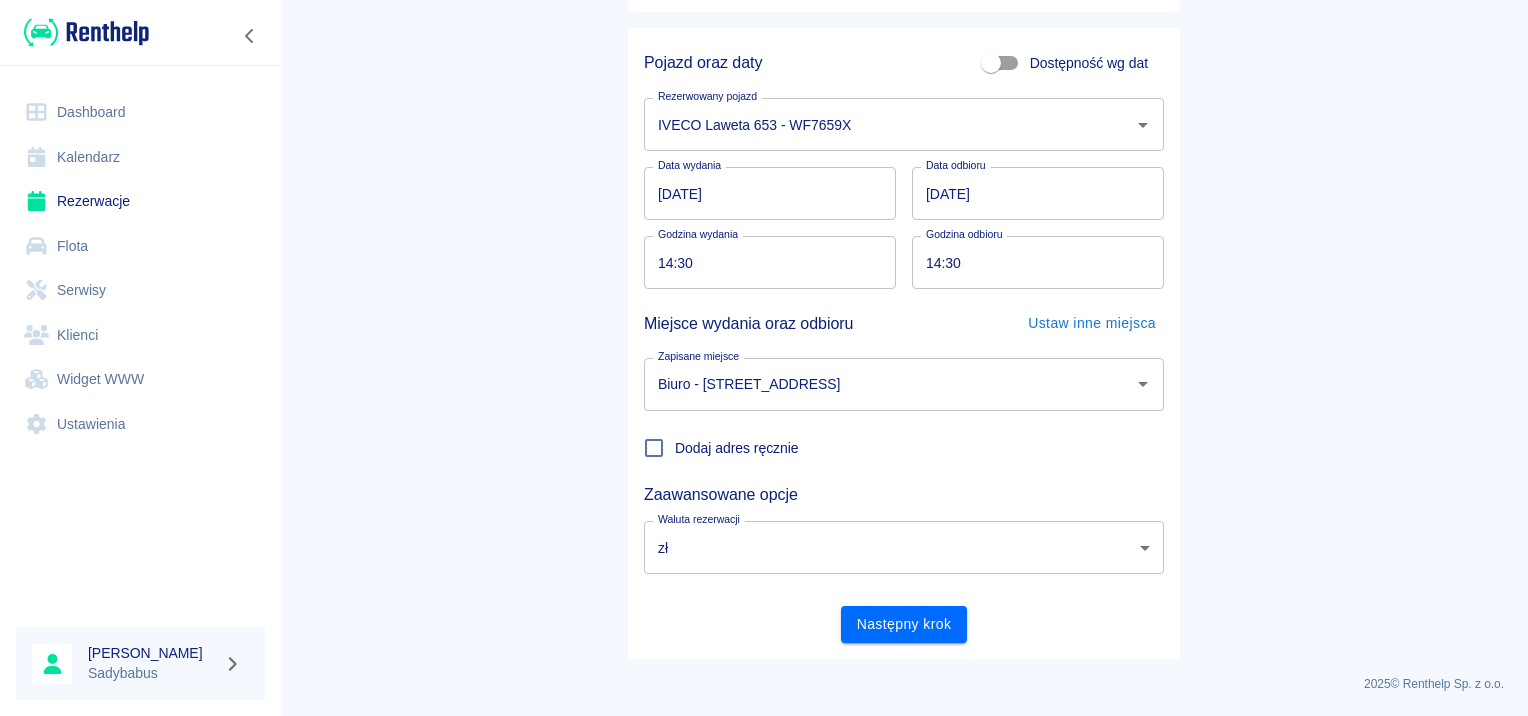 scroll, scrollTop: 152, scrollLeft: 0, axis: vertical 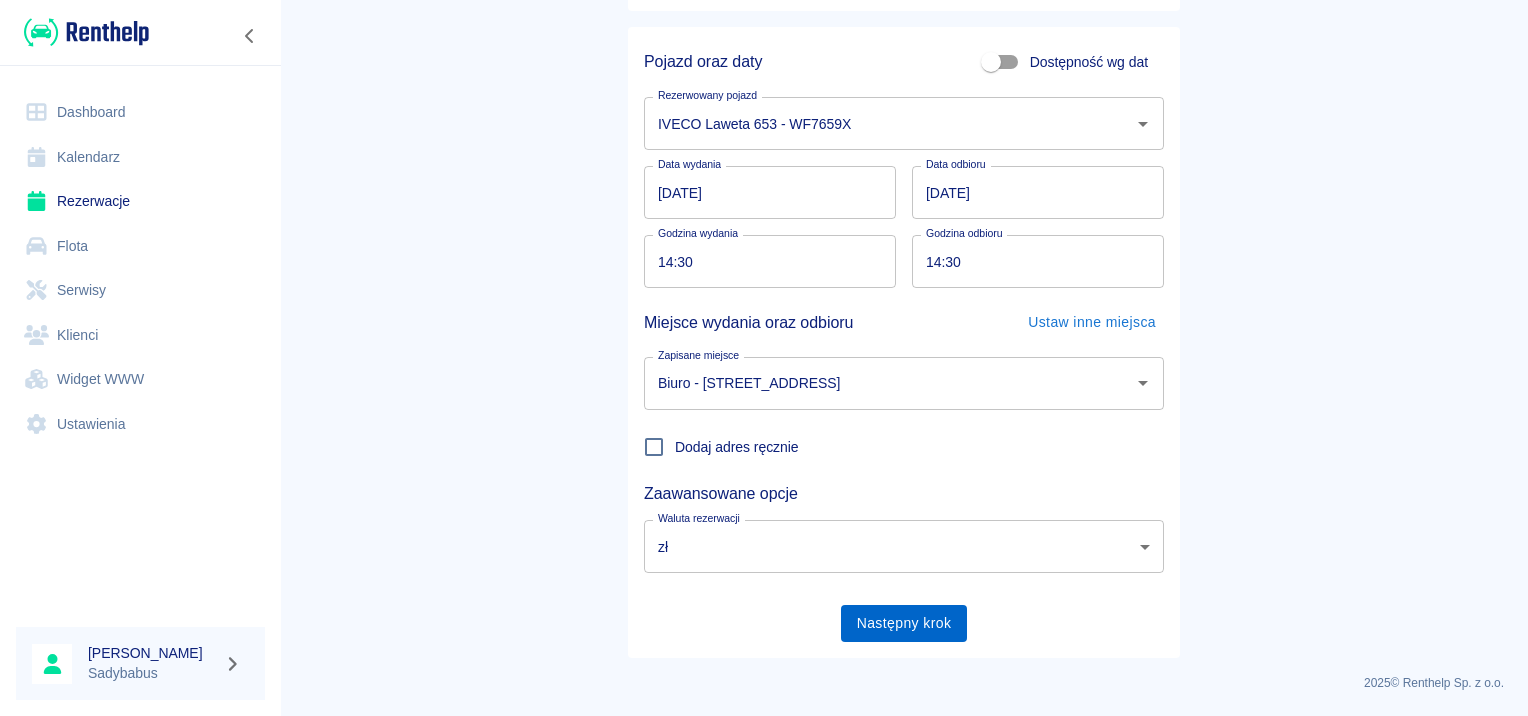click on "Następny krok" at bounding box center [904, 623] 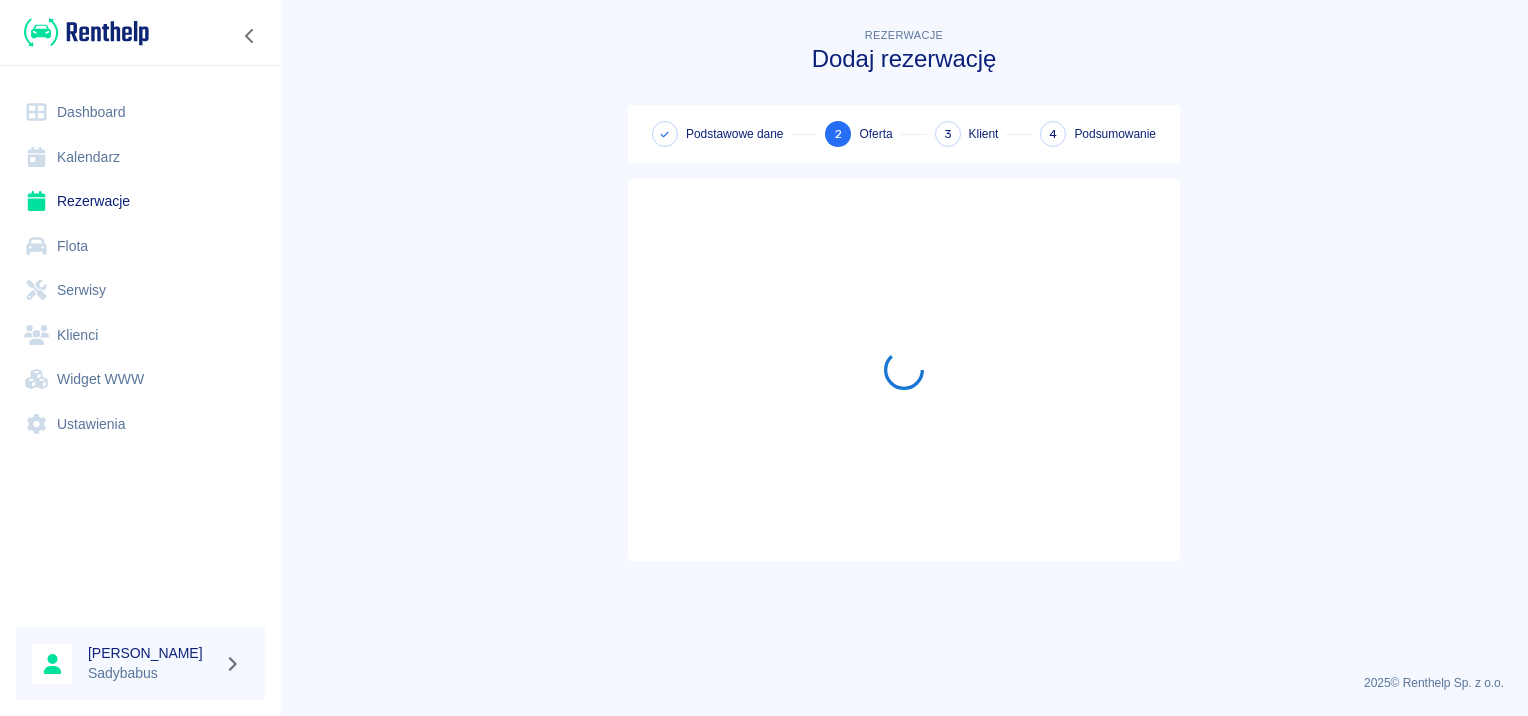 scroll, scrollTop: 0, scrollLeft: 0, axis: both 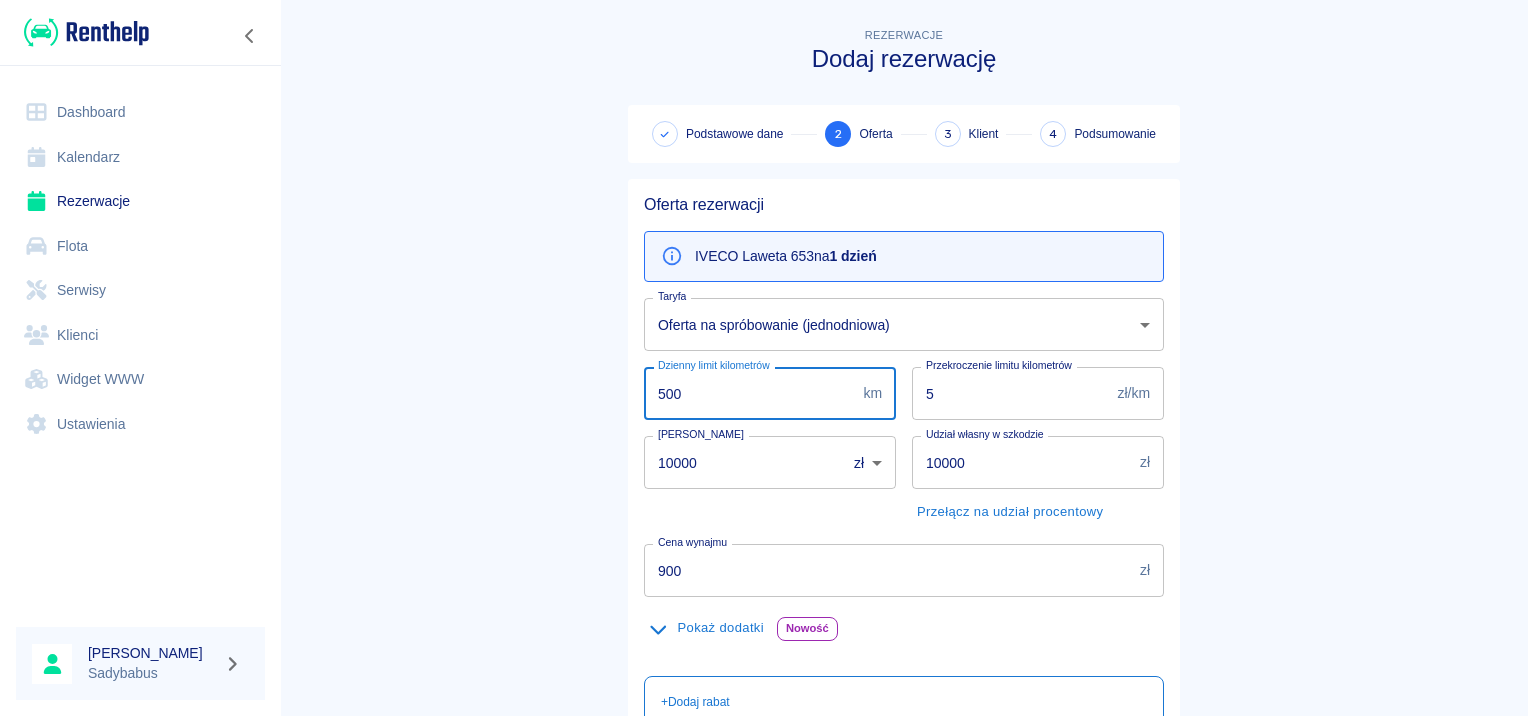 click on "500" at bounding box center (749, 393) 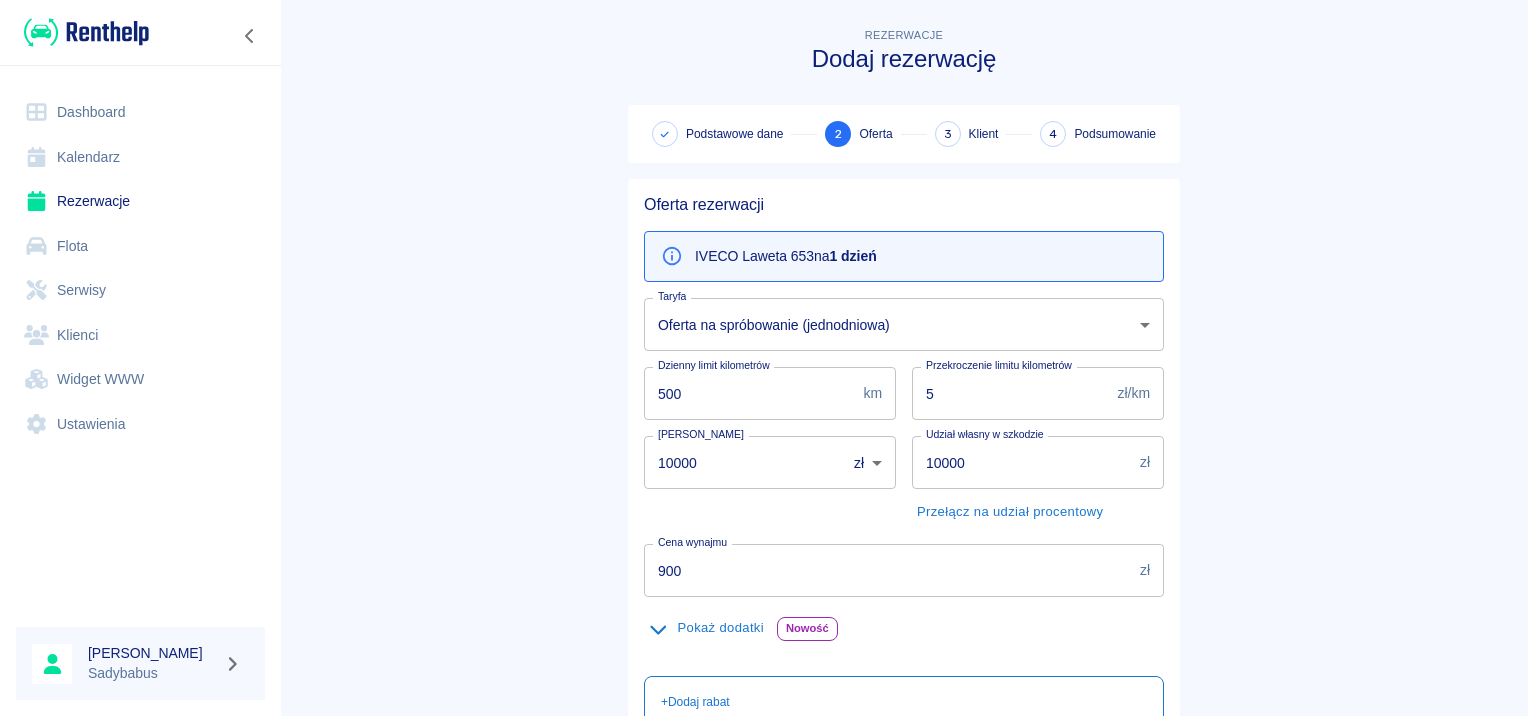 click on "Rezerwacje Dodaj rezerwację Podstawowe dane 2 Oferta 3 Klient 4 Podsumowanie Oferta rezerwacji IVECO Laweta 653  na  1 dzień Taryfa Oferta na spróbowanie (jednodniowa) a3c4ae5d-9c83-4578-a4b5-82697b4761ca Taryfa Dzienny limit kilometrów 500 km Dzienny limit kilometrów Przekroczenie limitu kilometrów 5 zł/km Przekroczenie limitu kilometrów Kaucja 10000 zł PLN ​ Kaucja Udział własny w szkodzie 10000 zł Udział własny w szkodzie Przełącz na udział procentowy Cena wynajmu 900 zł Cena wynajmu Pokaż dodatki Nowość Pomoc przy rozładunku Jednorazowo 200,00 zł 0 ​ Wyjazd zagraniczny Jednorazowo 123,00 zł 0 ​ +  Dodaj rabat Podsumowanie Cena wynajmu 900,00 zł Suma całkowita 900,00 zł Dodaj notatkę do umowy Poprzedni krok Następny krok" at bounding box center [904, 507] 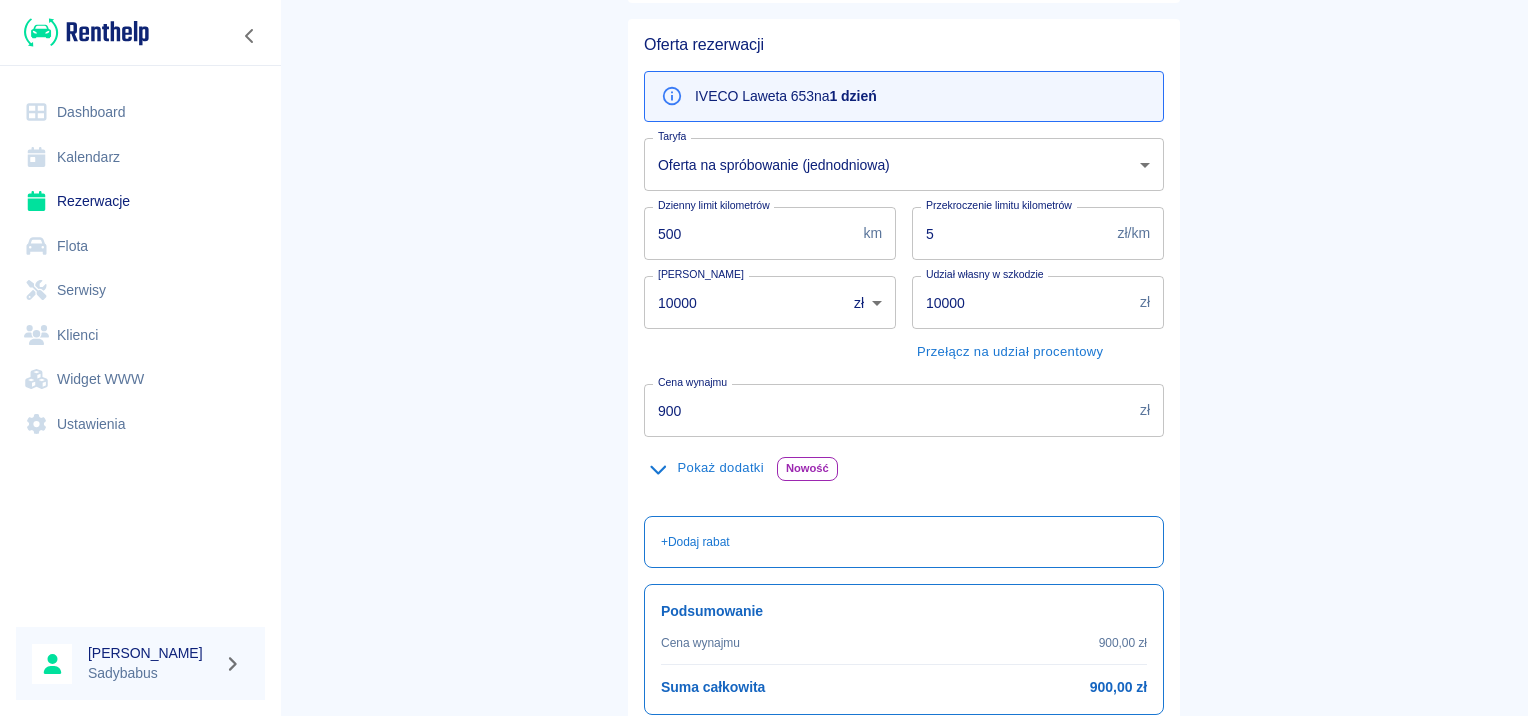 scroll, scrollTop: 331, scrollLeft: 0, axis: vertical 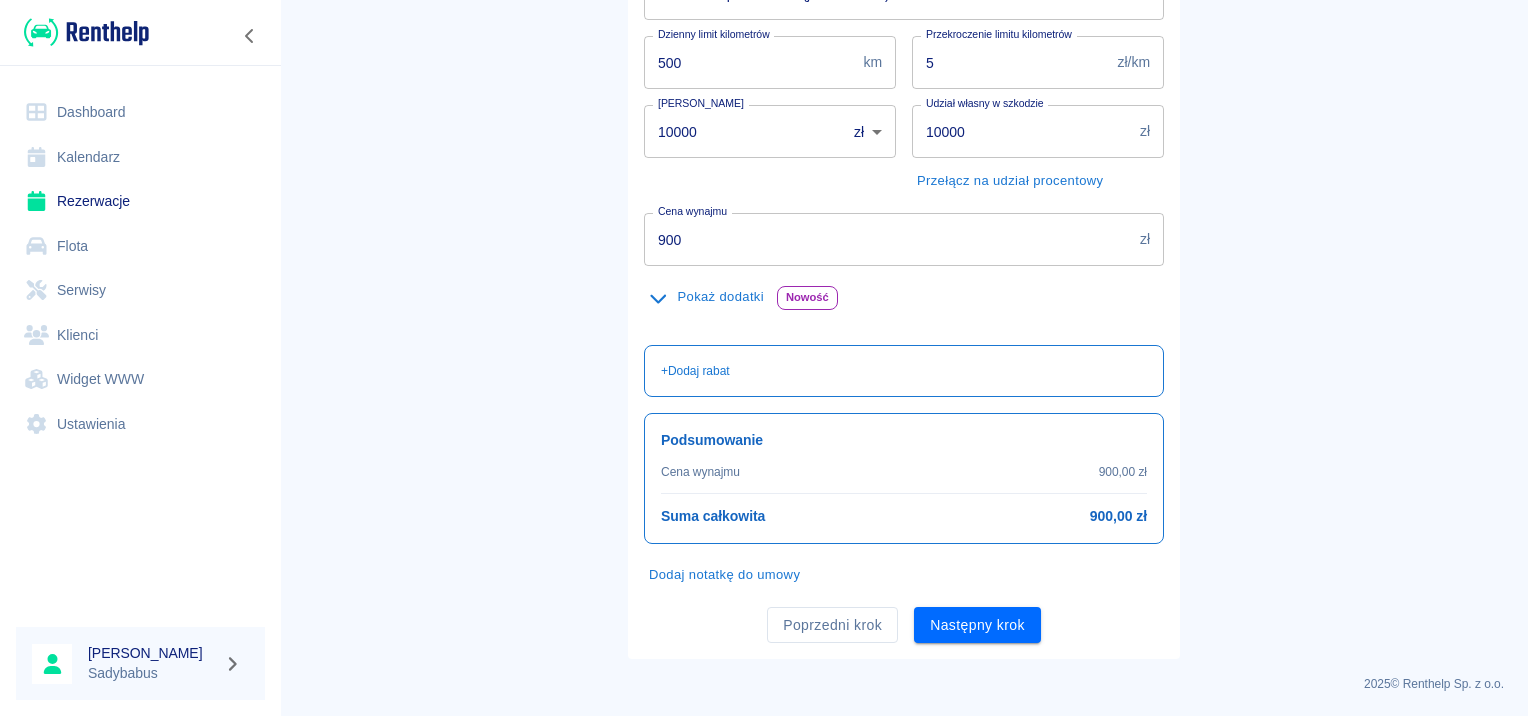 click on "900" at bounding box center [888, 239] 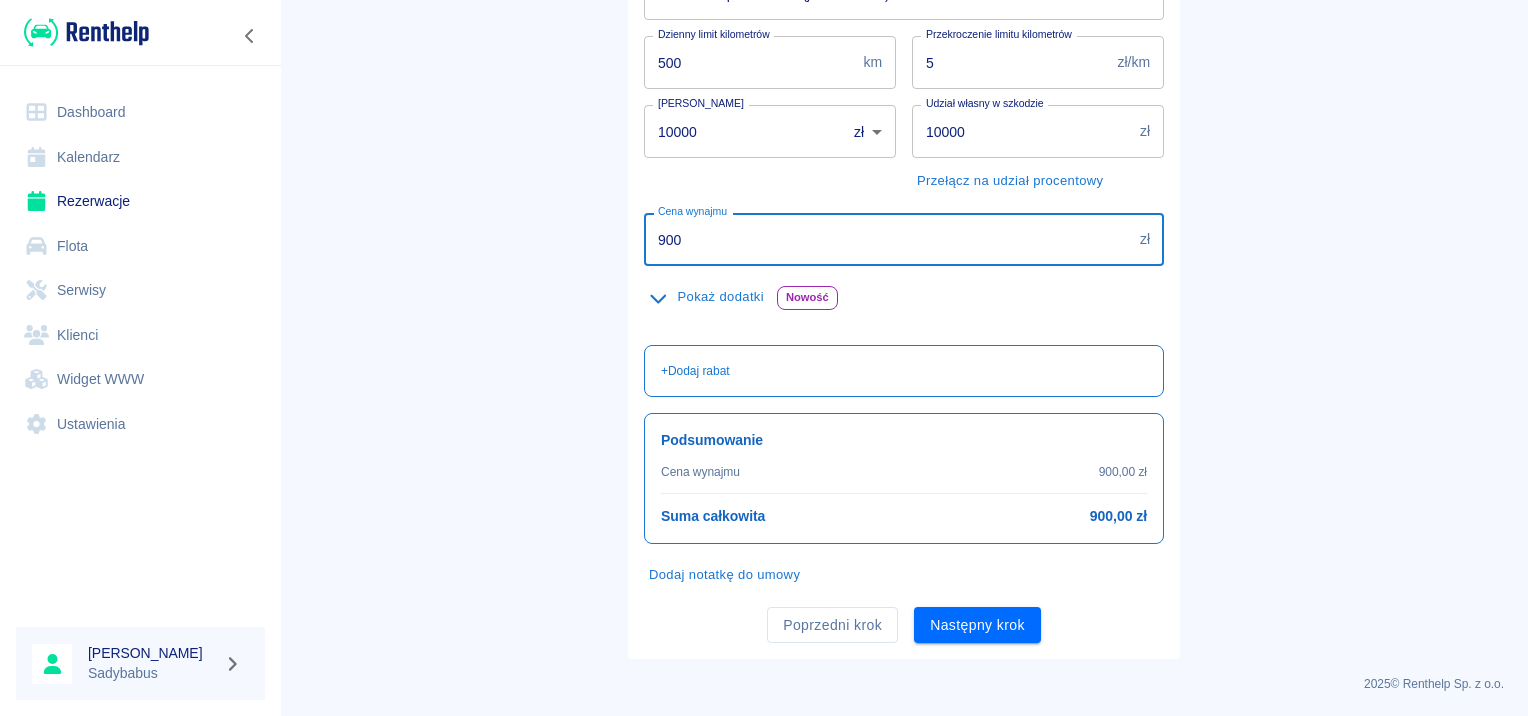 click on "900" at bounding box center [888, 239] 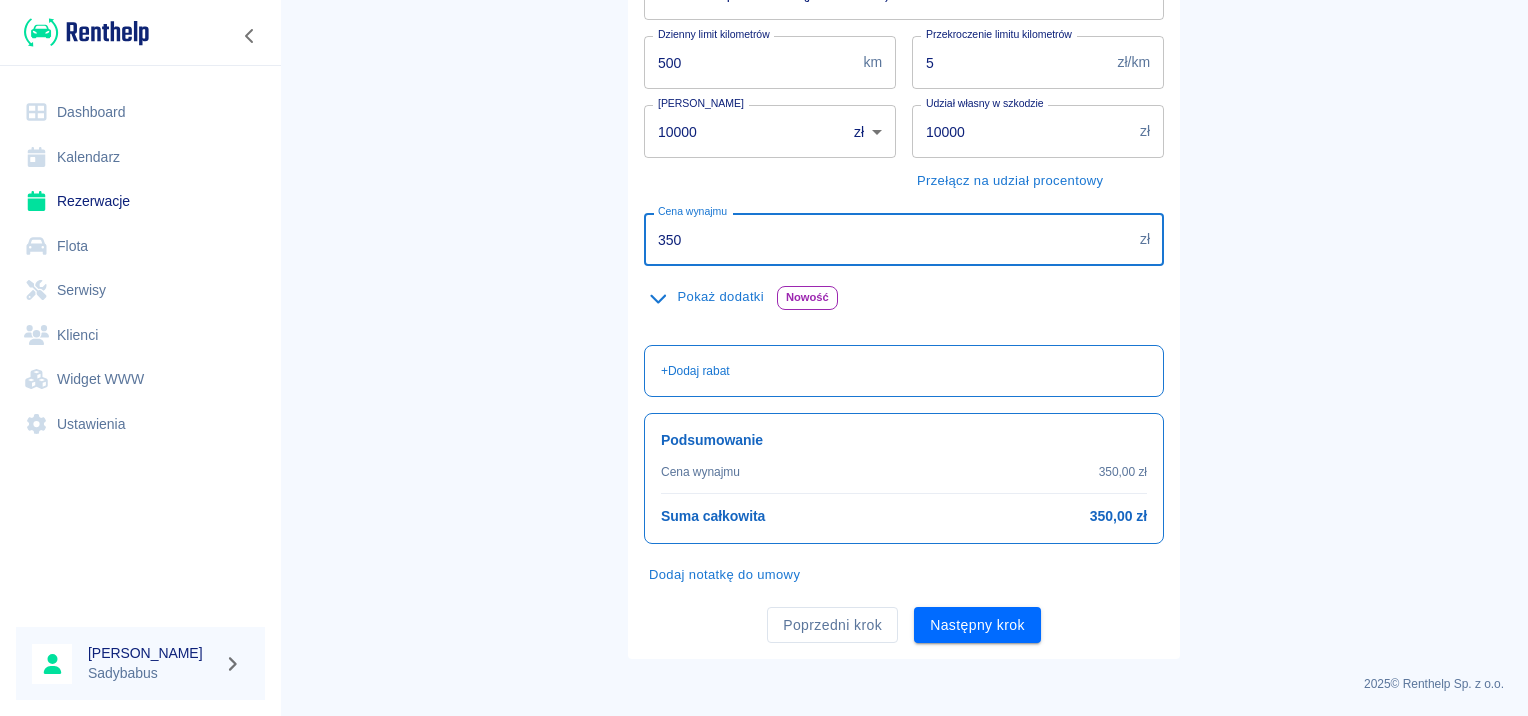 type on "350" 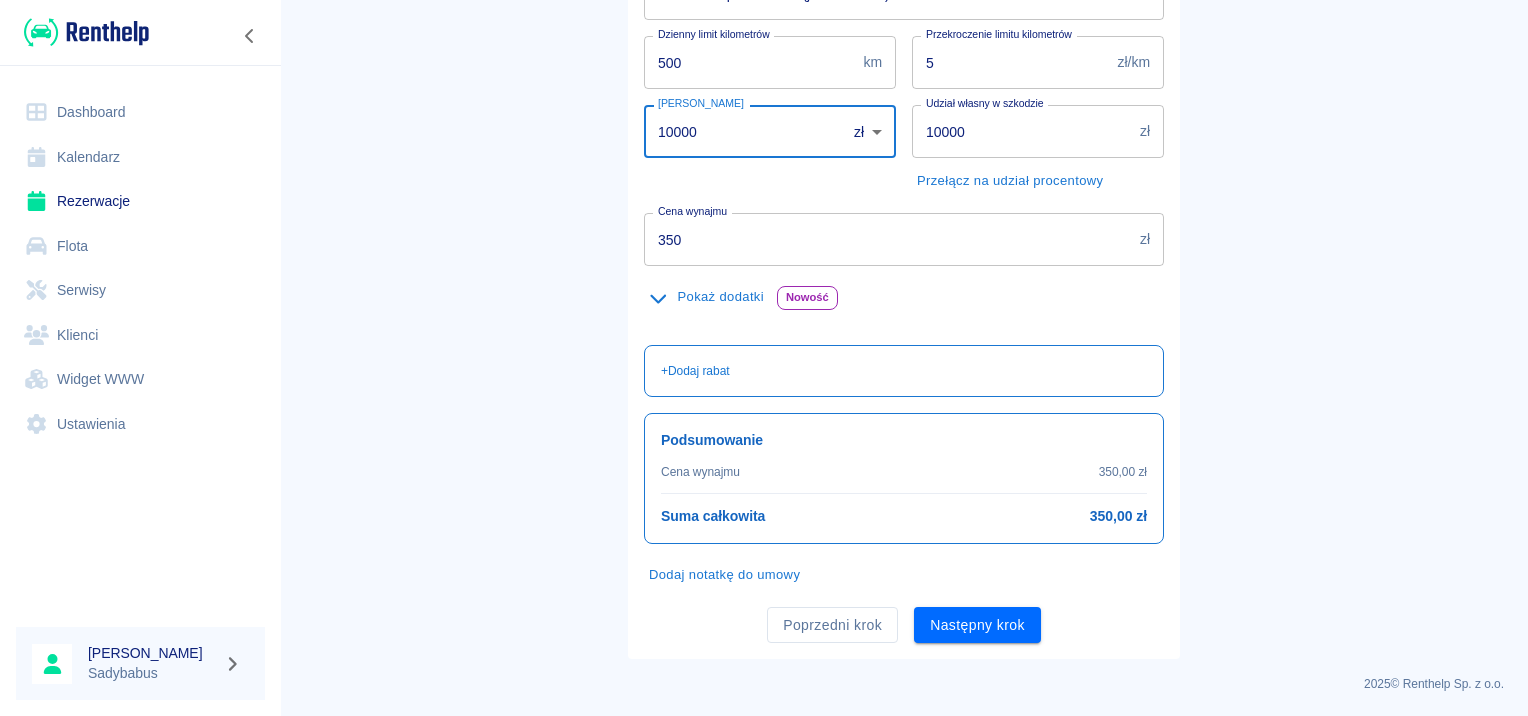 click on "10000" at bounding box center (738, 131) 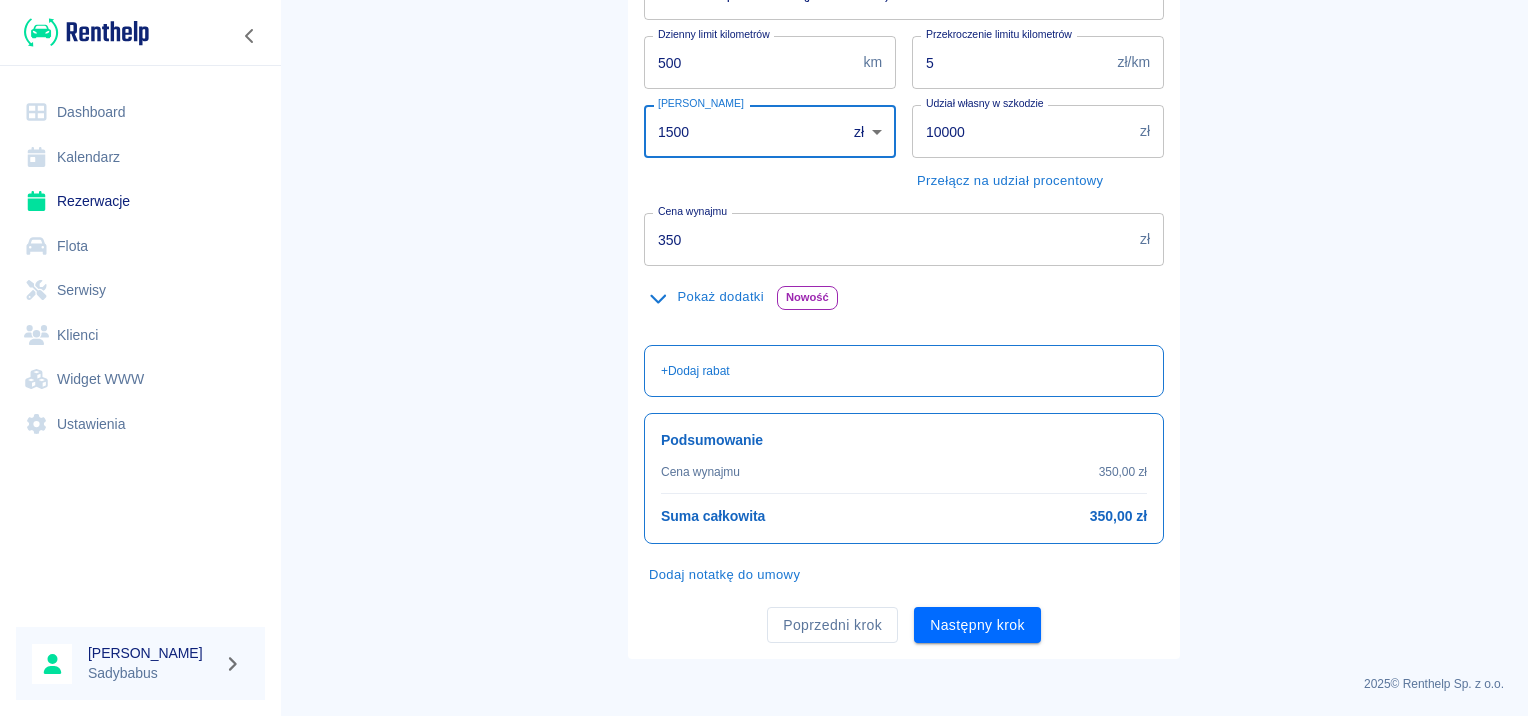type on "1500" 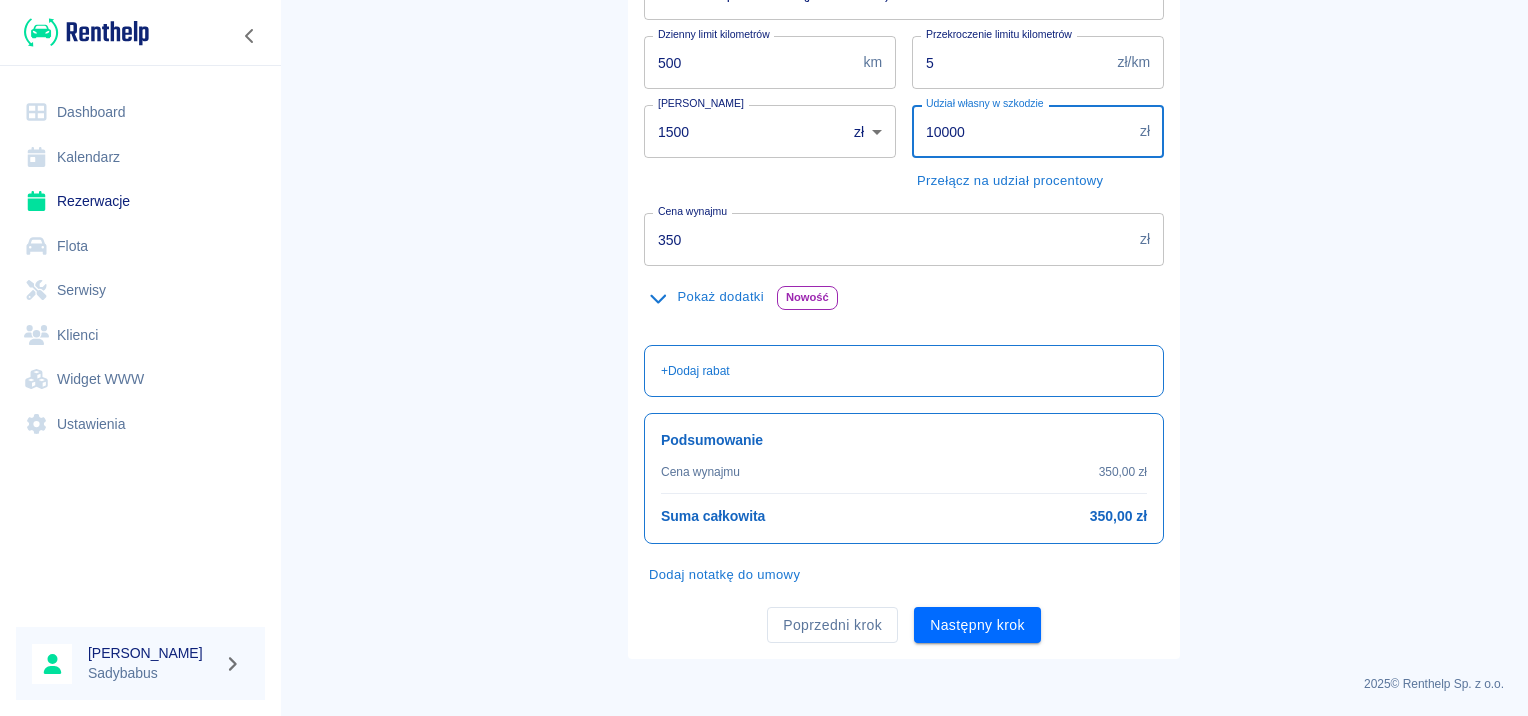 click on "10000" at bounding box center (1022, 131) 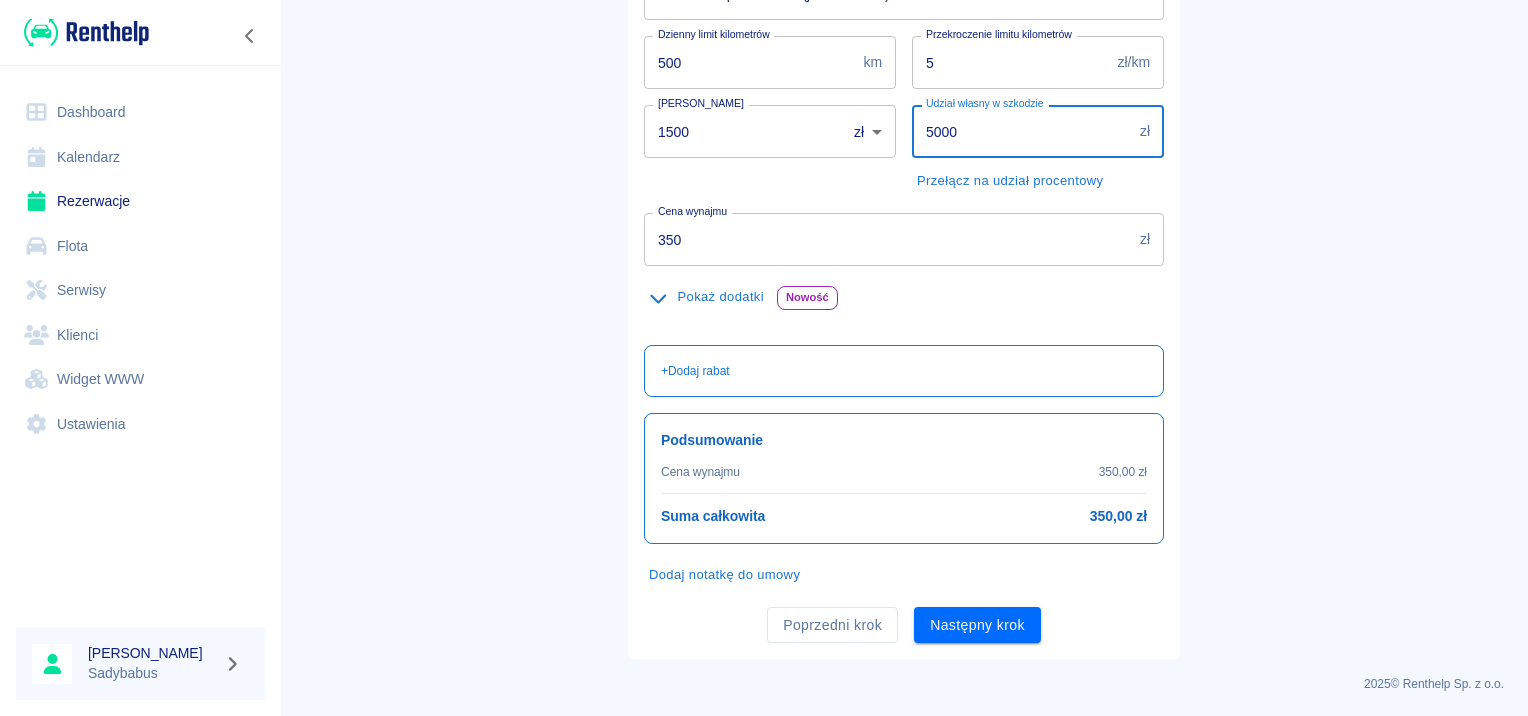 type on "5000" 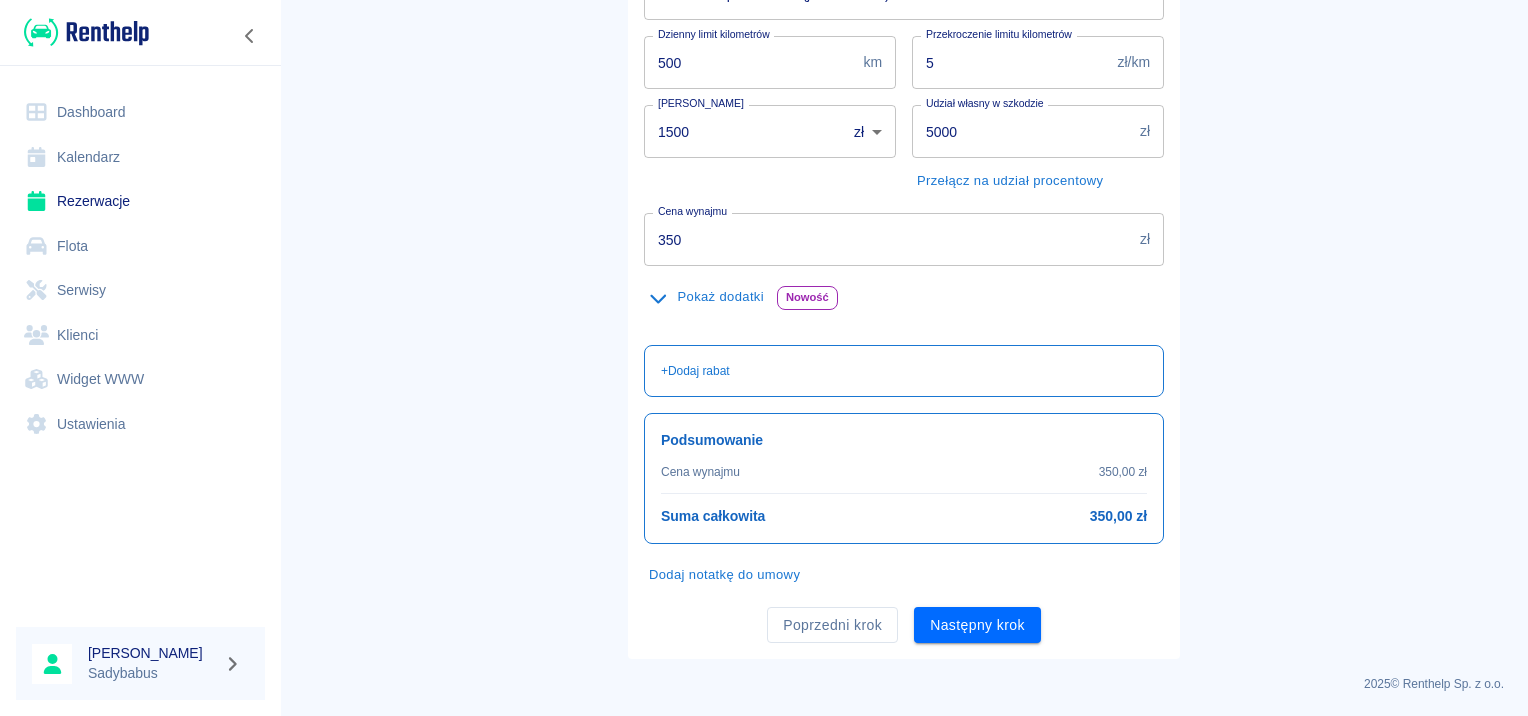 click on "5" at bounding box center [1011, 62] 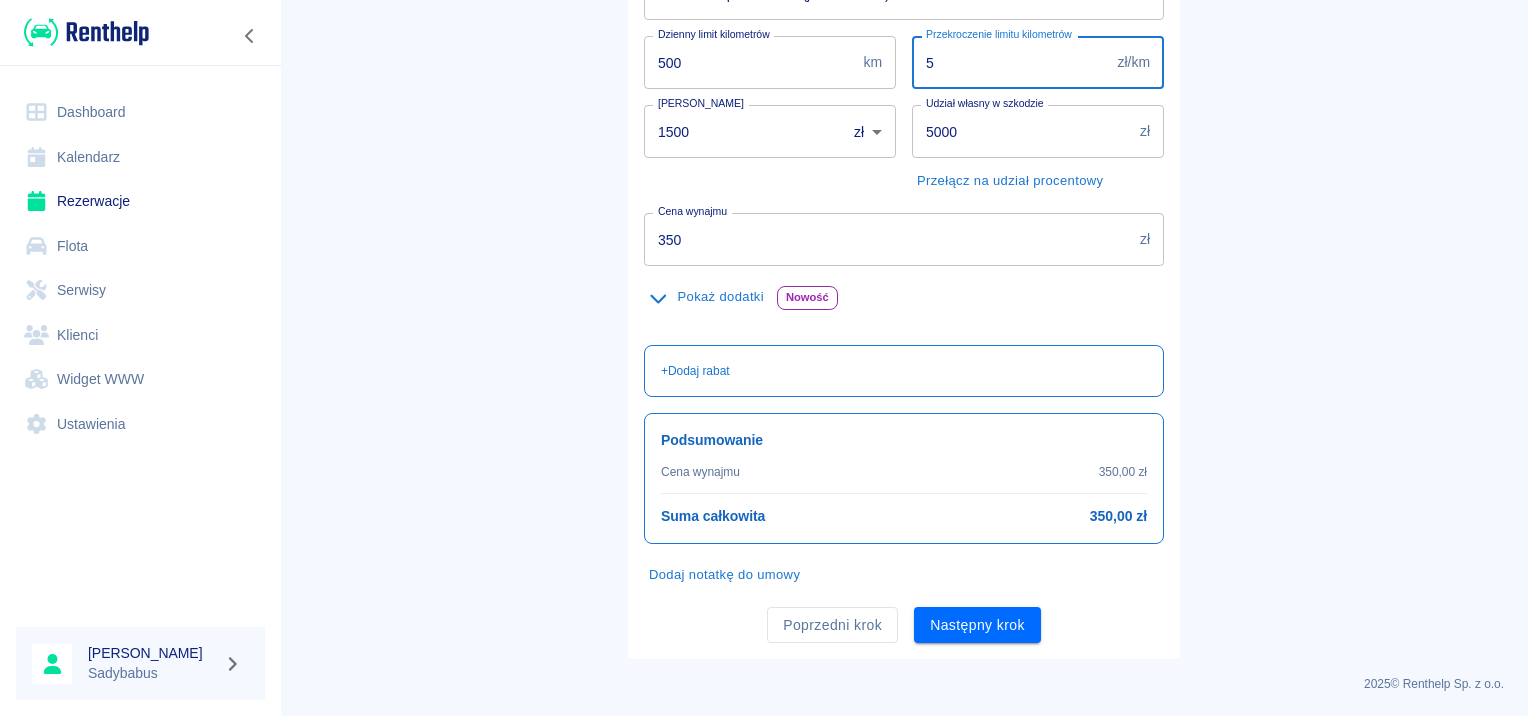 click on "5" at bounding box center (1011, 62) 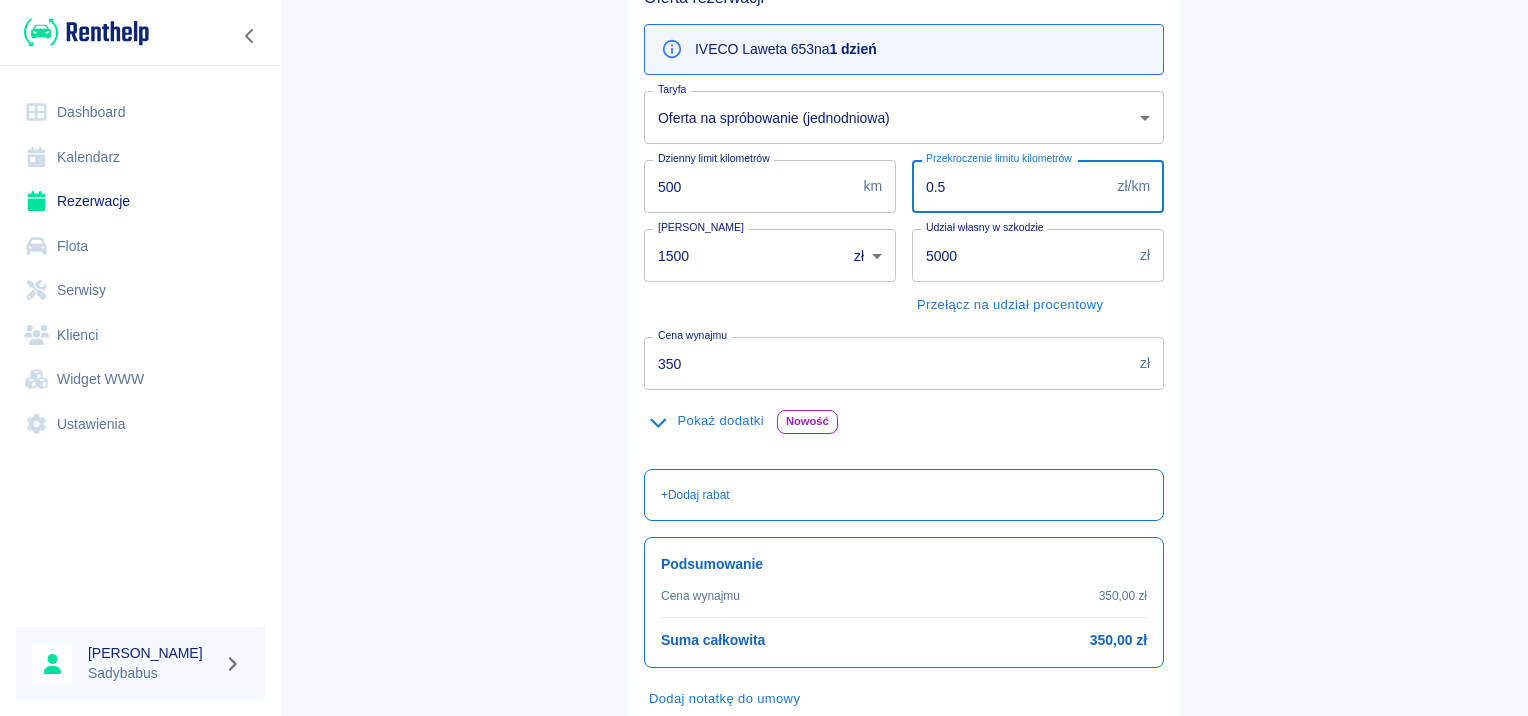 scroll, scrollTop: 331, scrollLeft: 0, axis: vertical 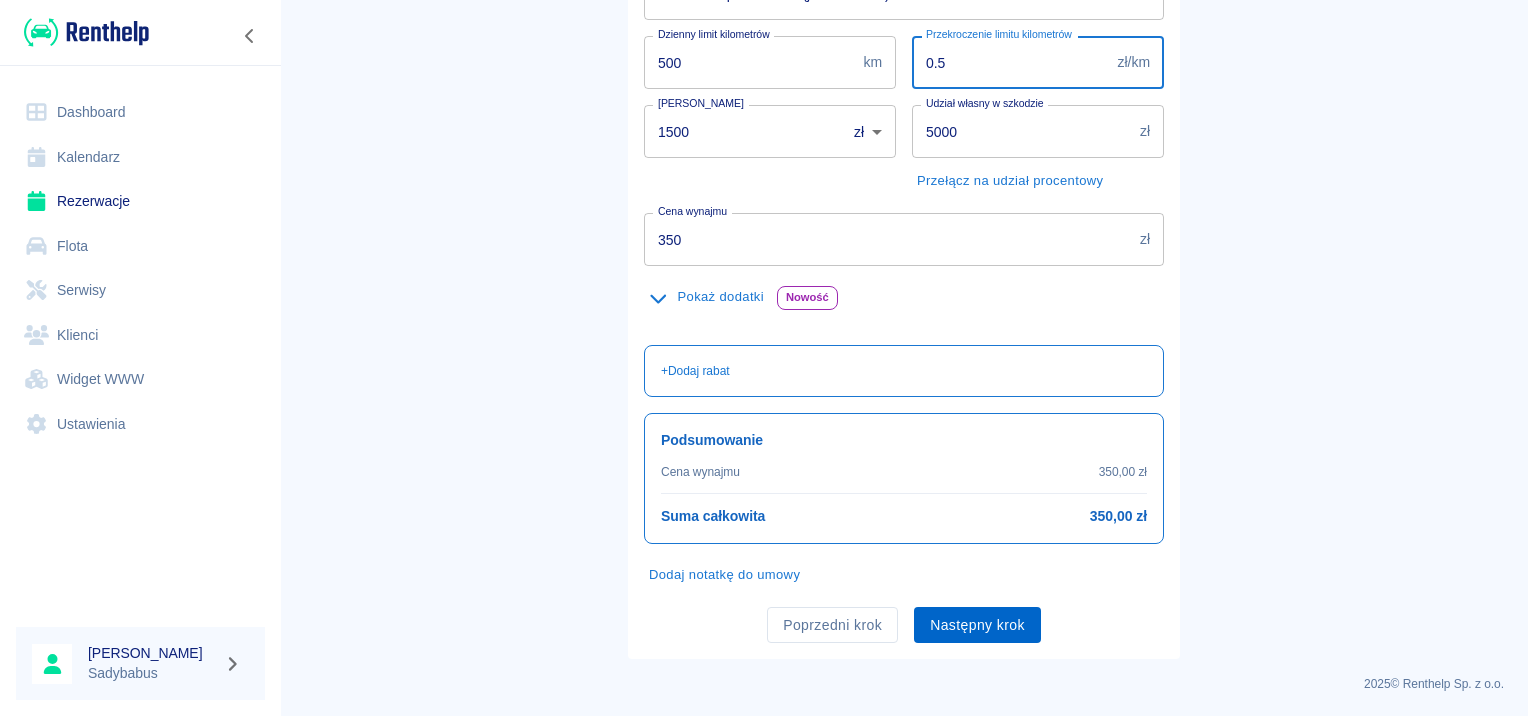 type on "0.5" 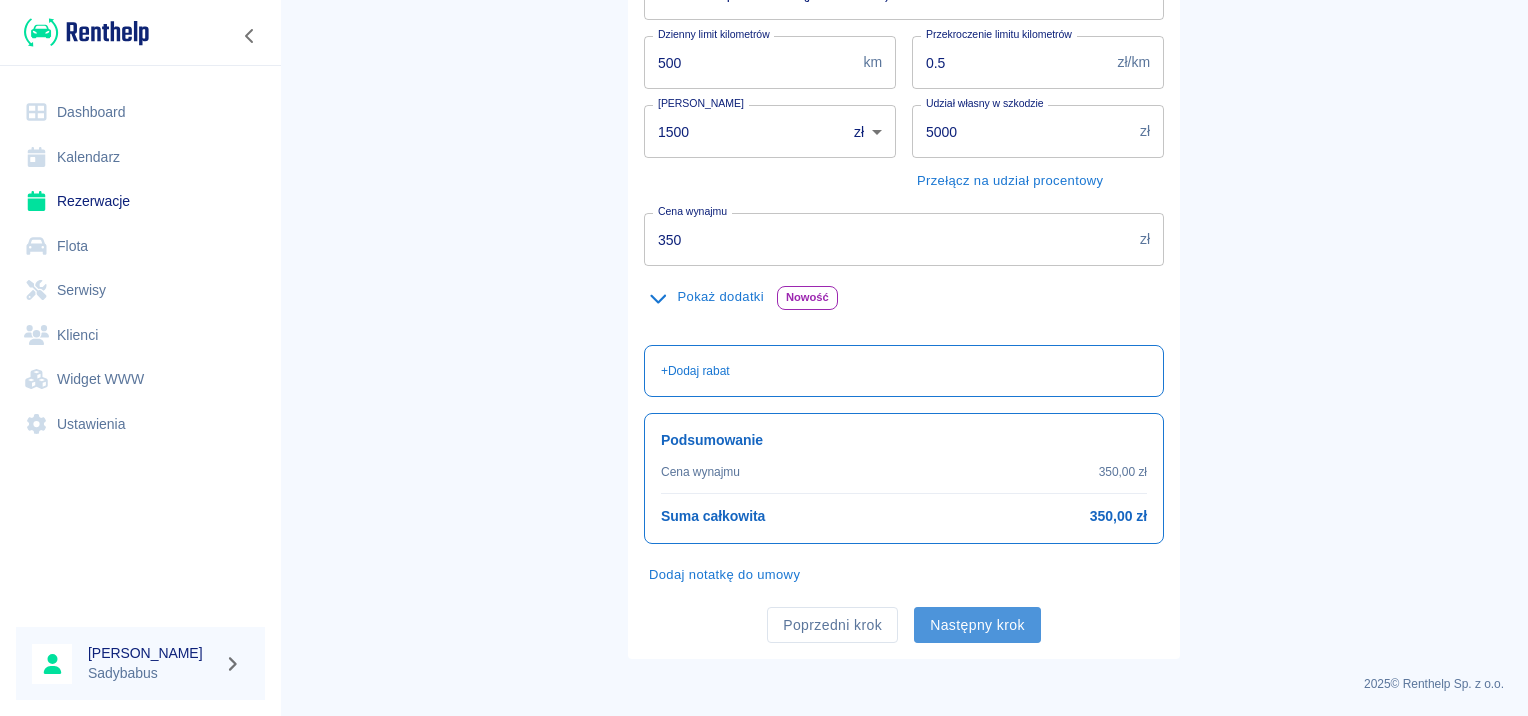 click on "Następny krok" at bounding box center [977, 625] 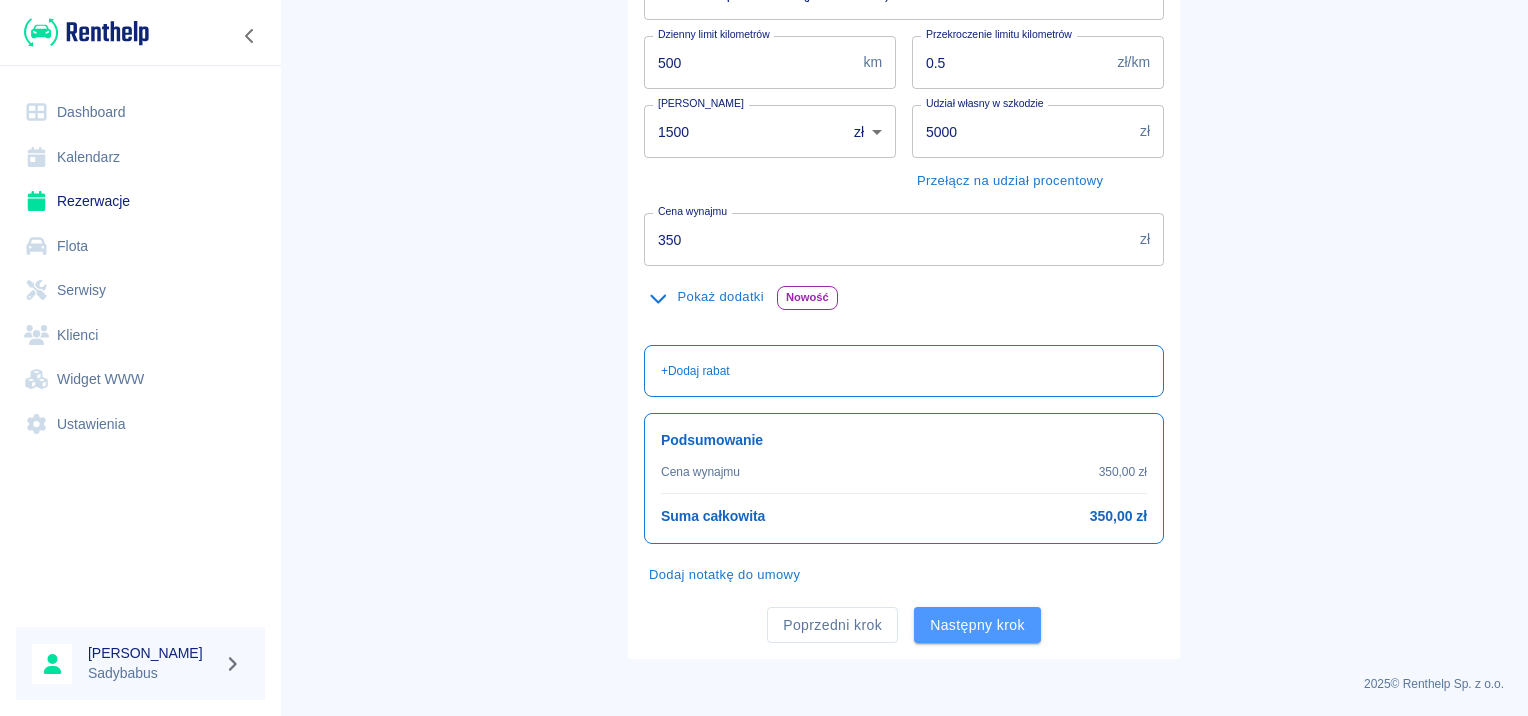 scroll, scrollTop: 0, scrollLeft: 0, axis: both 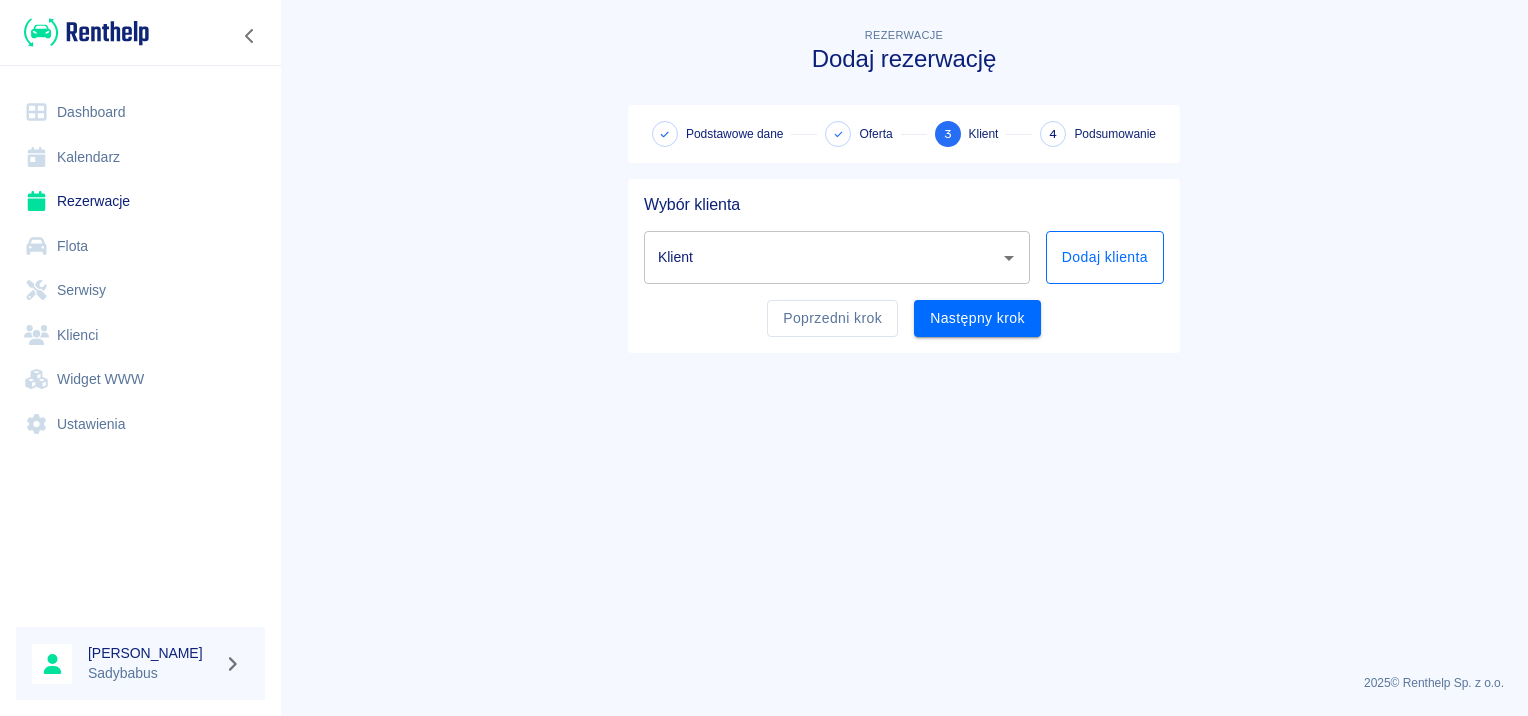 click on "Dodaj klienta" at bounding box center (1105, 257) 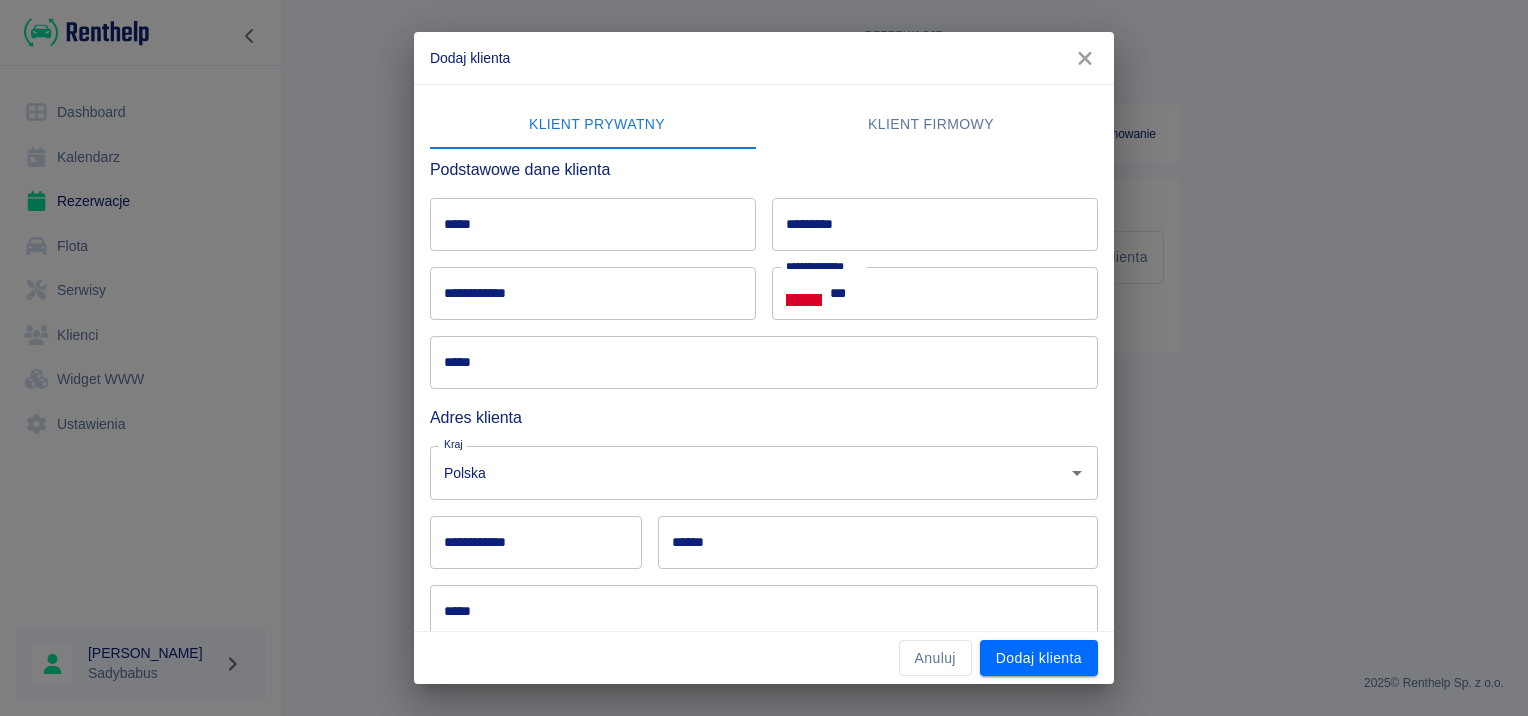 click on "*****" at bounding box center (593, 224) 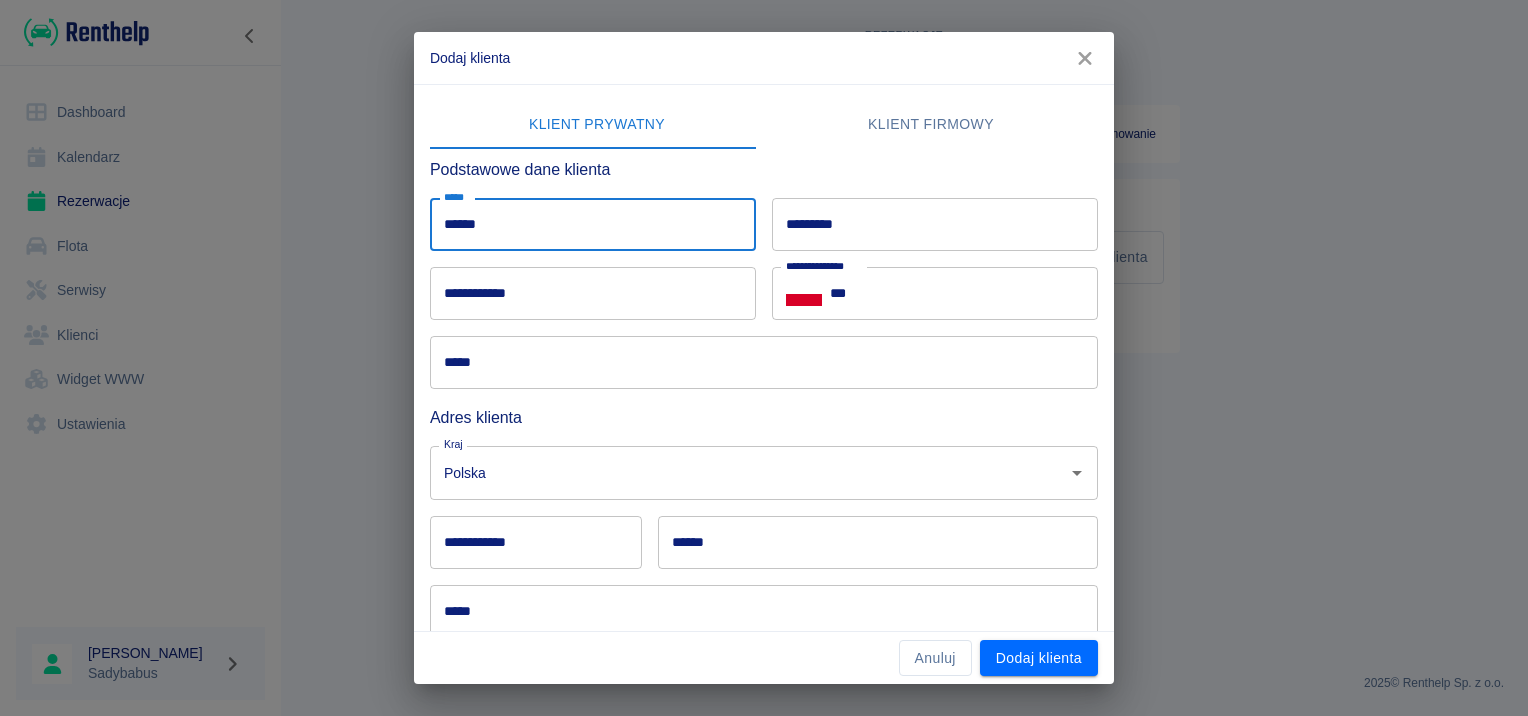 type on "******" 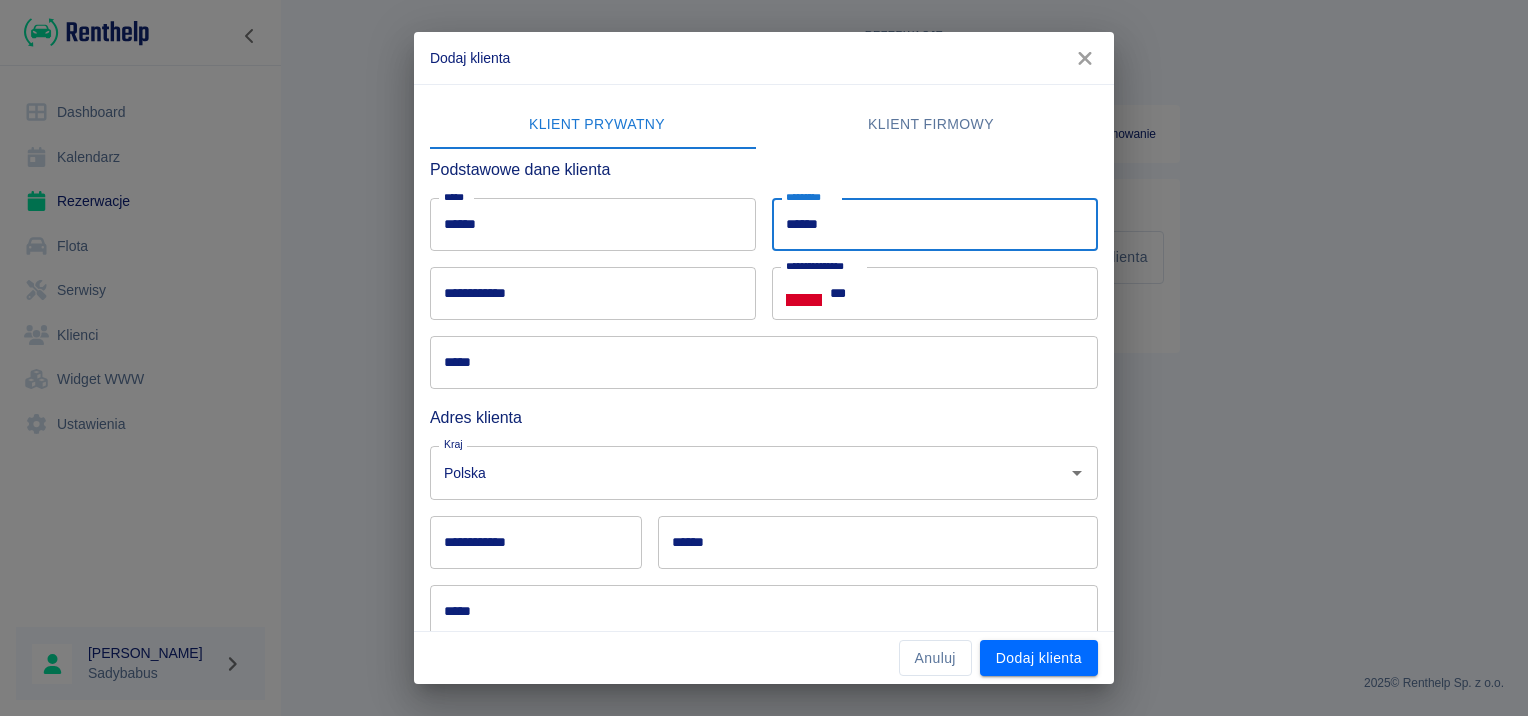type on "******" 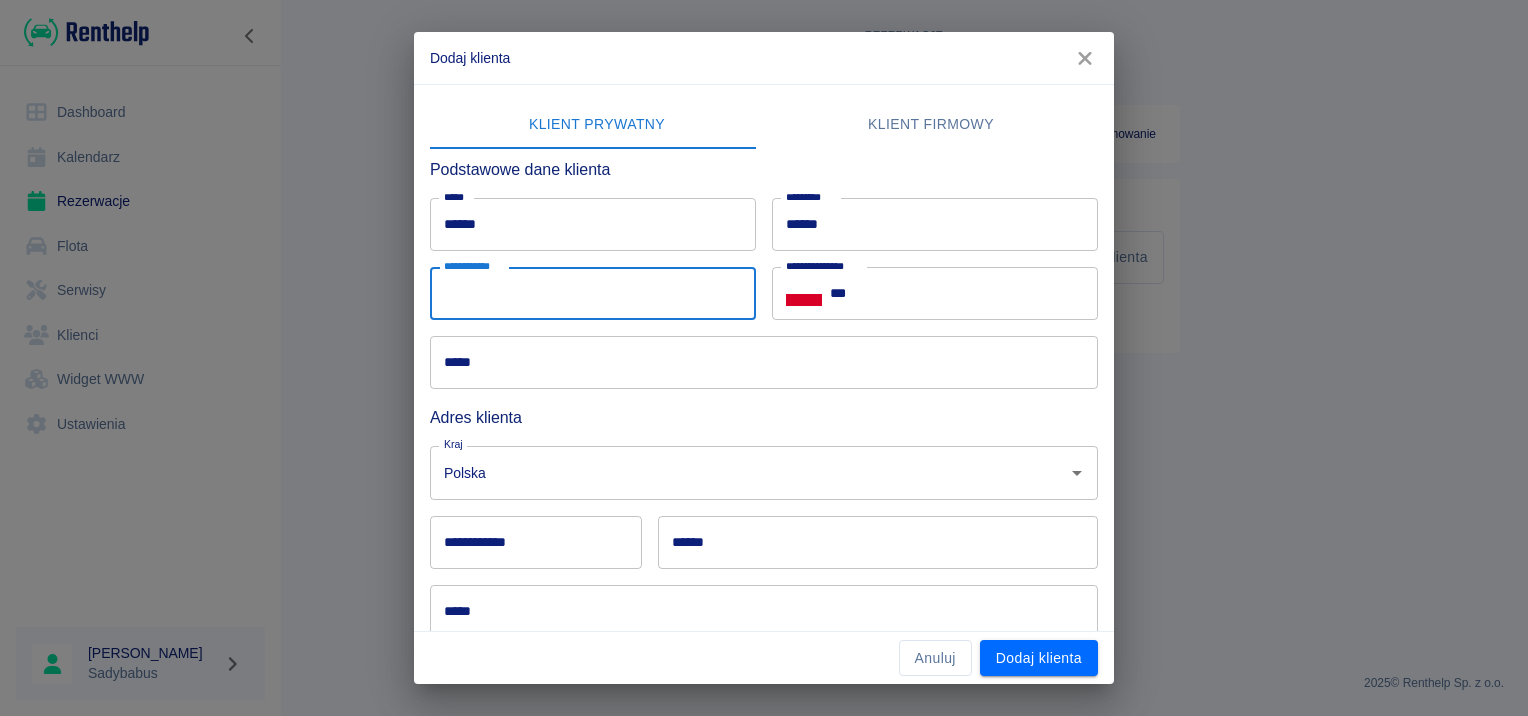 click on "**********" at bounding box center (593, 293) 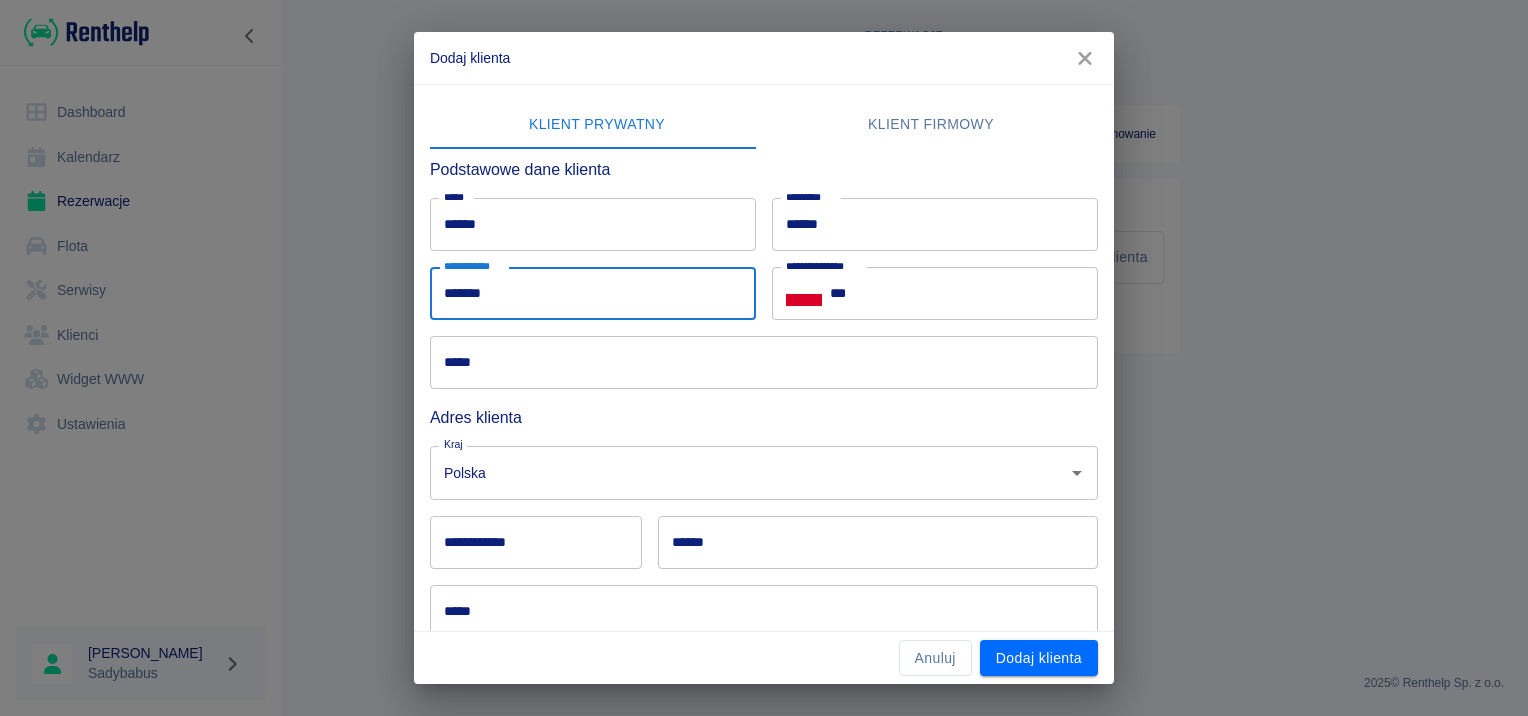 type on "*******" 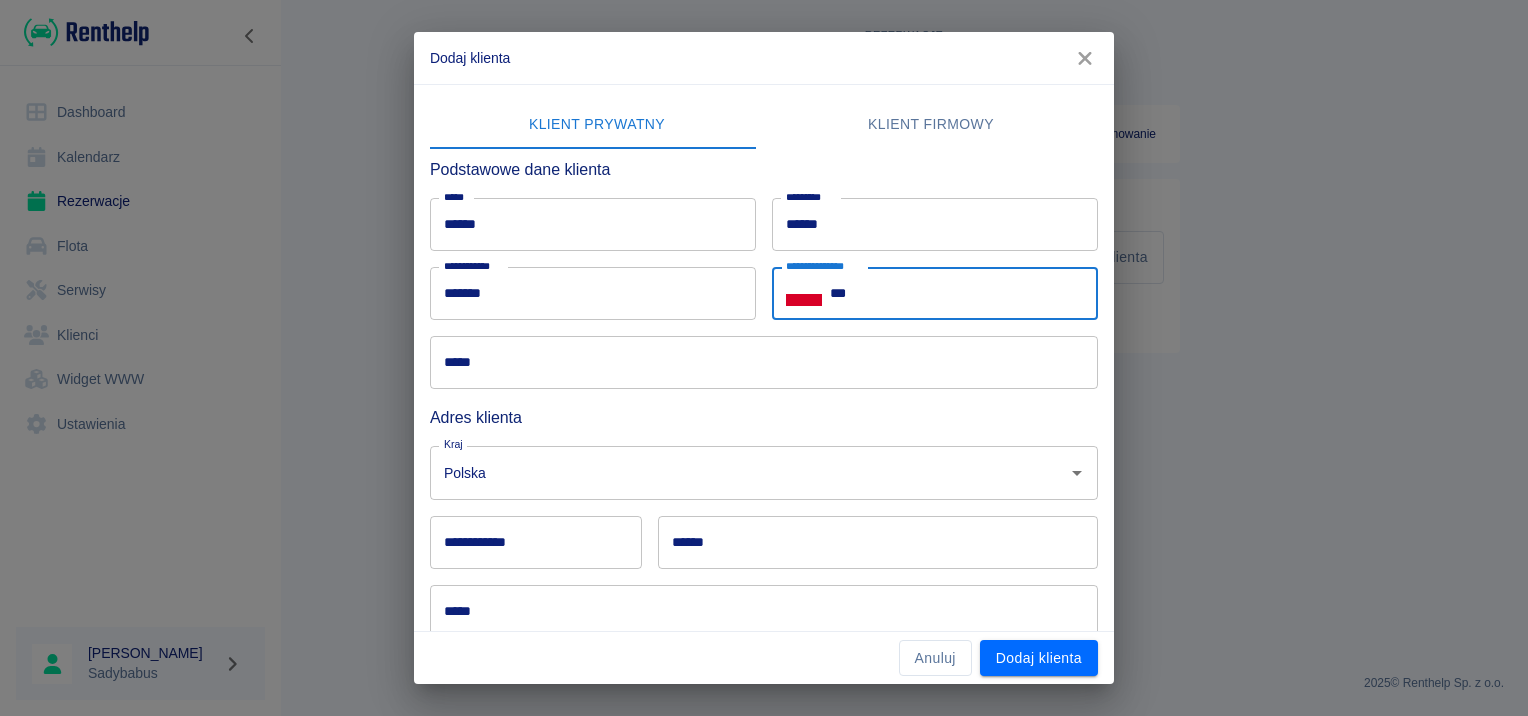 click on "***" at bounding box center [964, 293] 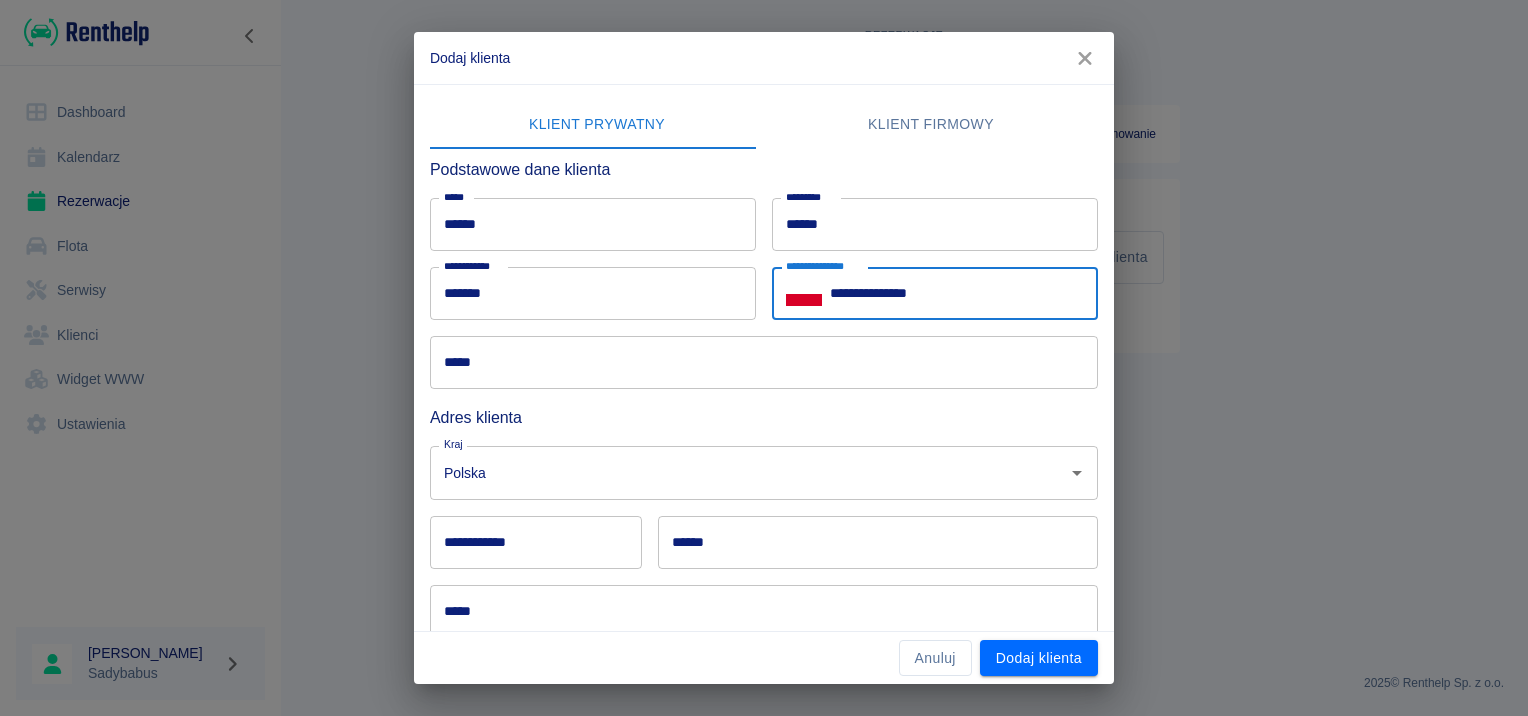 type on "**********" 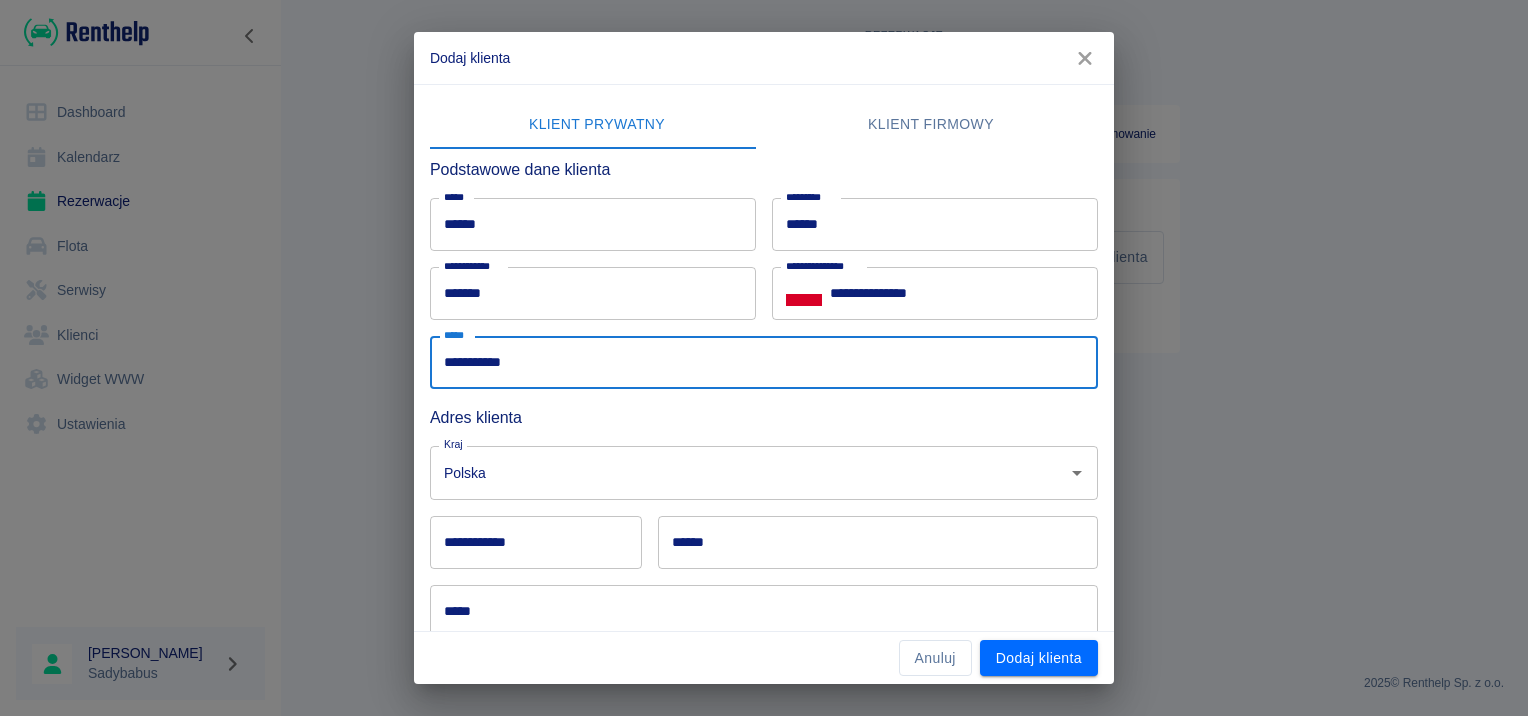 type on "**********" 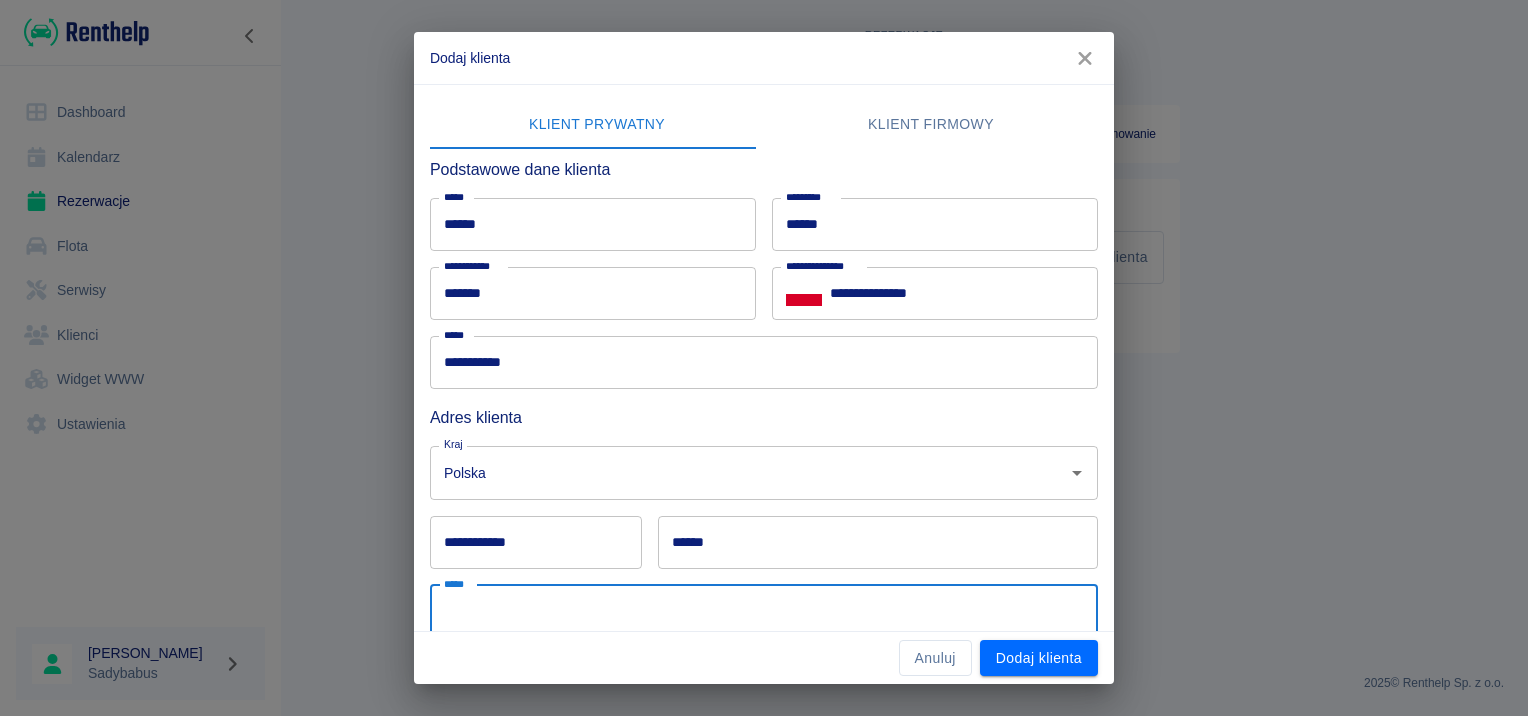 click on "*****" at bounding box center (764, 611) 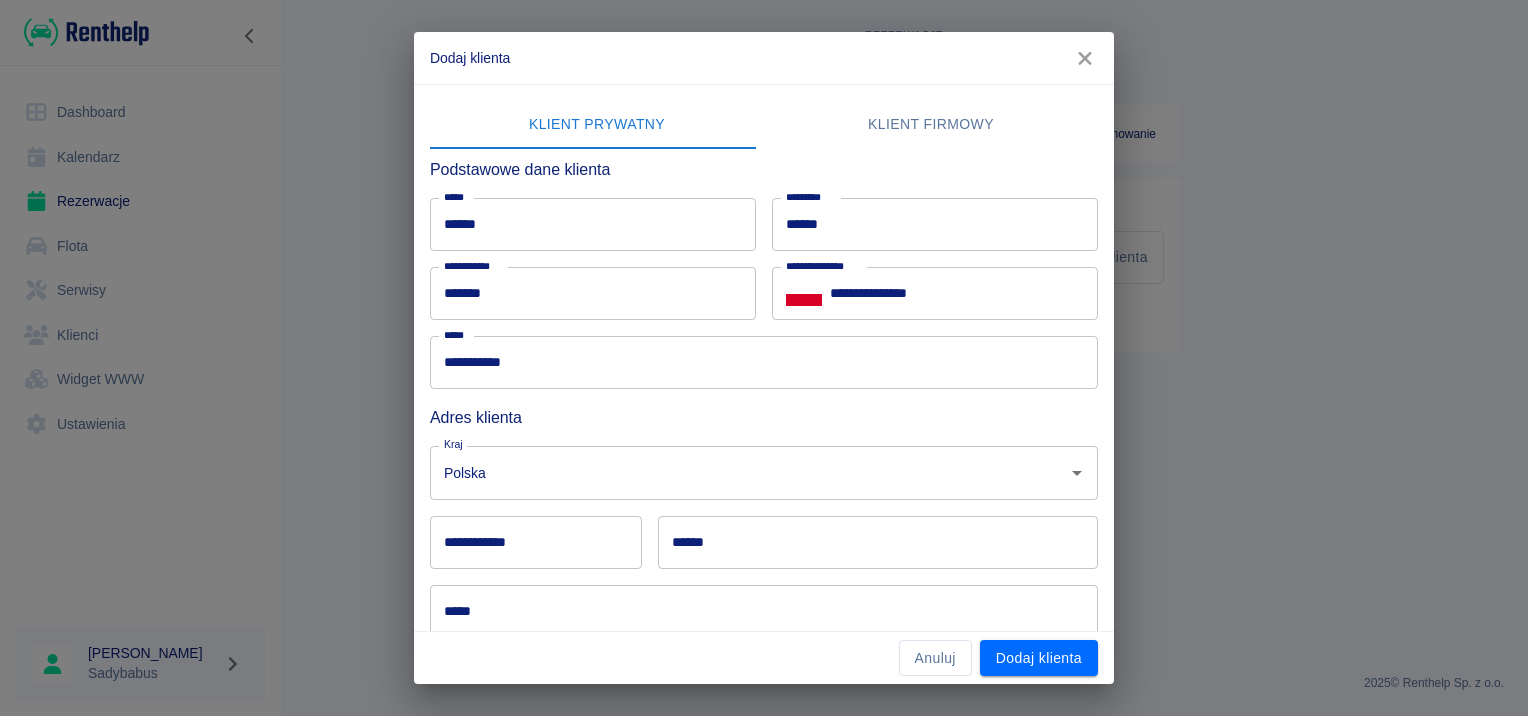 click on "****** ******" at bounding box center (870, 534) 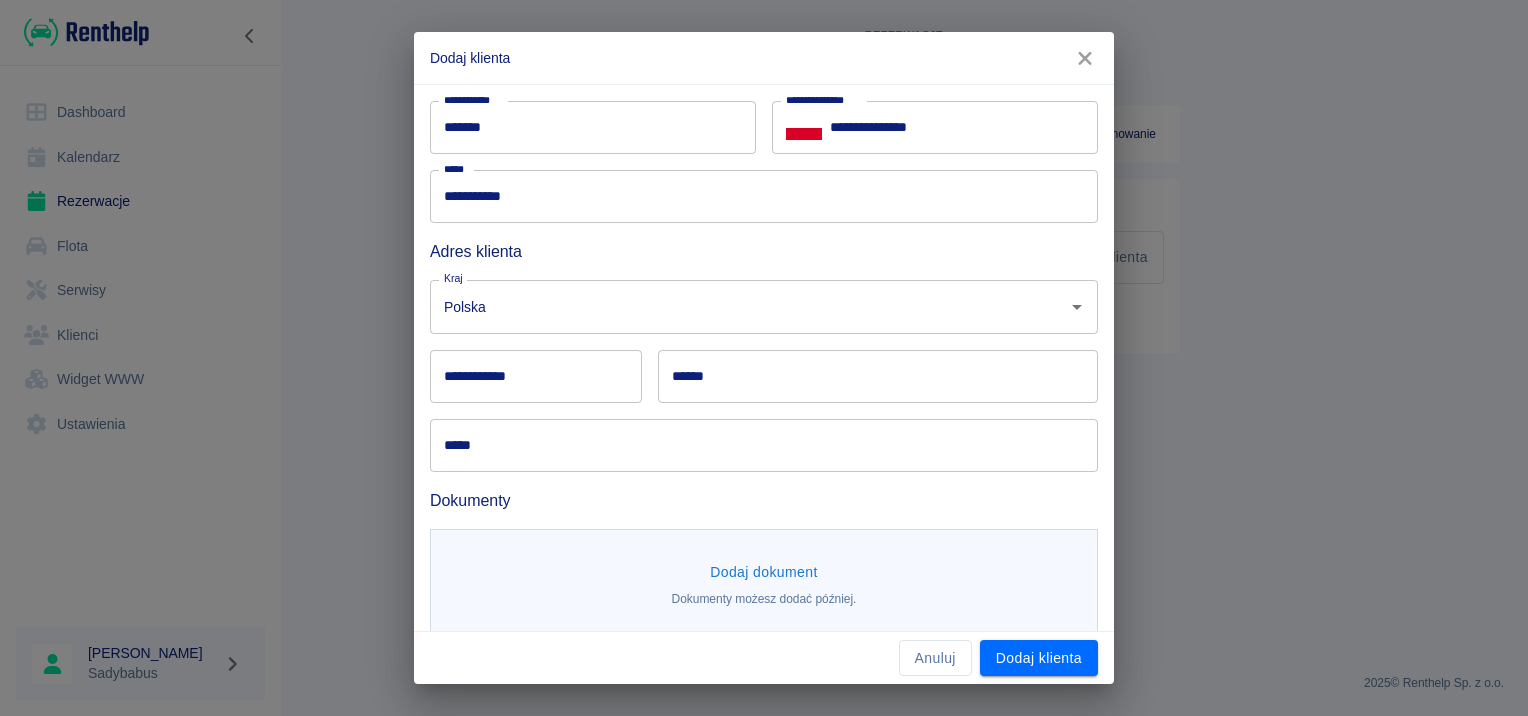 scroll, scrollTop: 184, scrollLeft: 0, axis: vertical 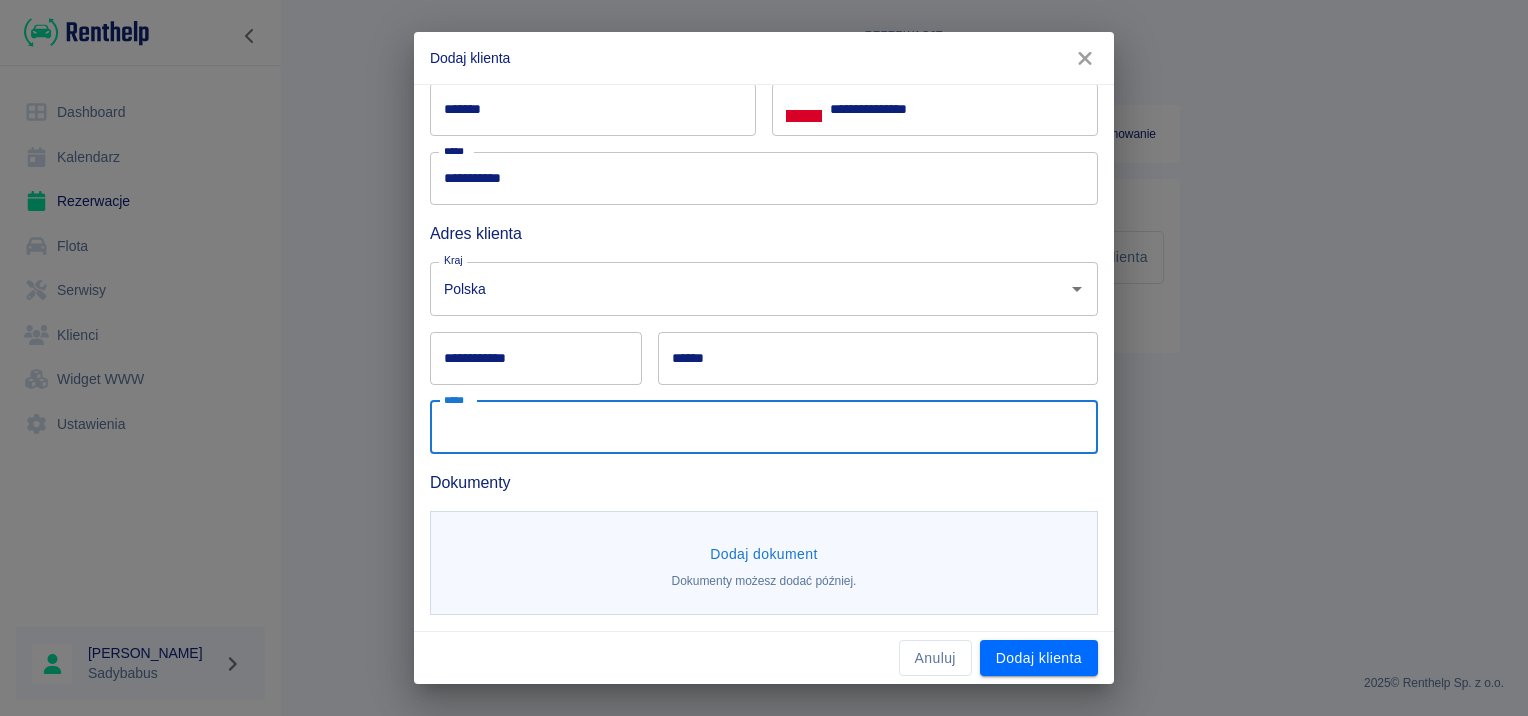 click on "*****" at bounding box center [764, 427] 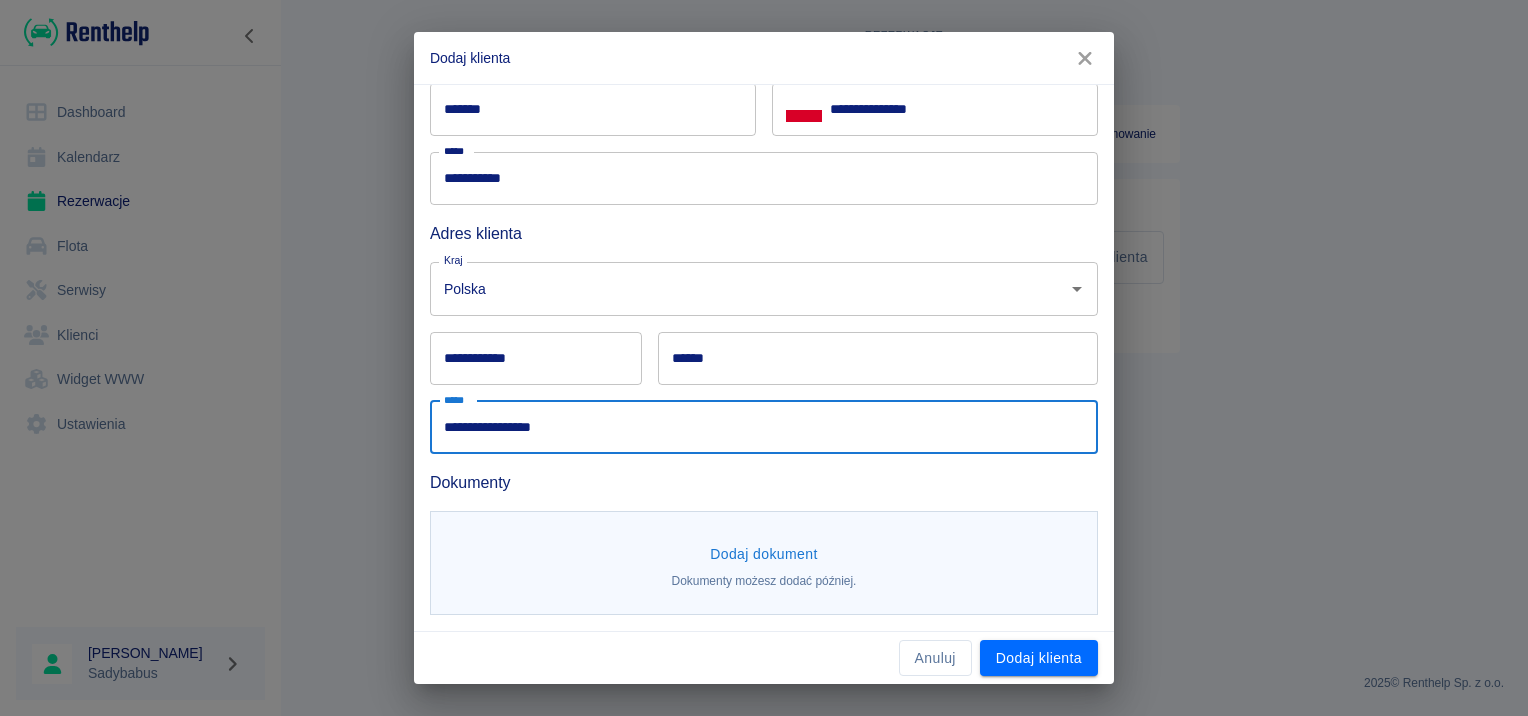 type on "**********" 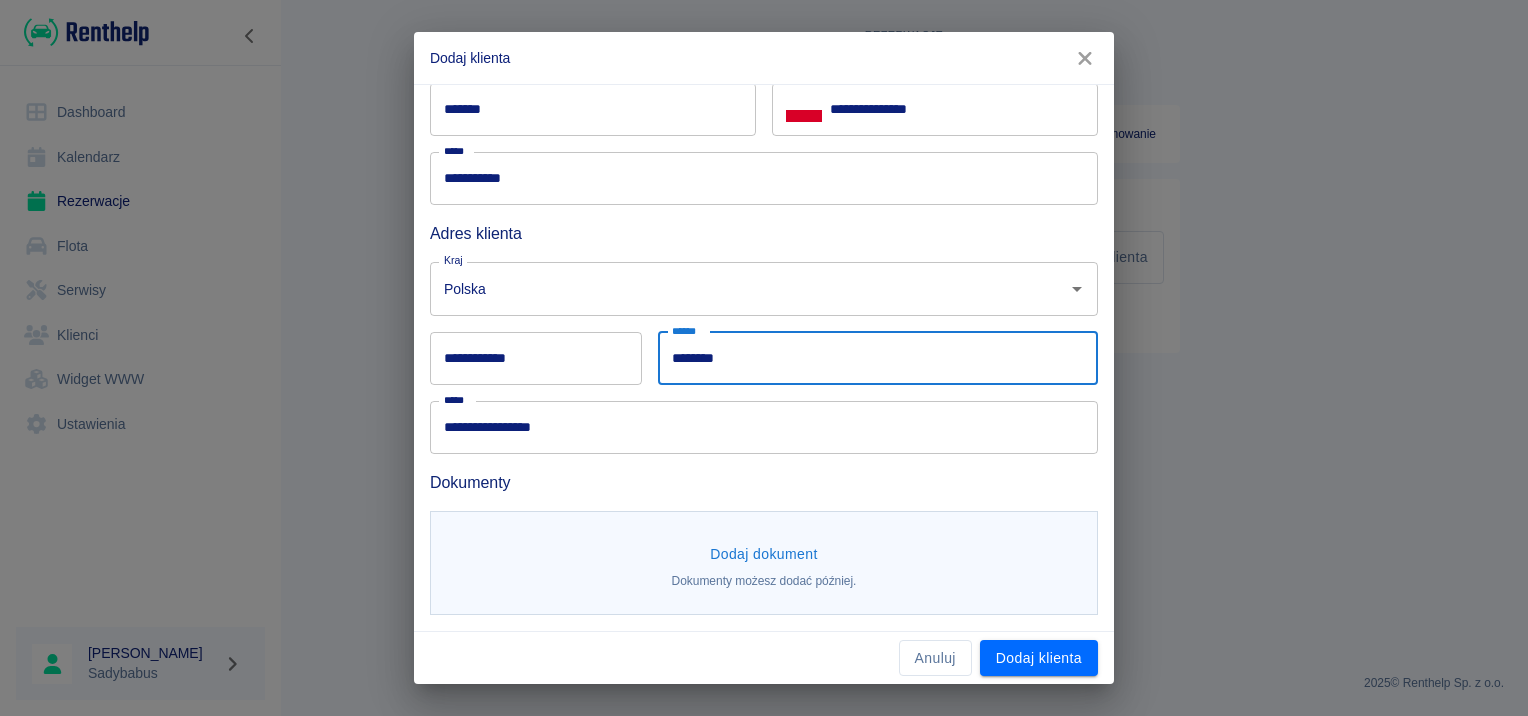 type on "********" 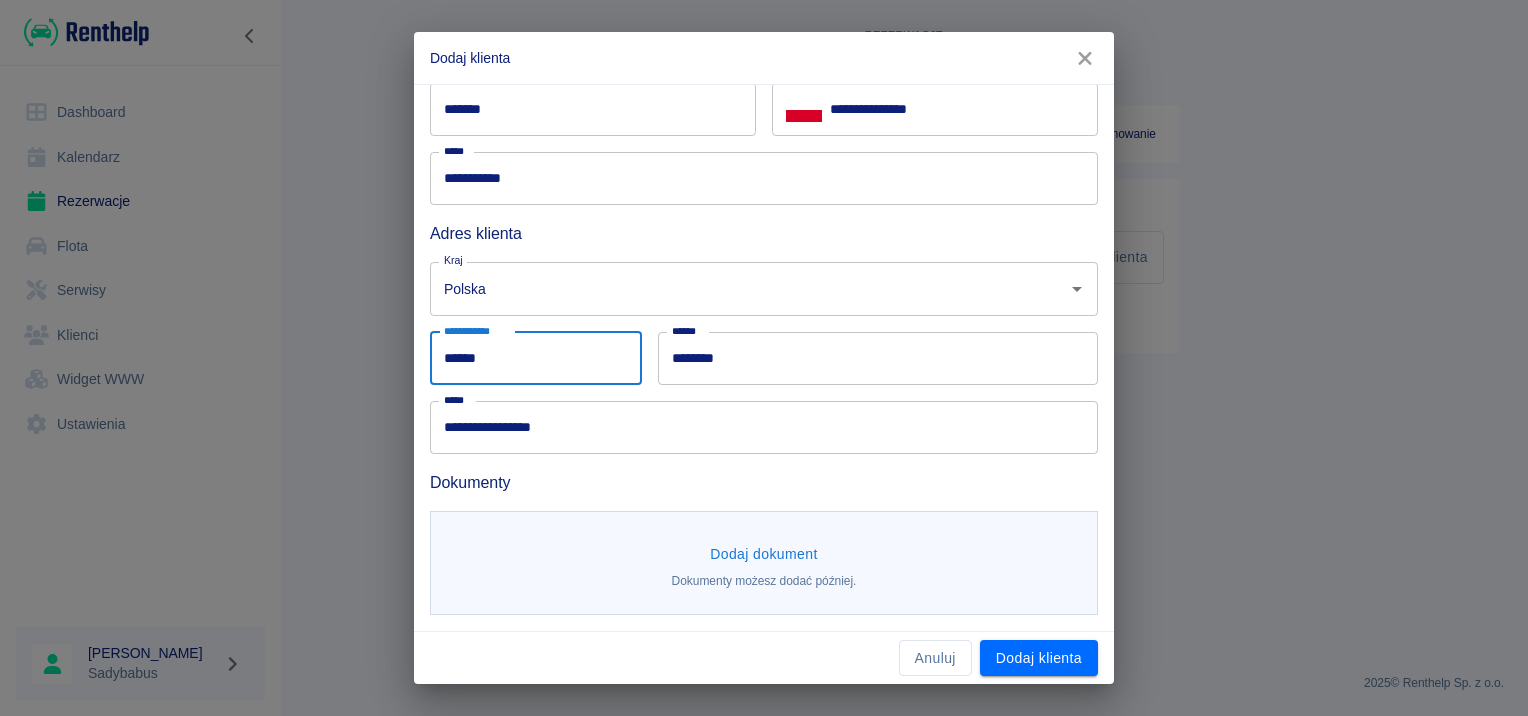 type on "******" 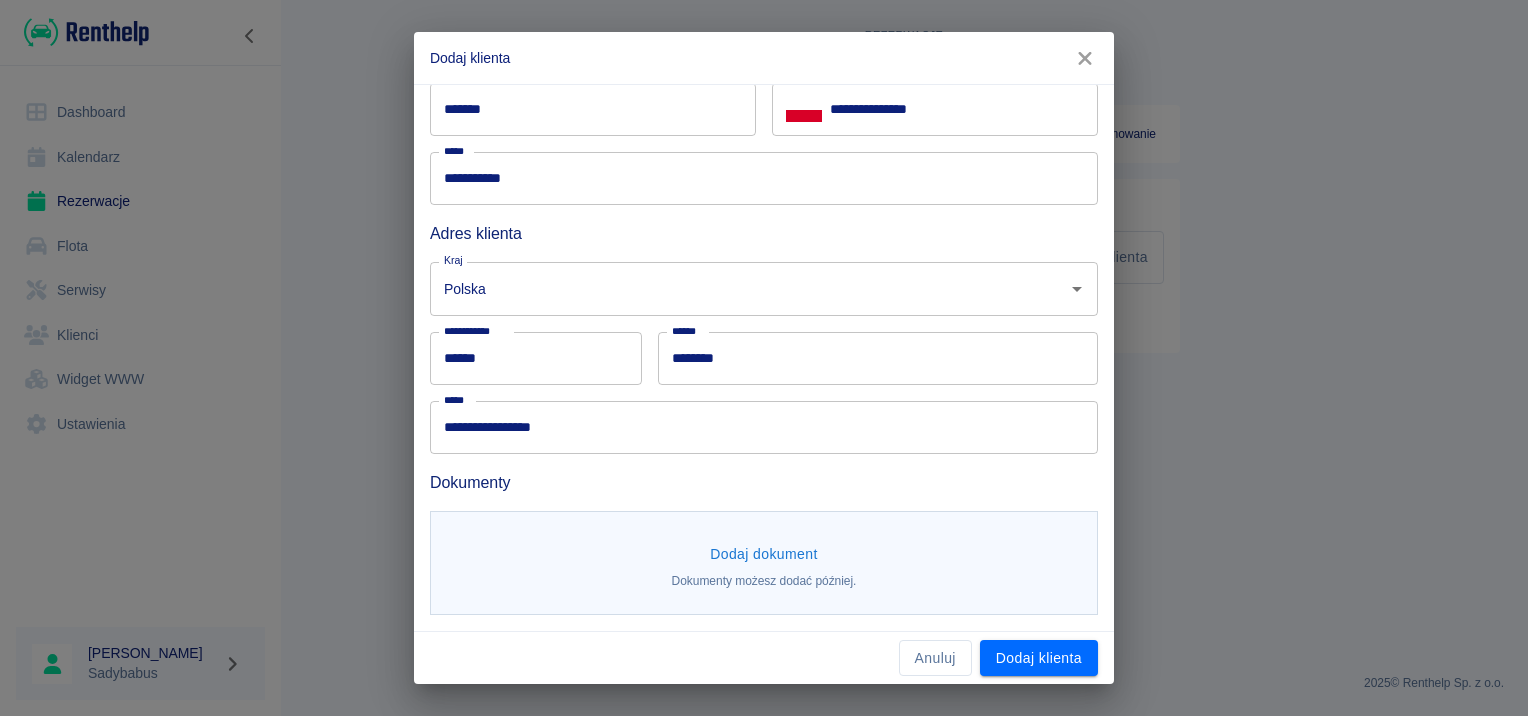 click on "Dodaj dokument" at bounding box center [764, 554] 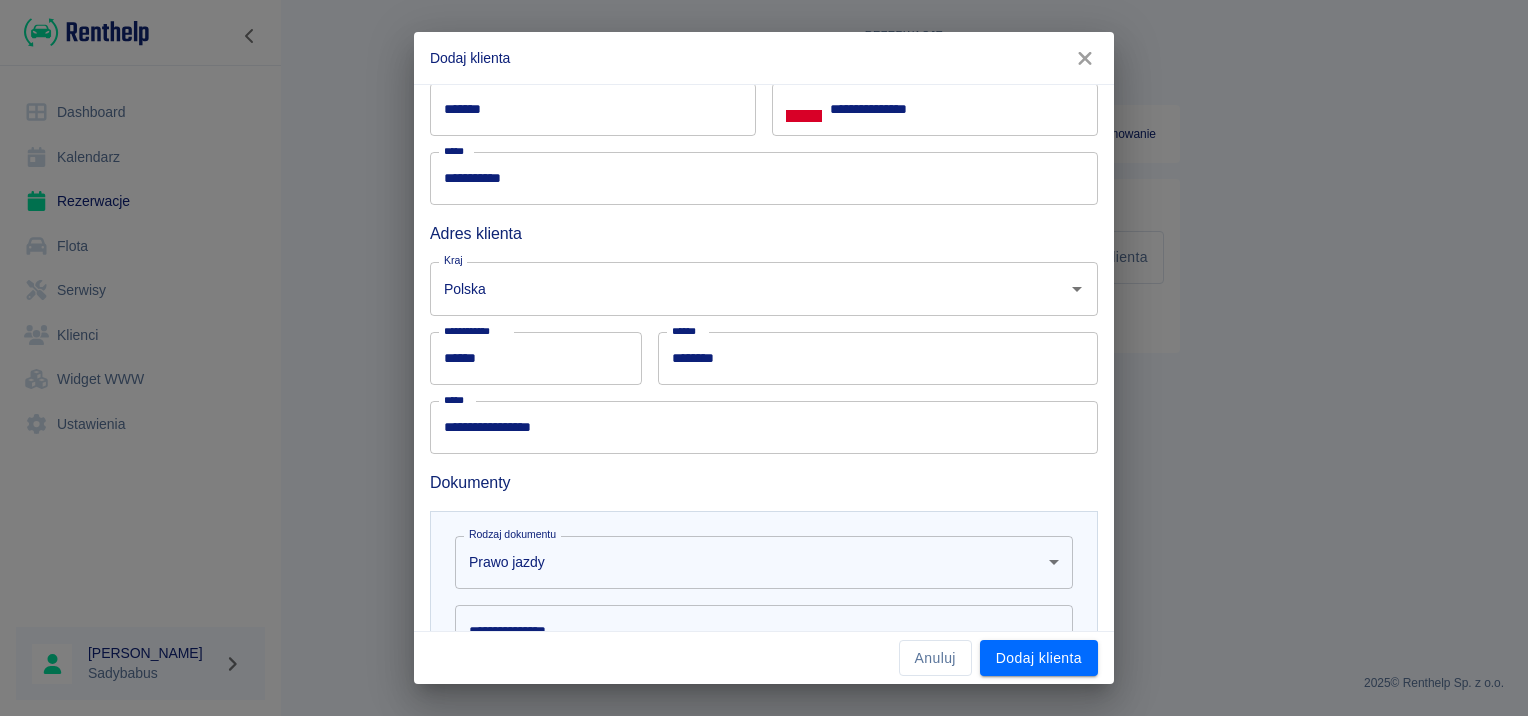 scroll, scrollTop: 475, scrollLeft: 0, axis: vertical 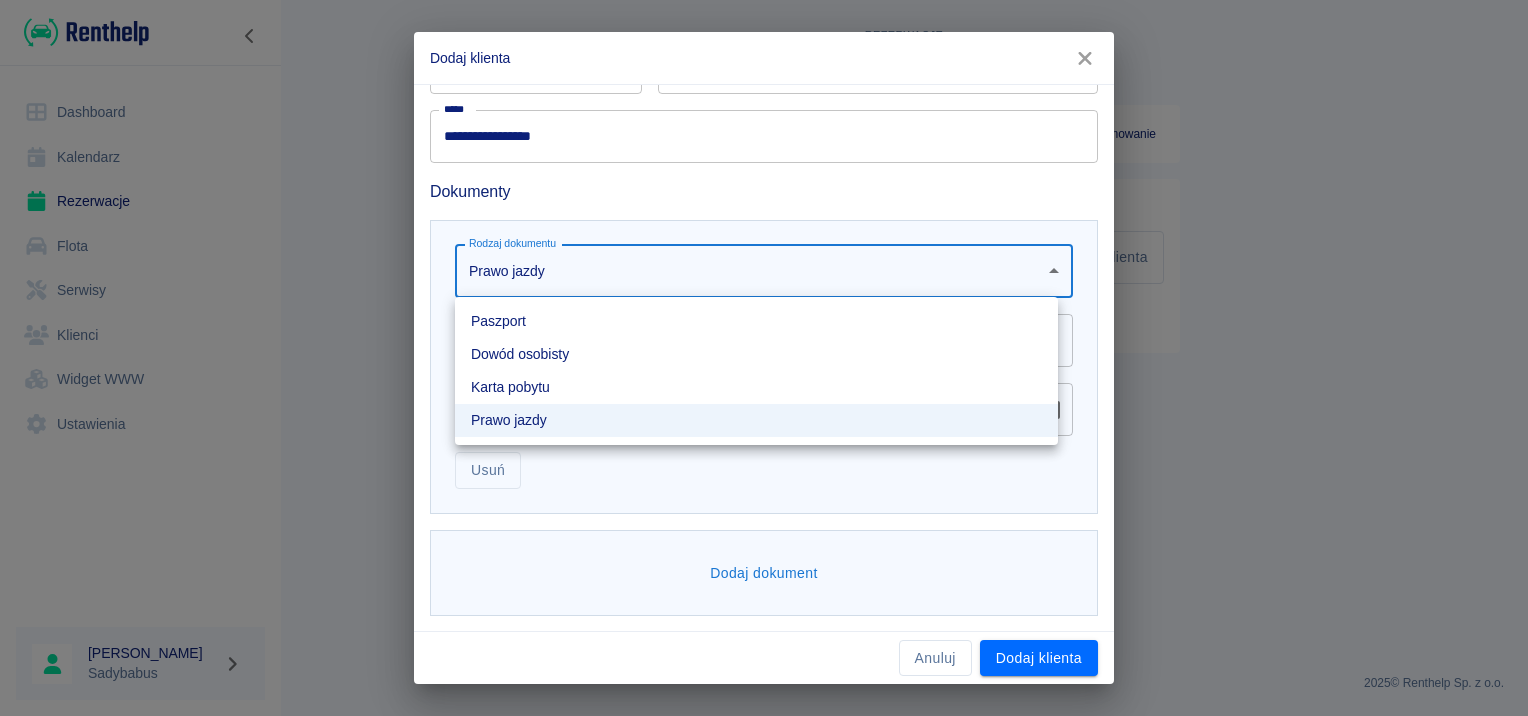 click on "**********" at bounding box center [764, 358] 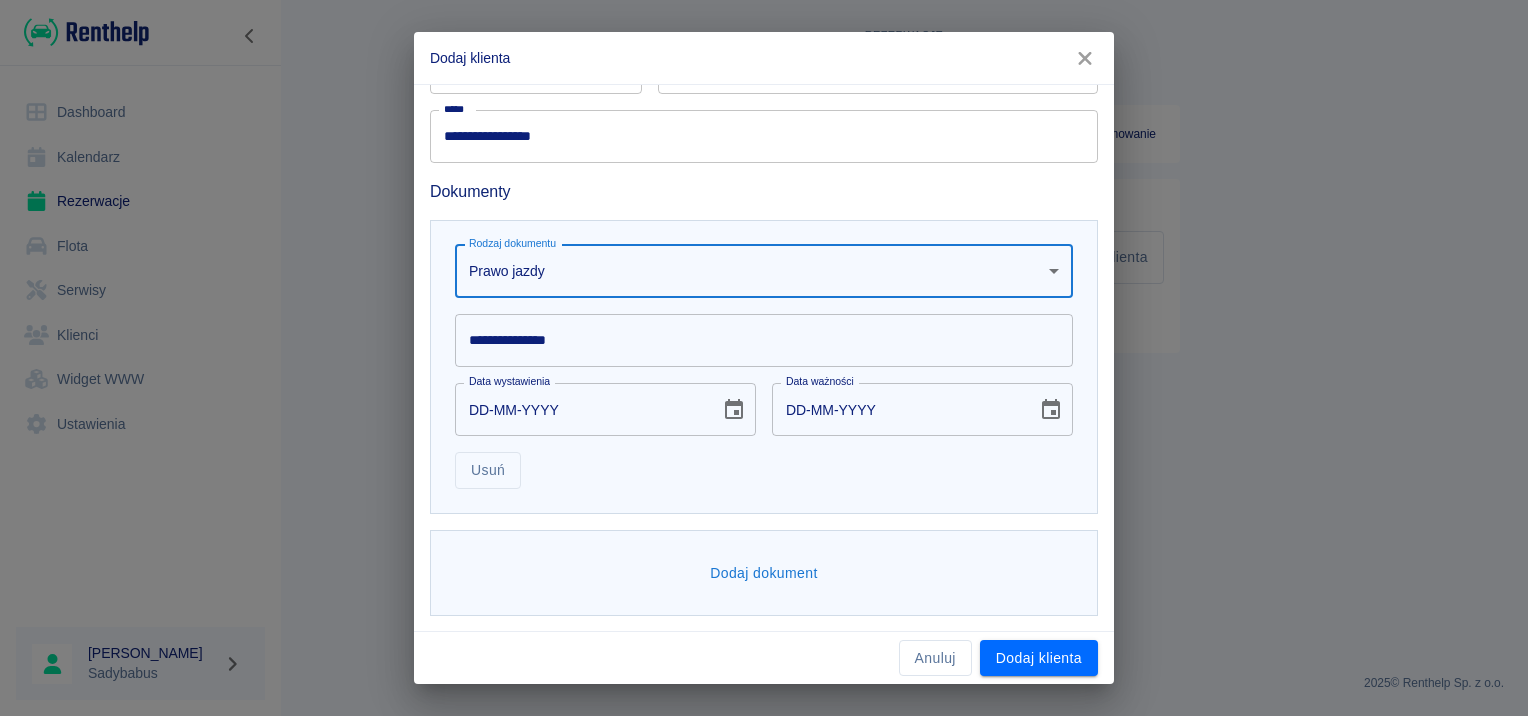 click on "**********" at bounding box center [764, 340] 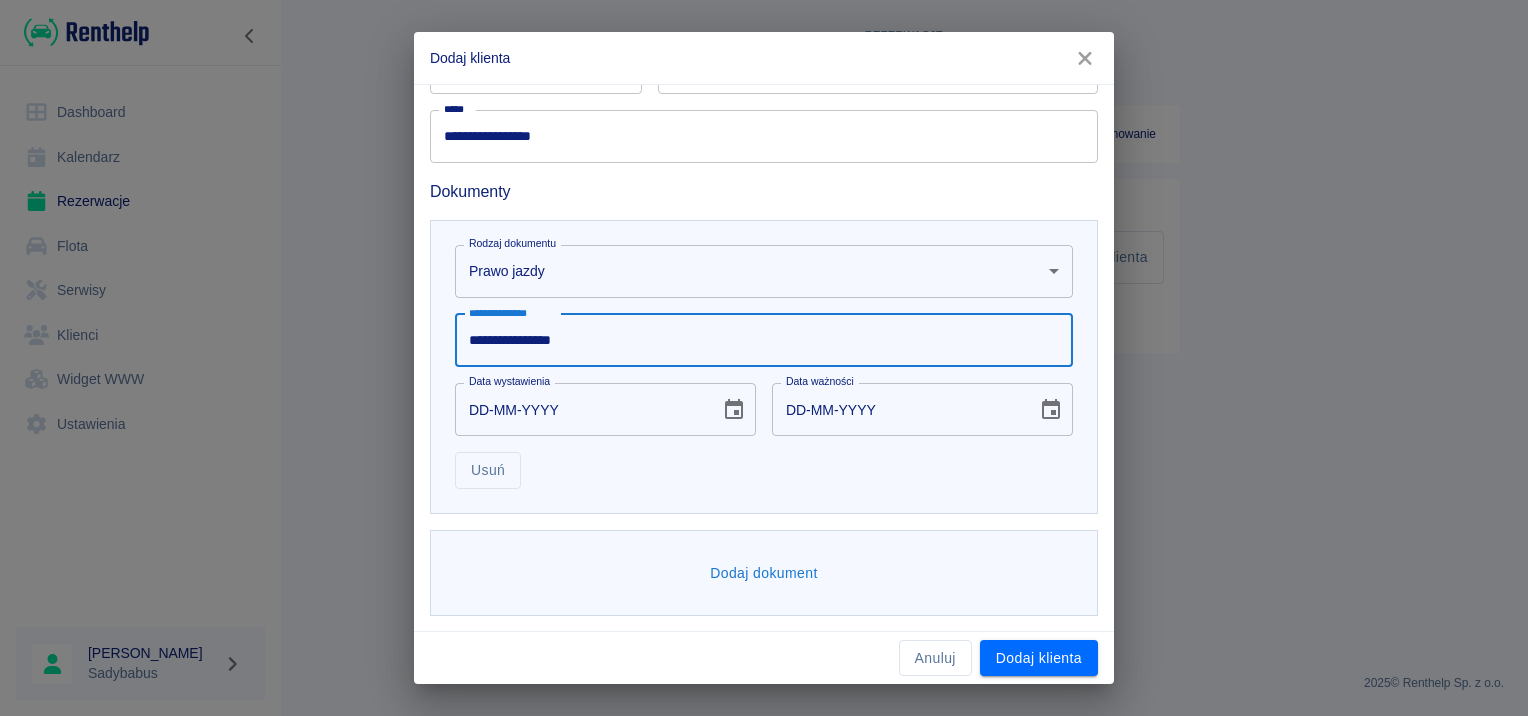 type on "**********" 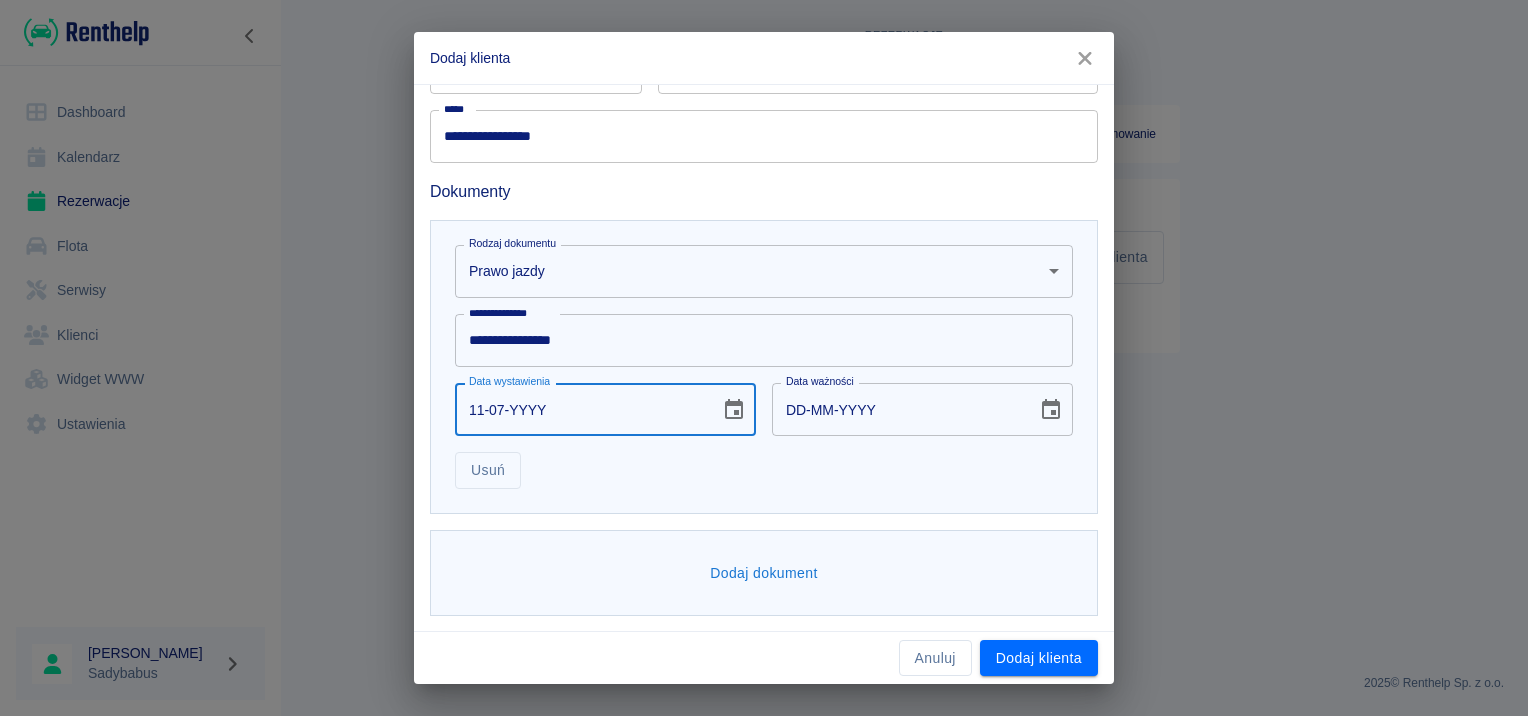 type on "11-07-0002" 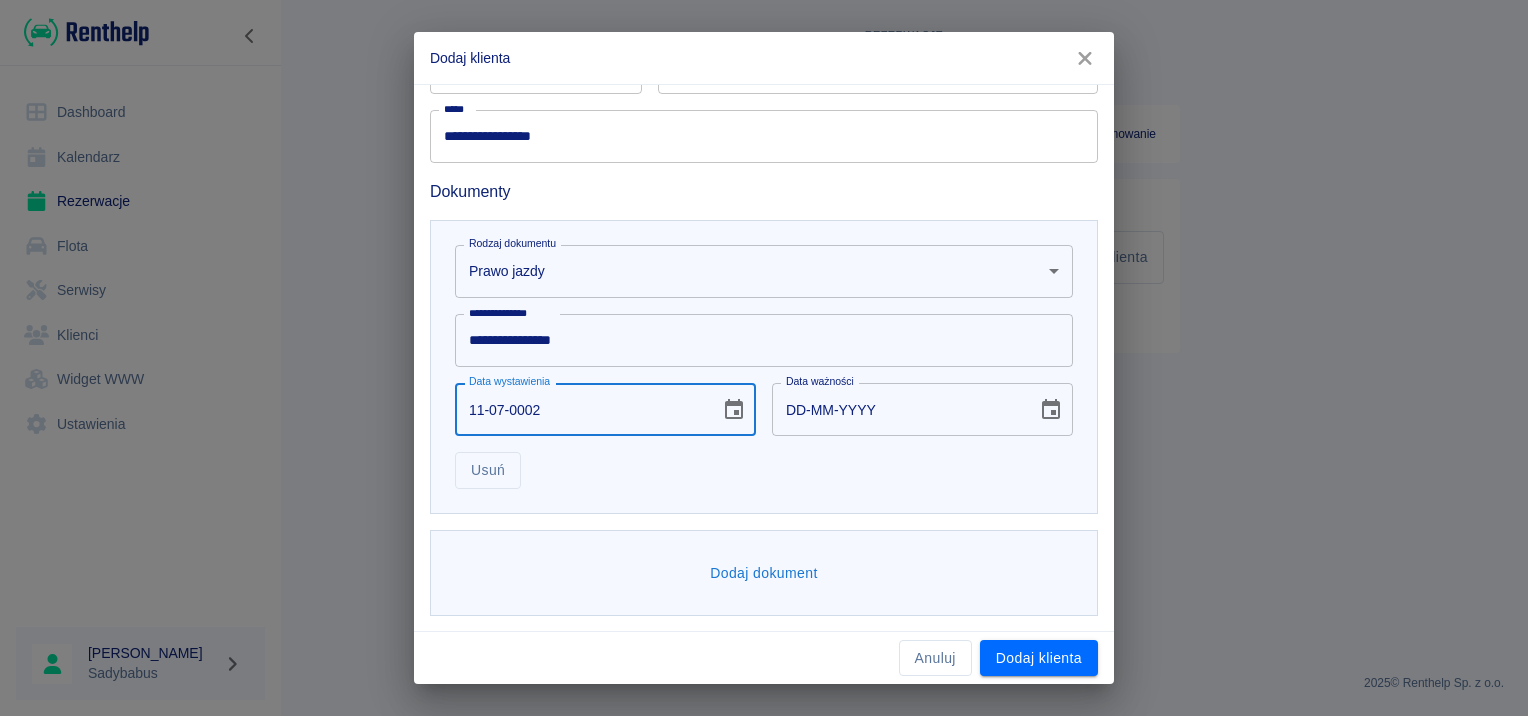 type on "11-07-0012" 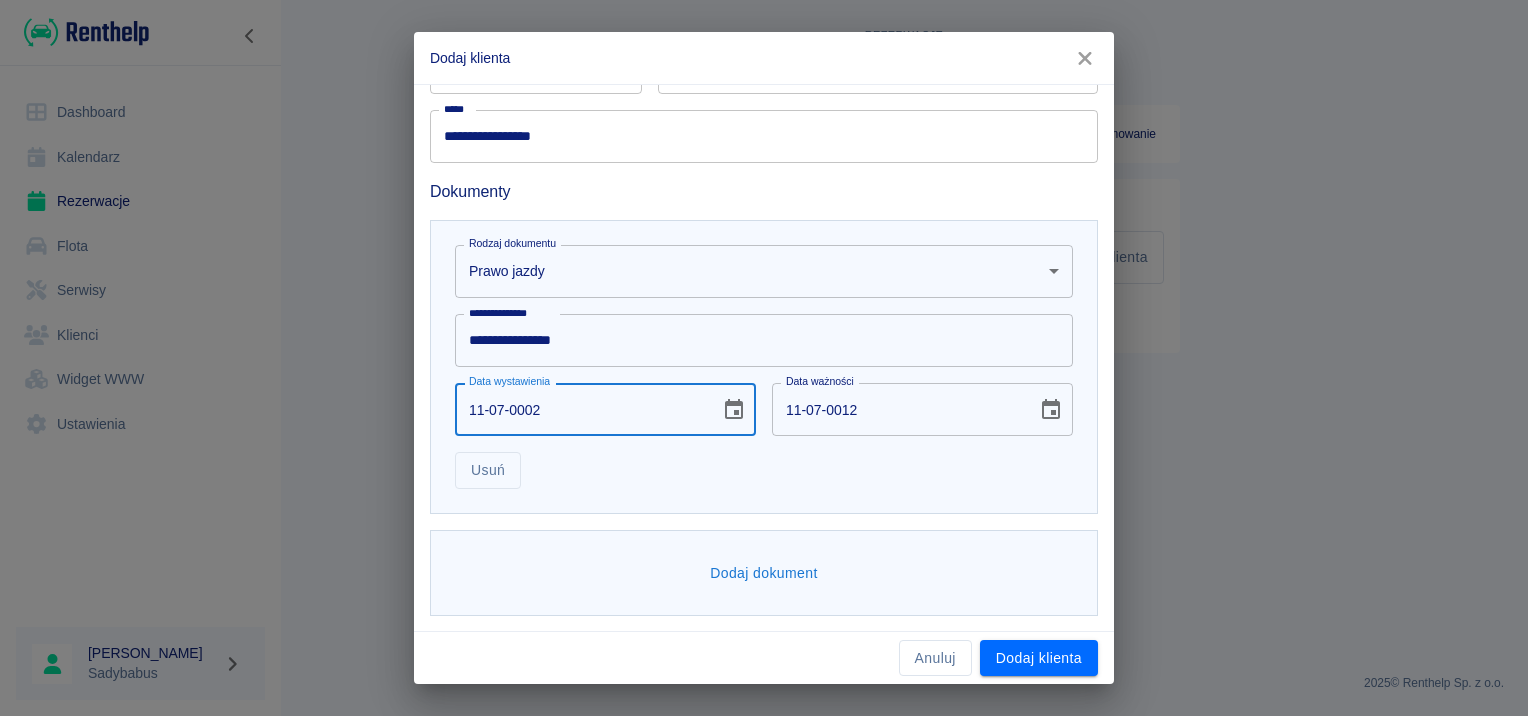 type on "11-07-0020" 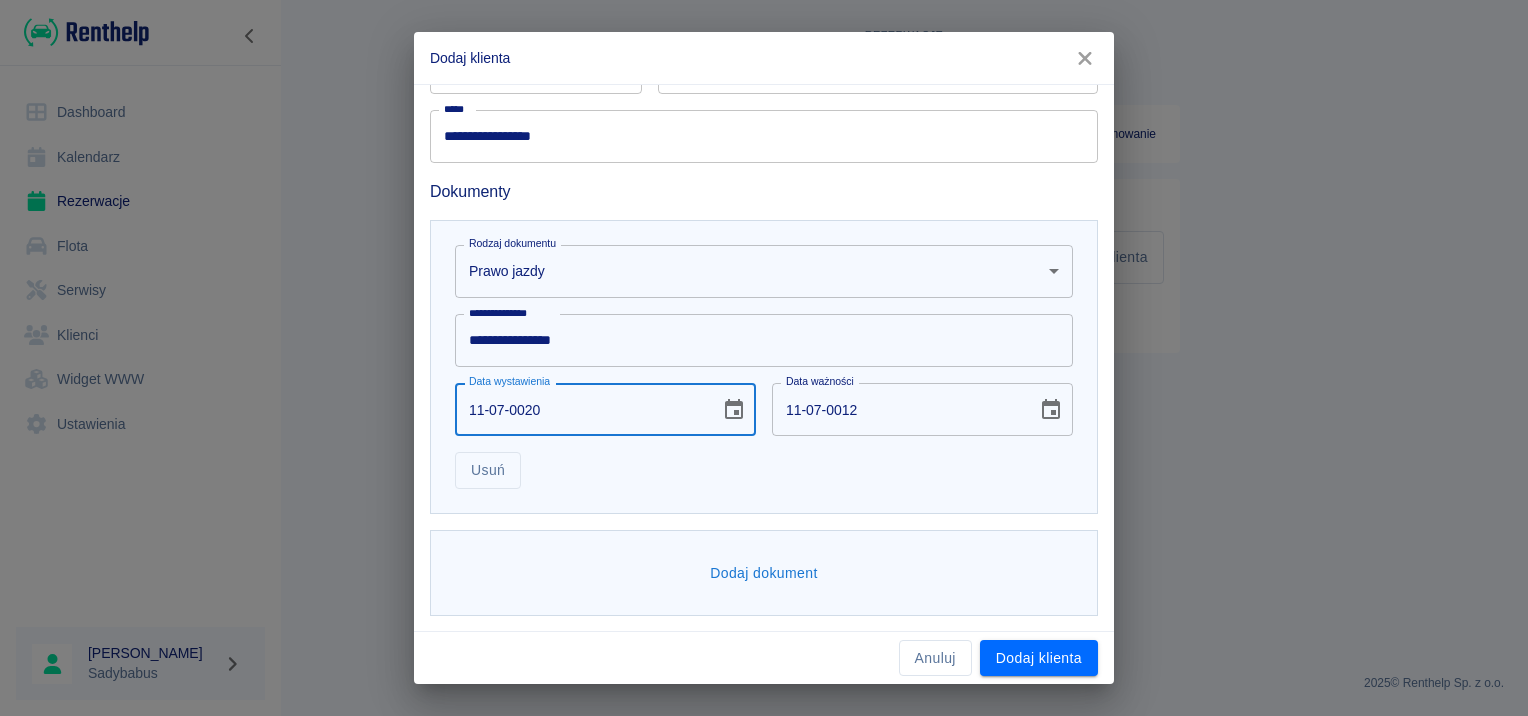 type on "11-07-0030" 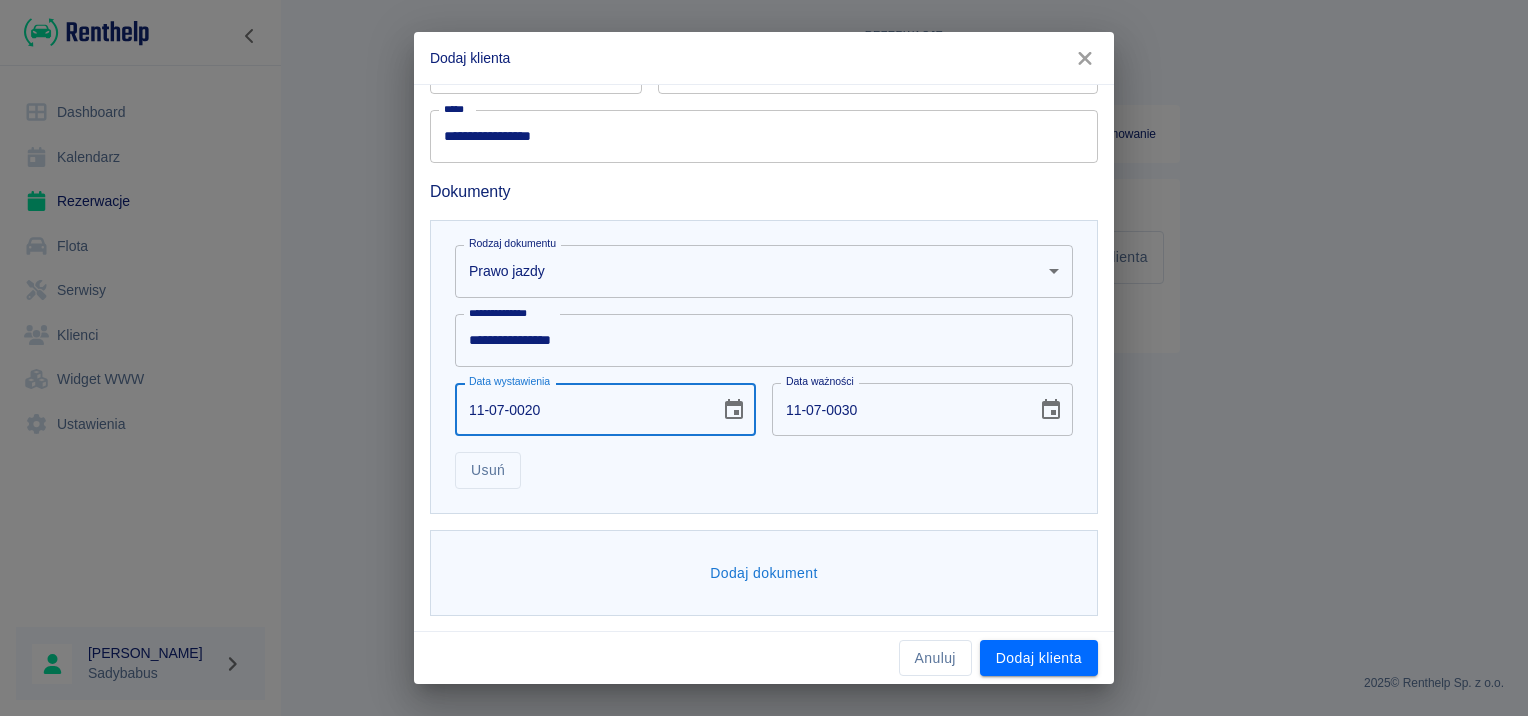 type on "11-07-0201" 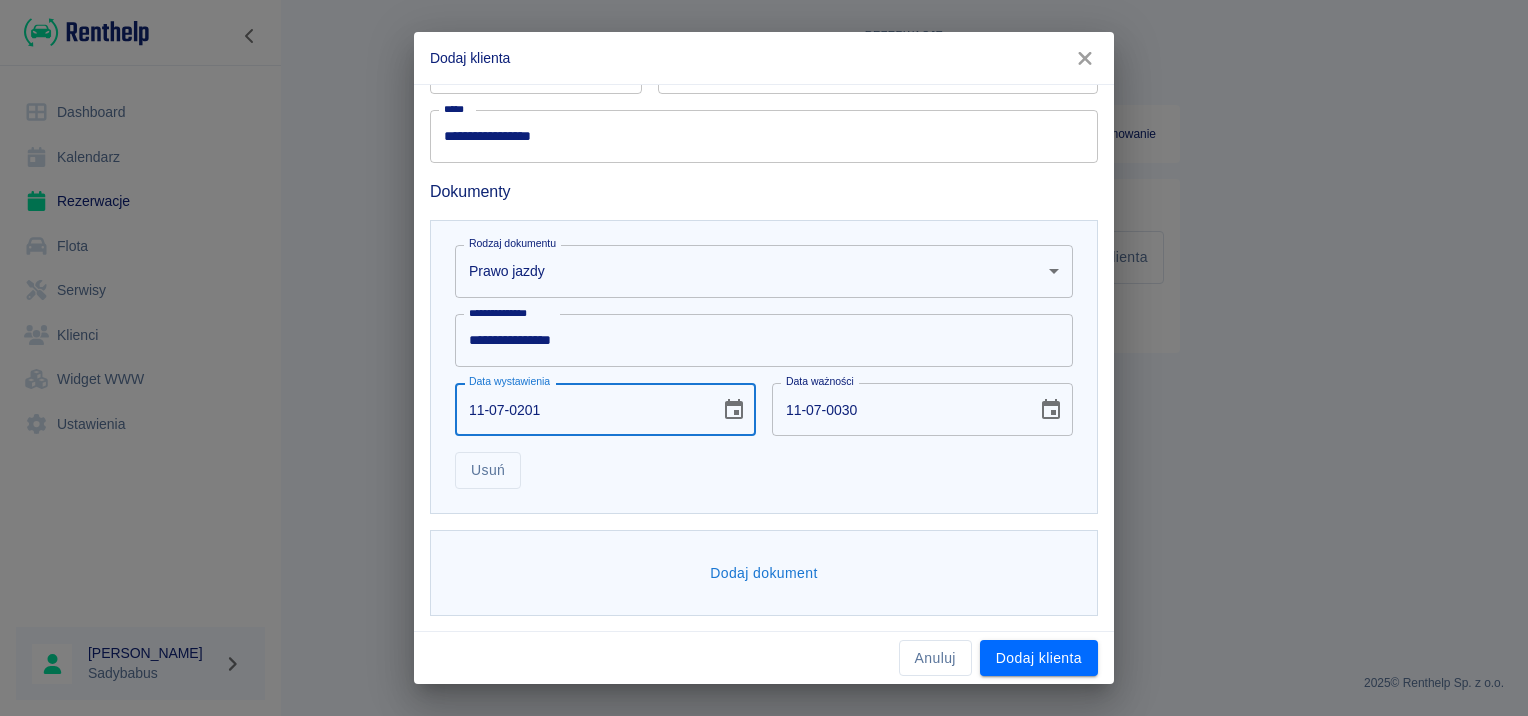 type on "11-07-0211" 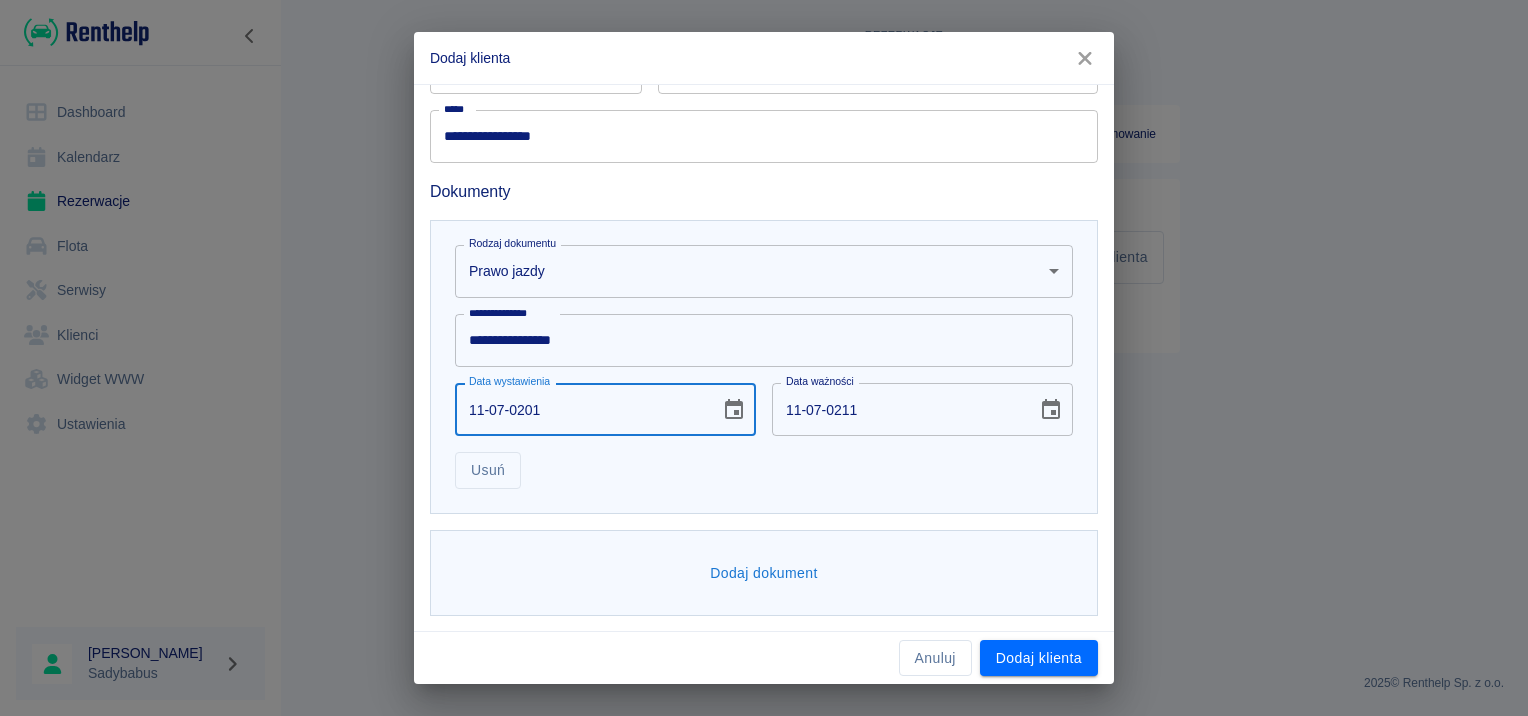 type on "11-07-2014" 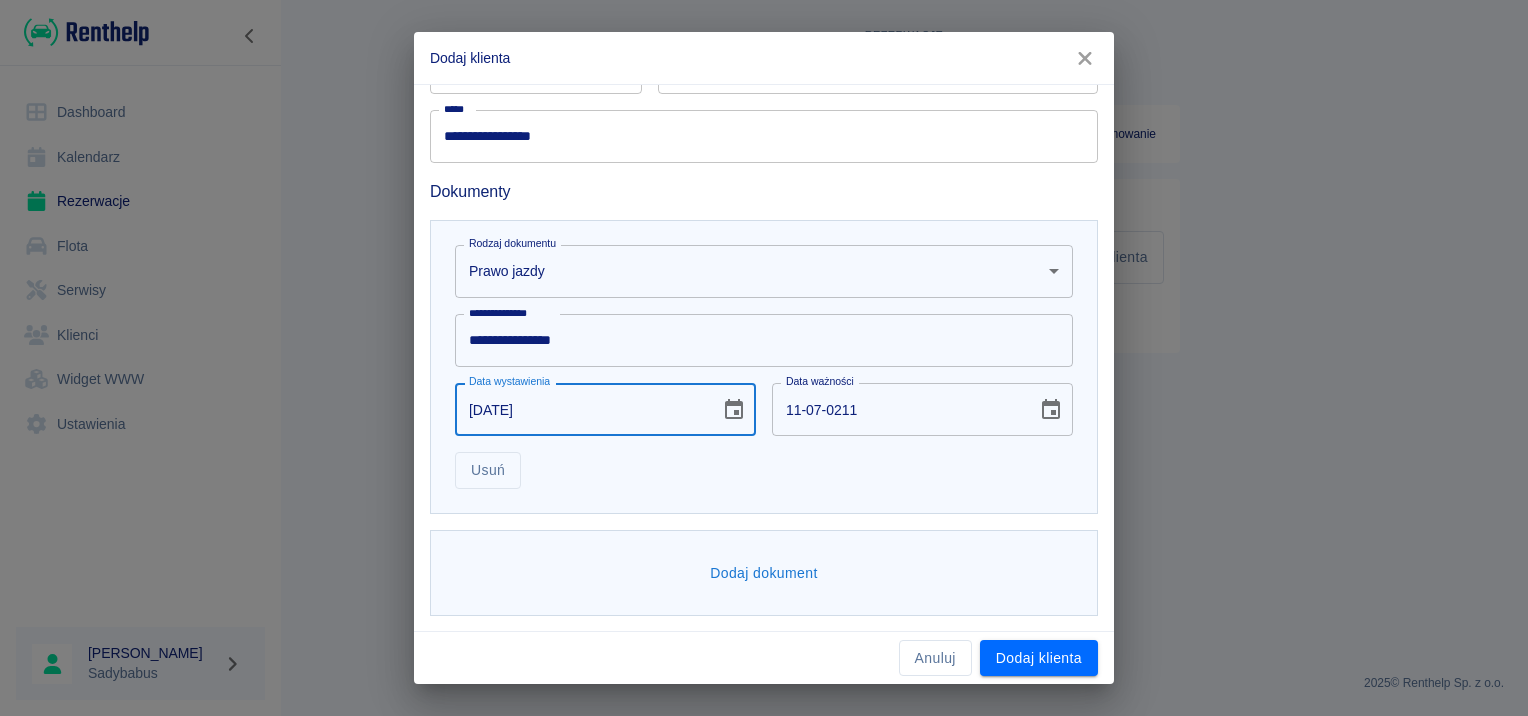 type on "11-07-2024" 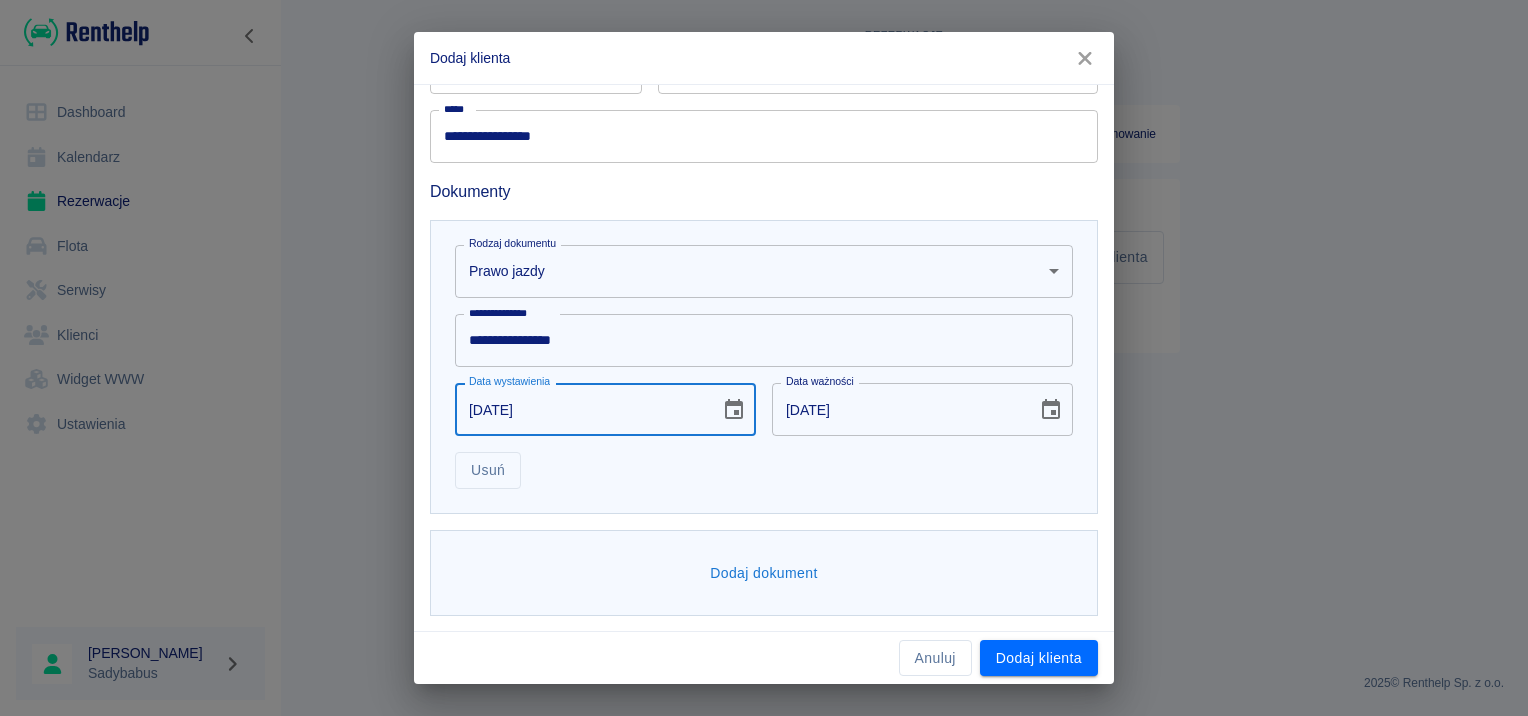 type on "11-07-2014" 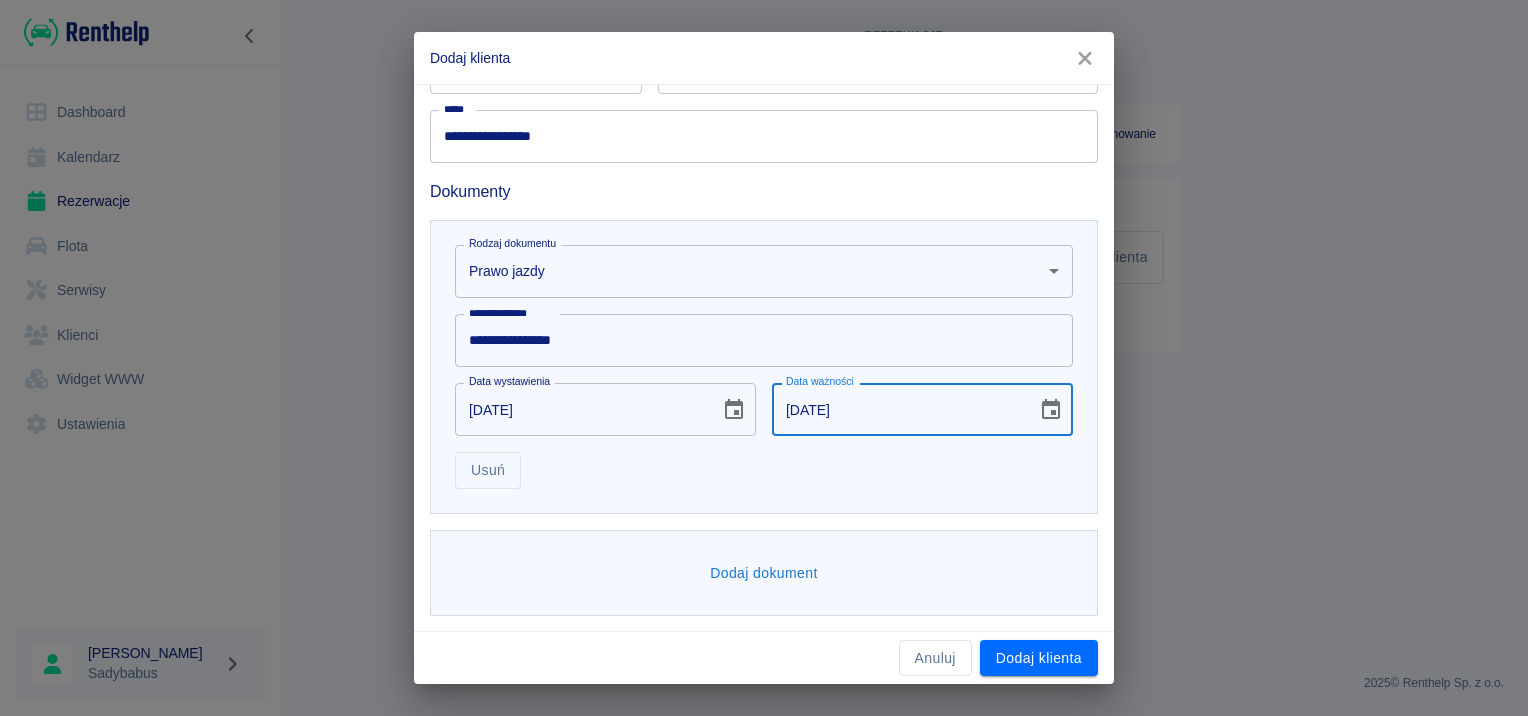 type on "11-07-2034" 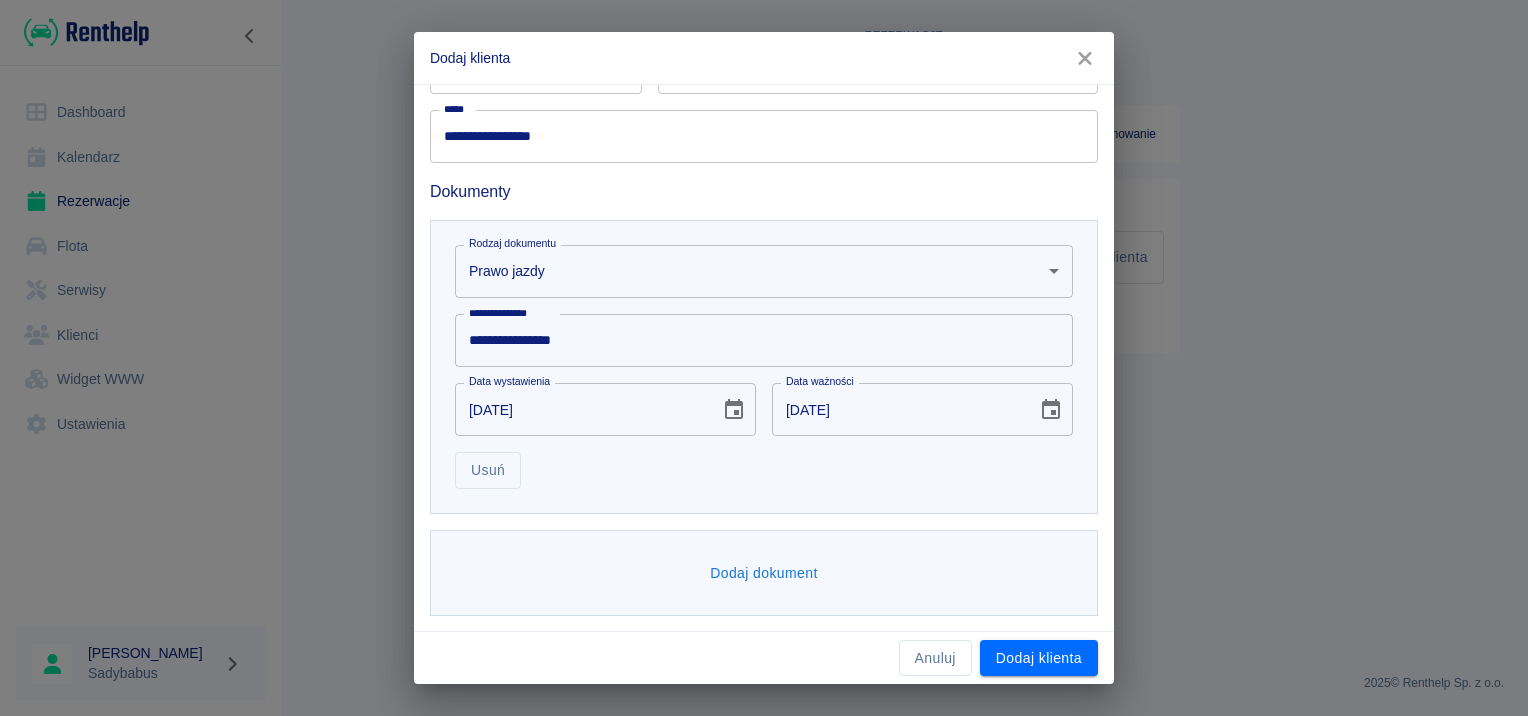 click on "Usuń" at bounding box center [756, 462] 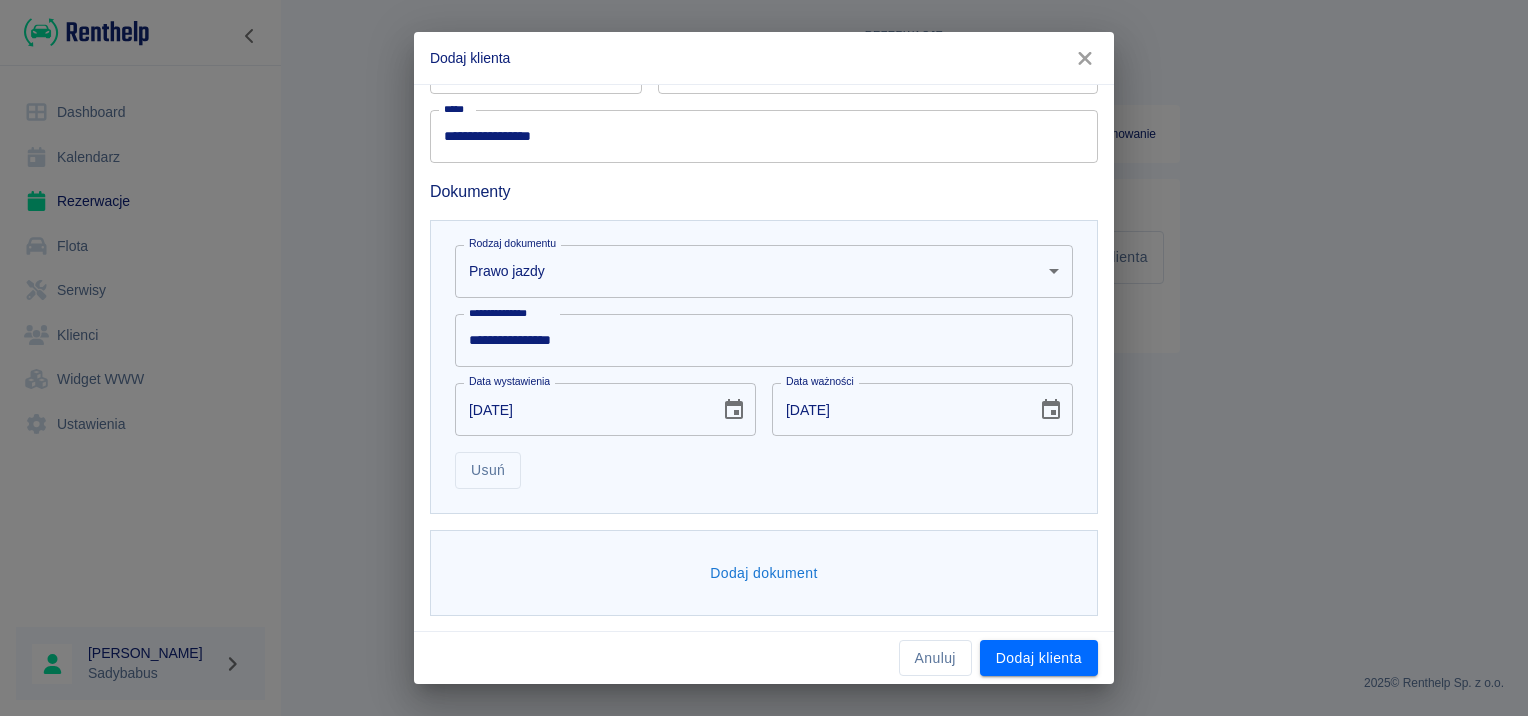 click on "Dodaj dokument" at bounding box center [764, 573] 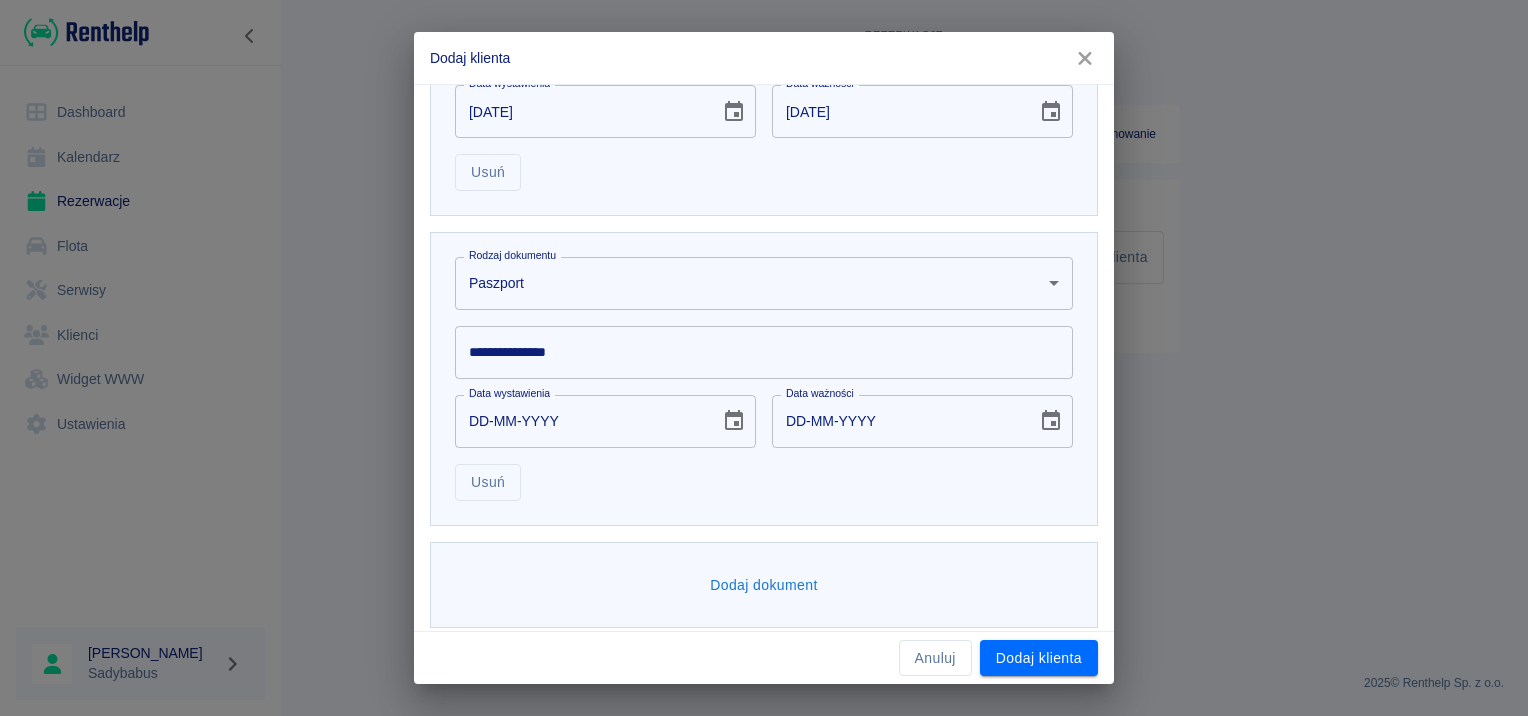 scroll, scrollTop: 775, scrollLeft: 0, axis: vertical 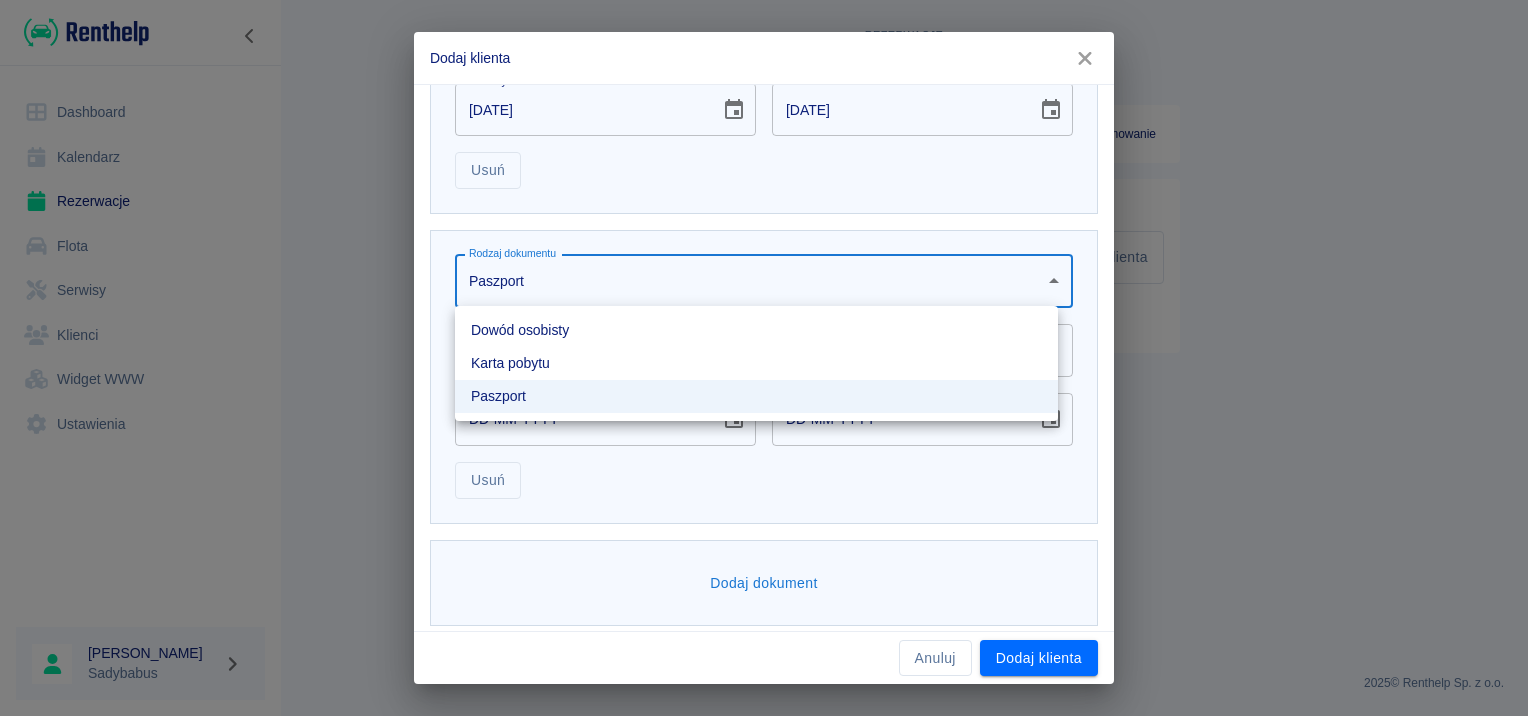 click on "**********" at bounding box center (764, 358) 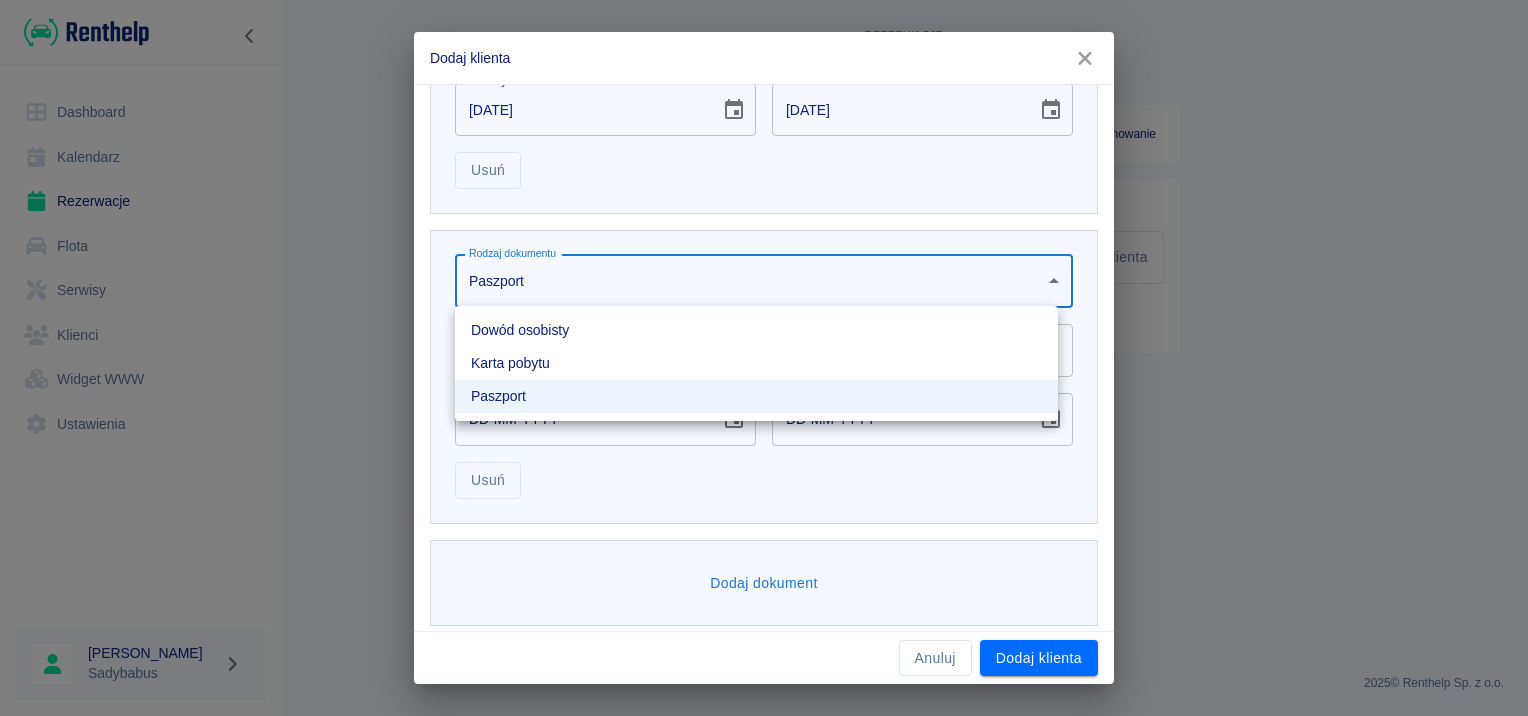 click on "Dowód osobisty" at bounding box center [756, 330] 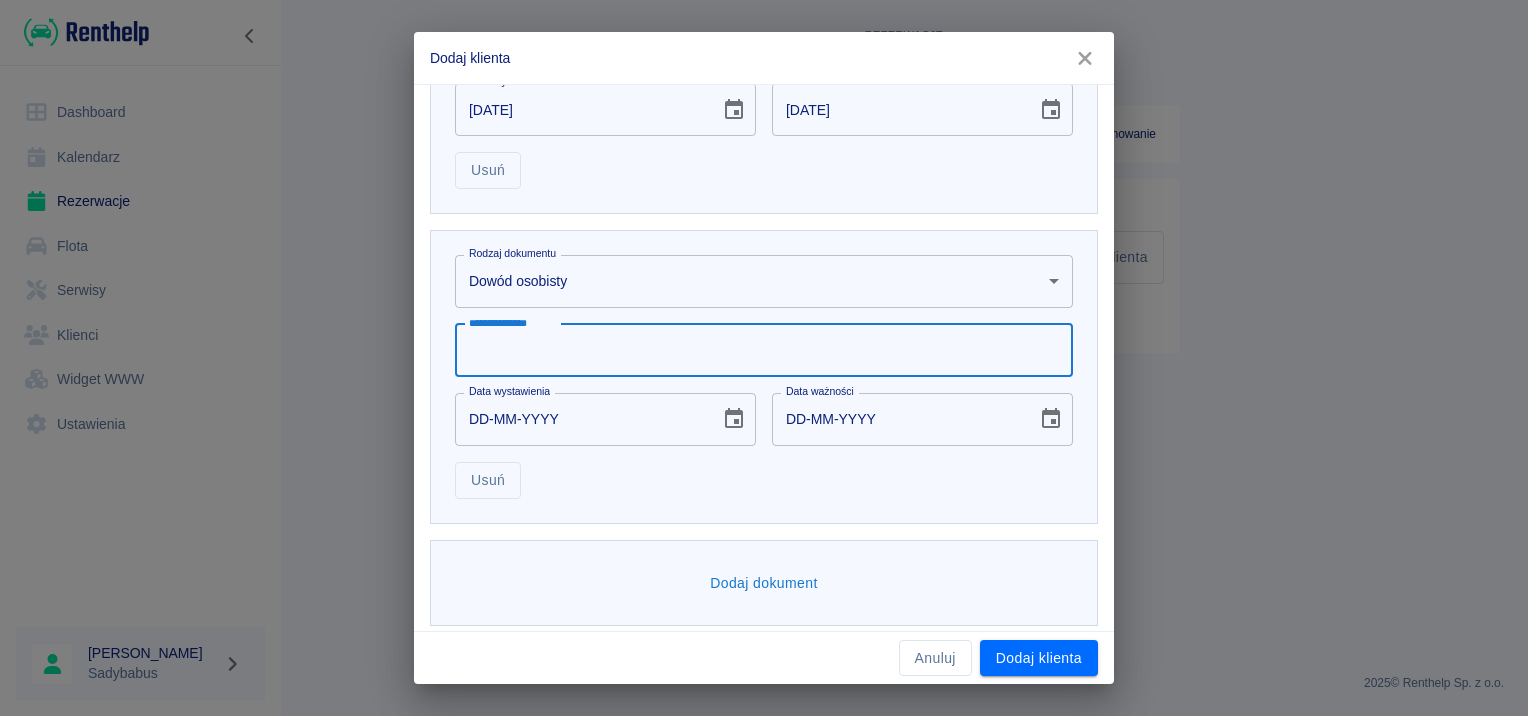 click on "**********" at bounding box center (764, 350) 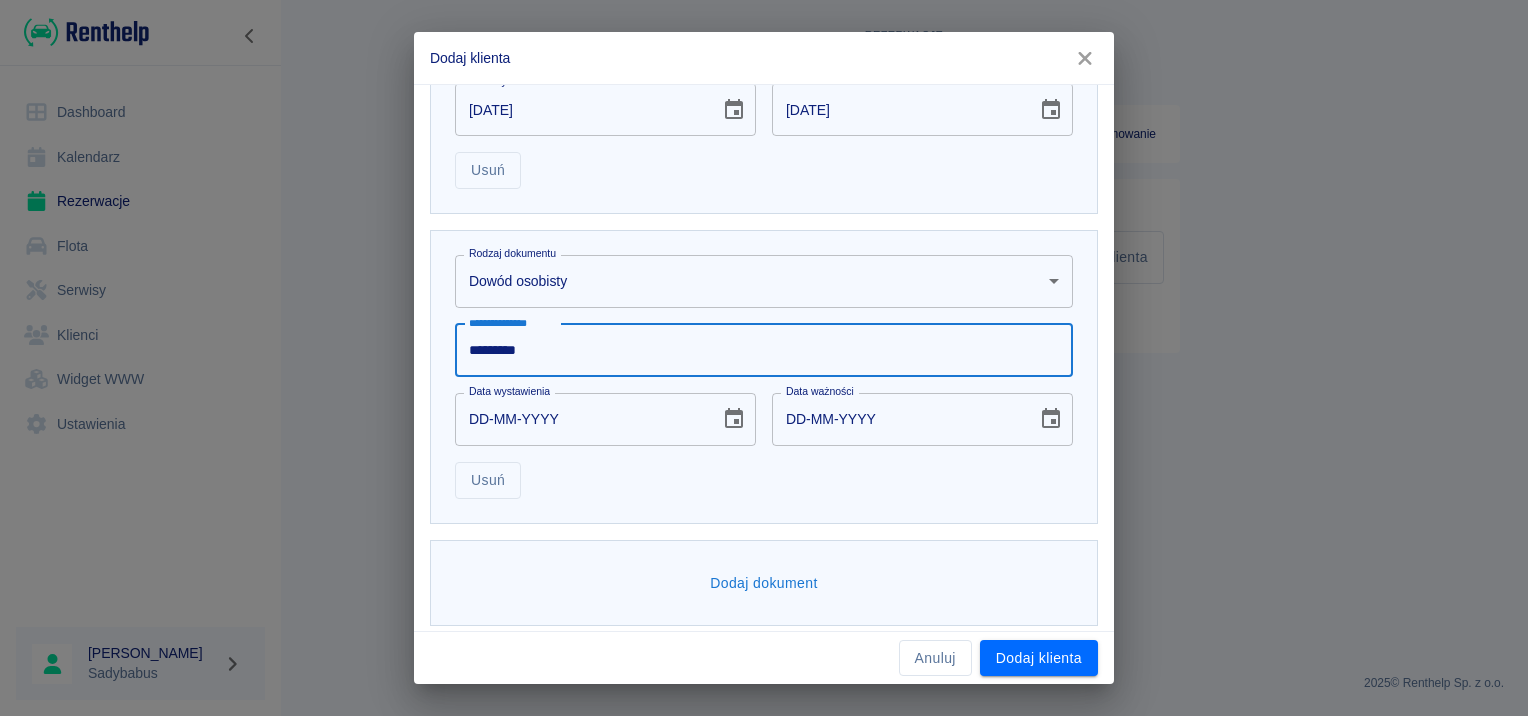 type on "*********" 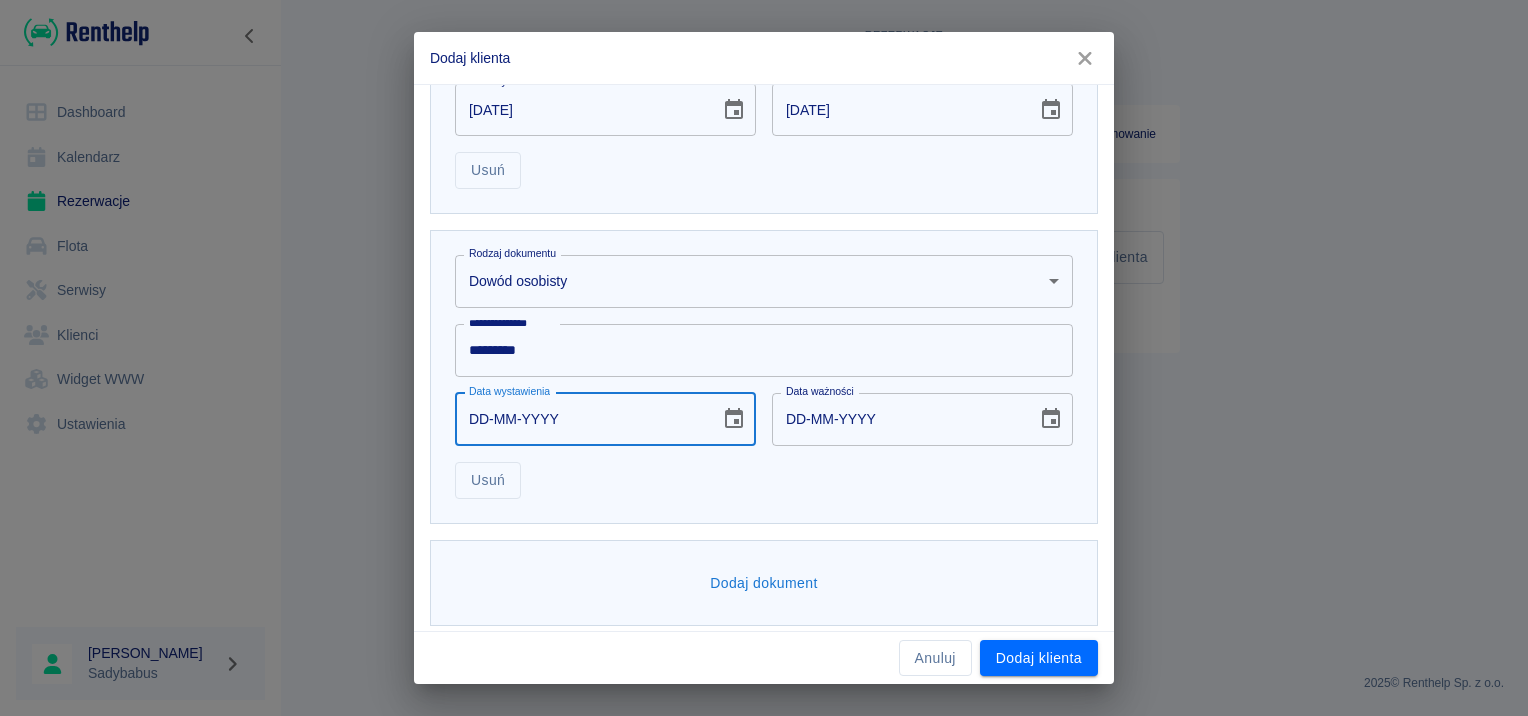 click on "DD-MM-YYYY" at bounding box center [580, 419] 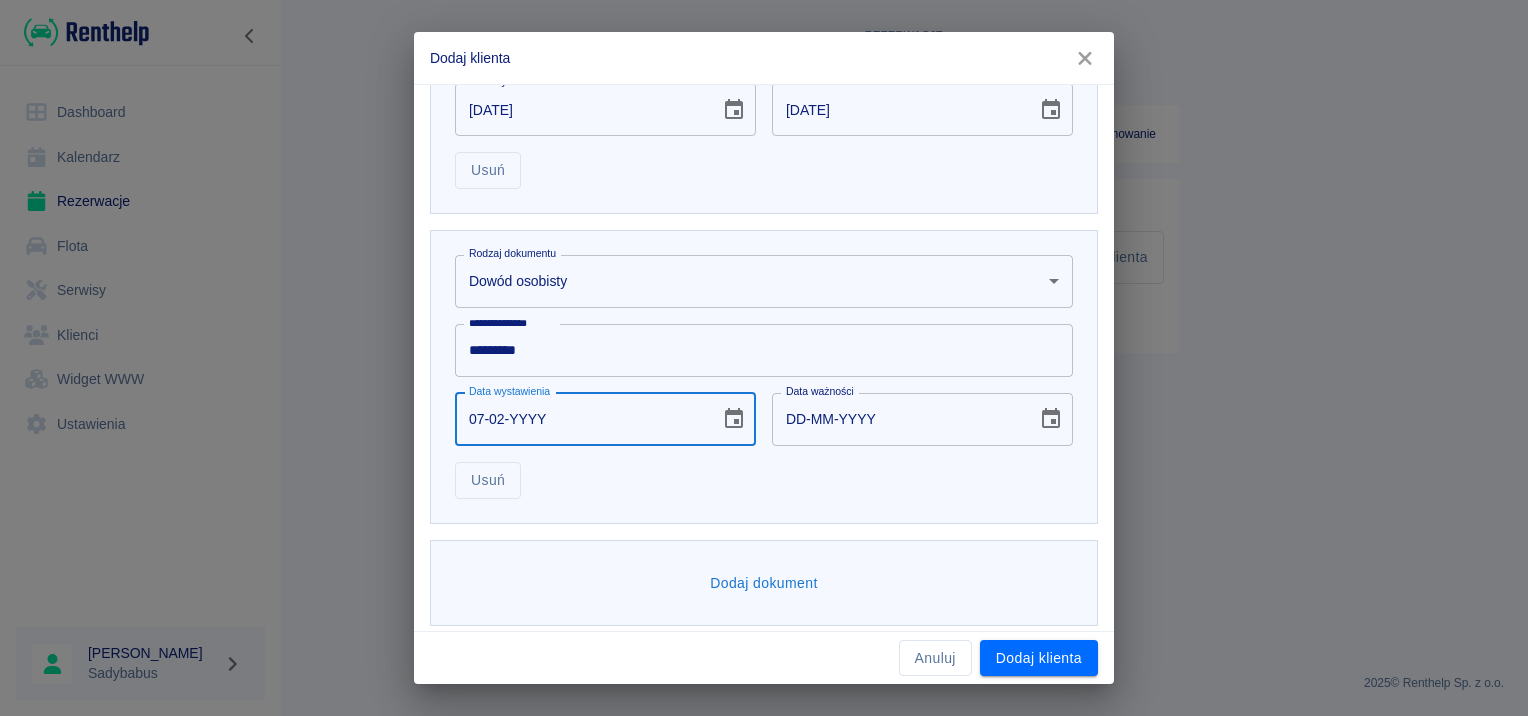 type on "07-02-0002" 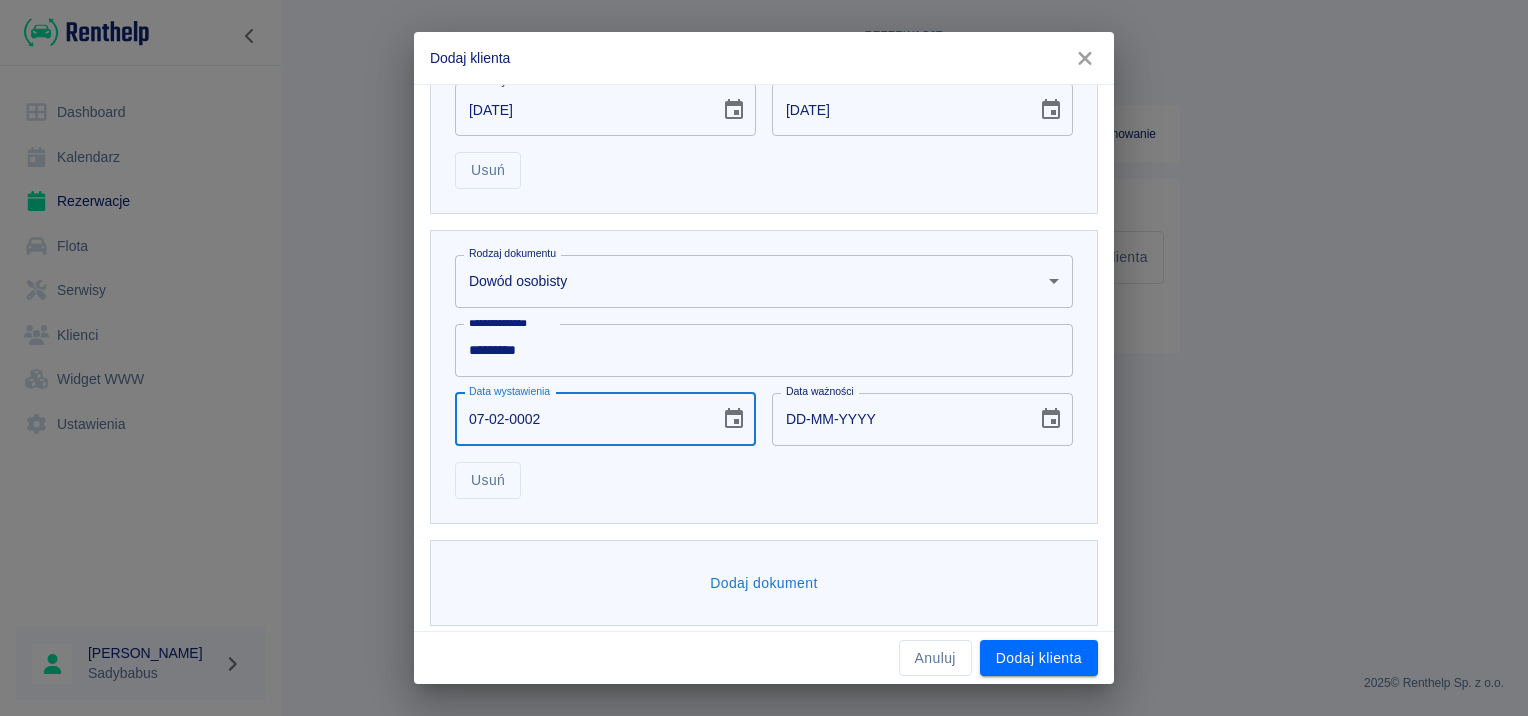 type on "07-02-0012" 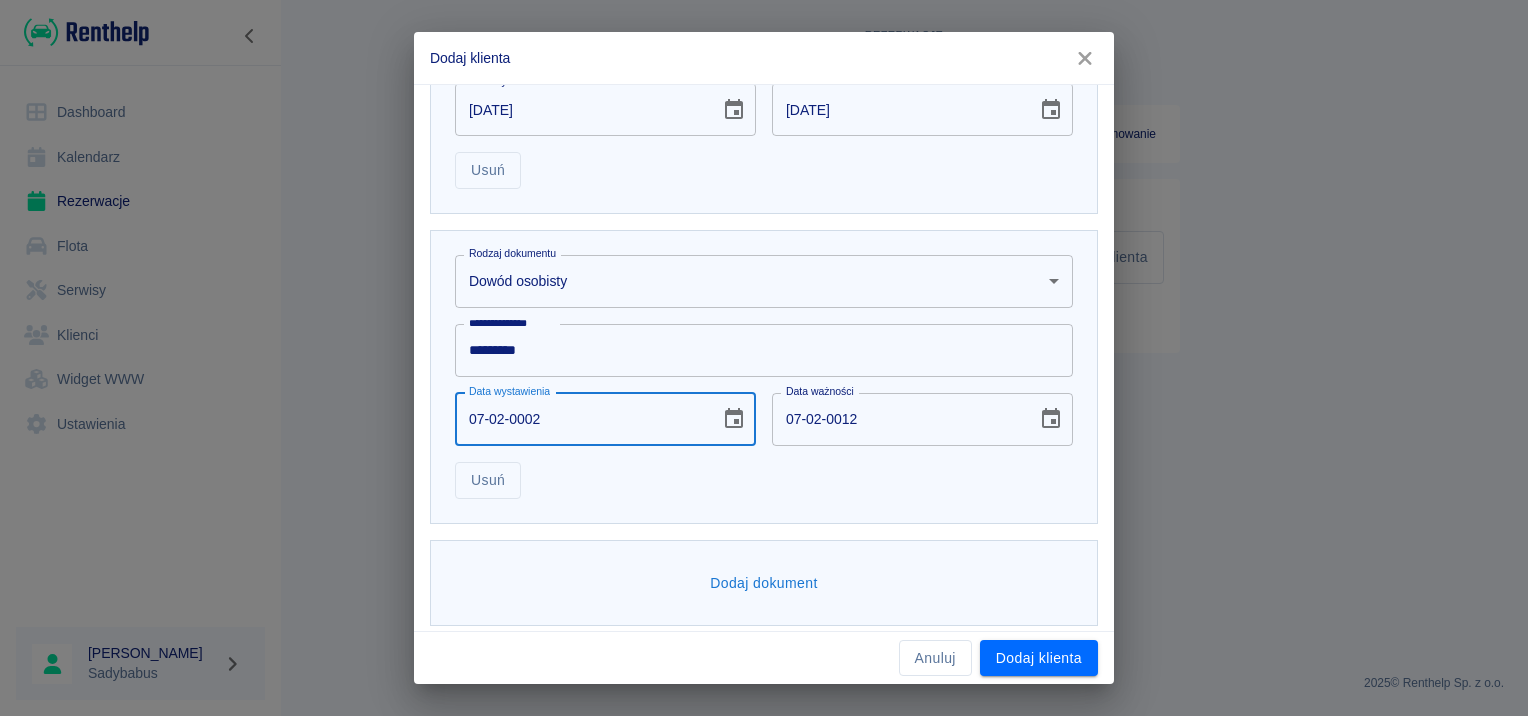 type on "07-02-0020" 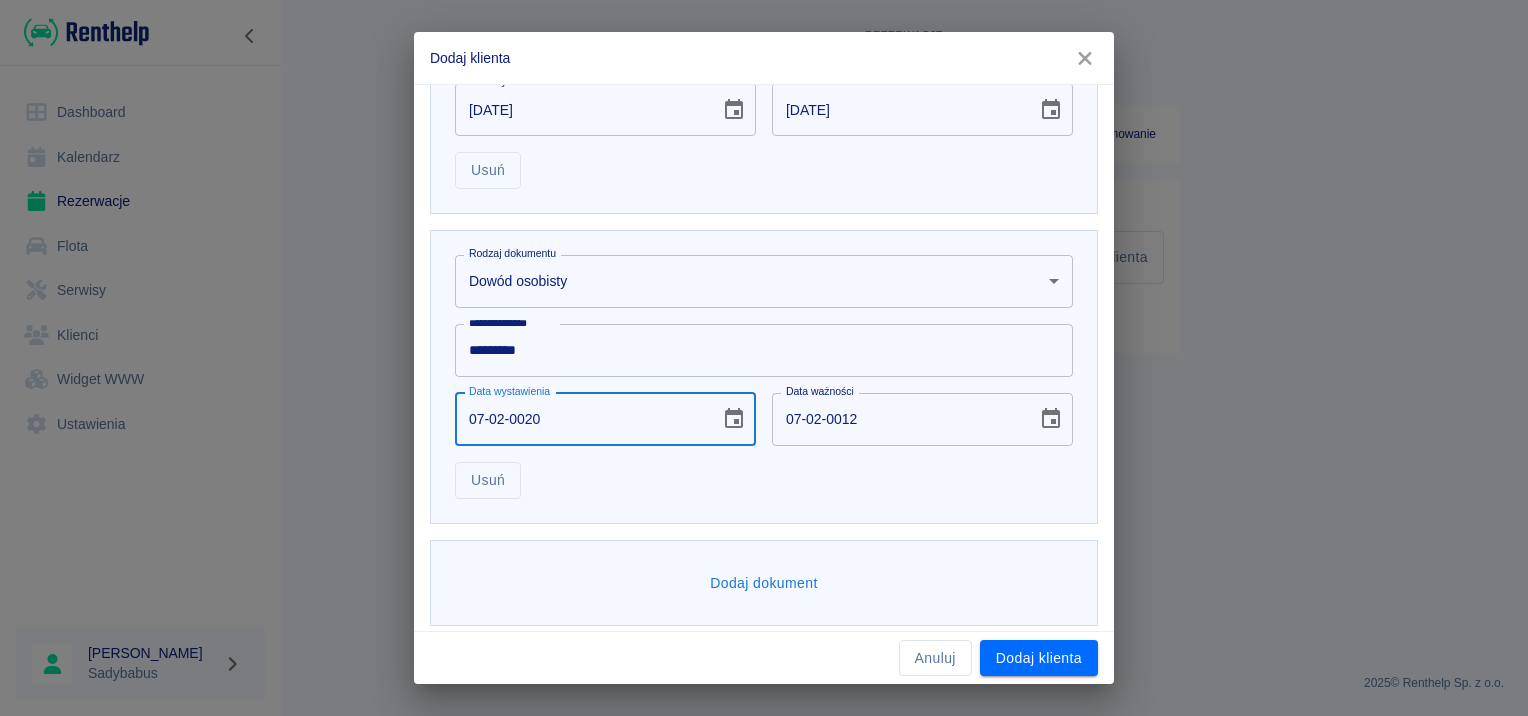 type on "07-02-0030" 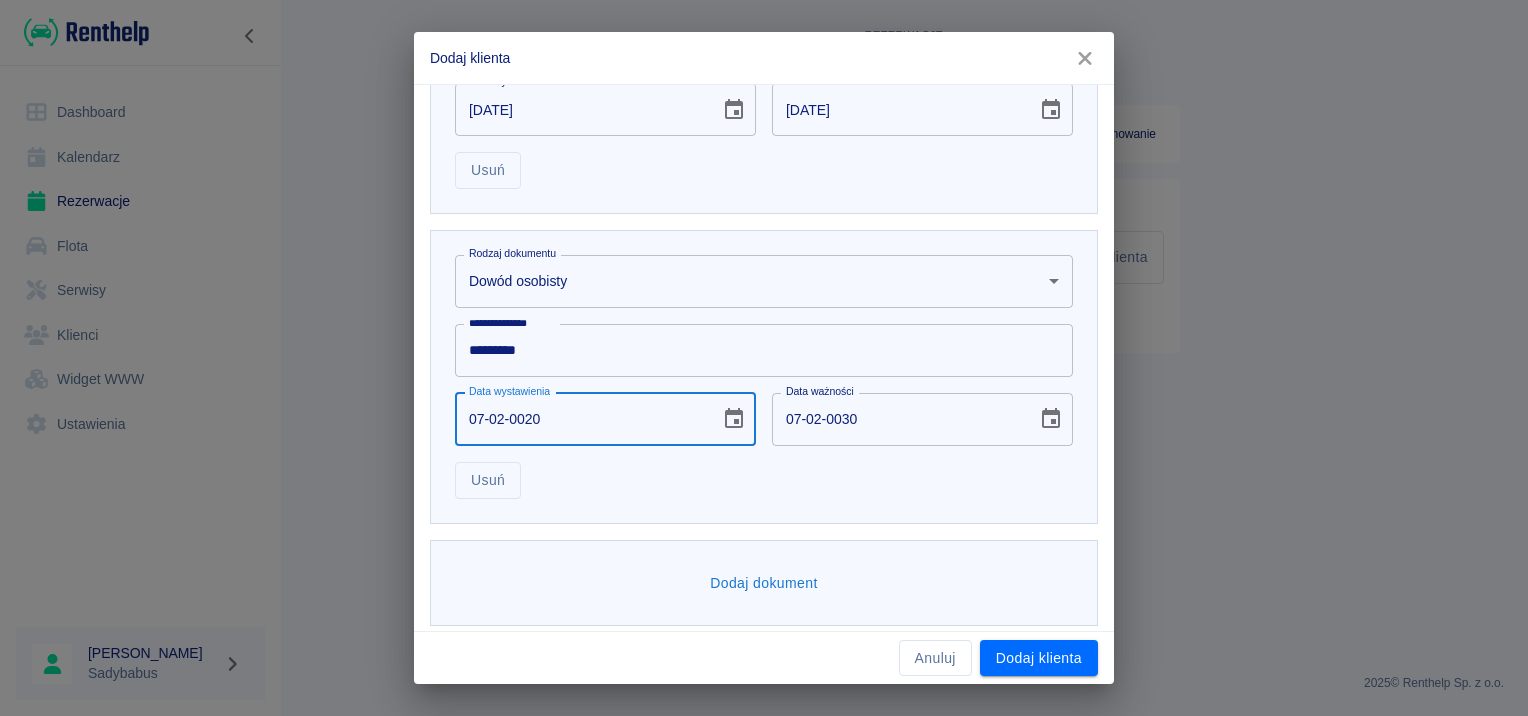 type on "07-02-0201" 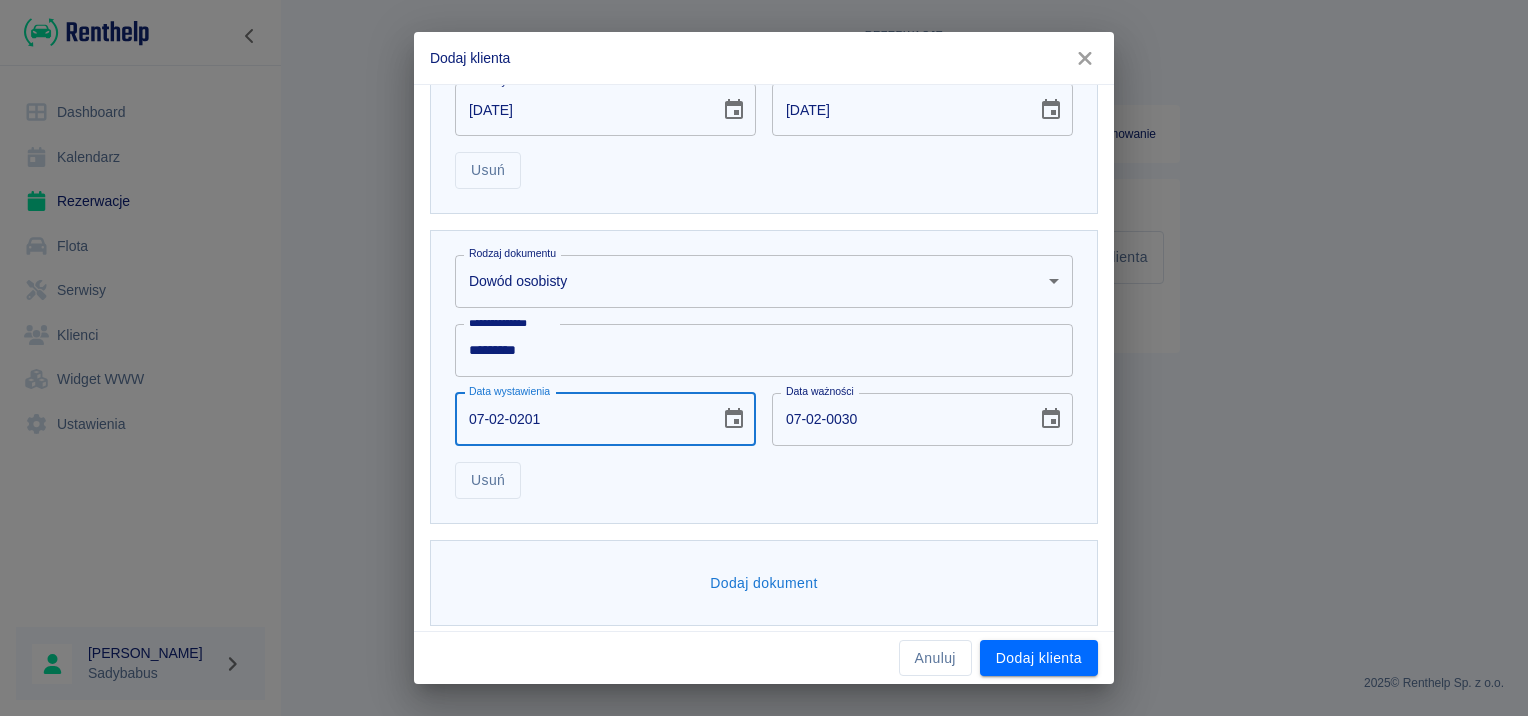 type on "07-02-0211" 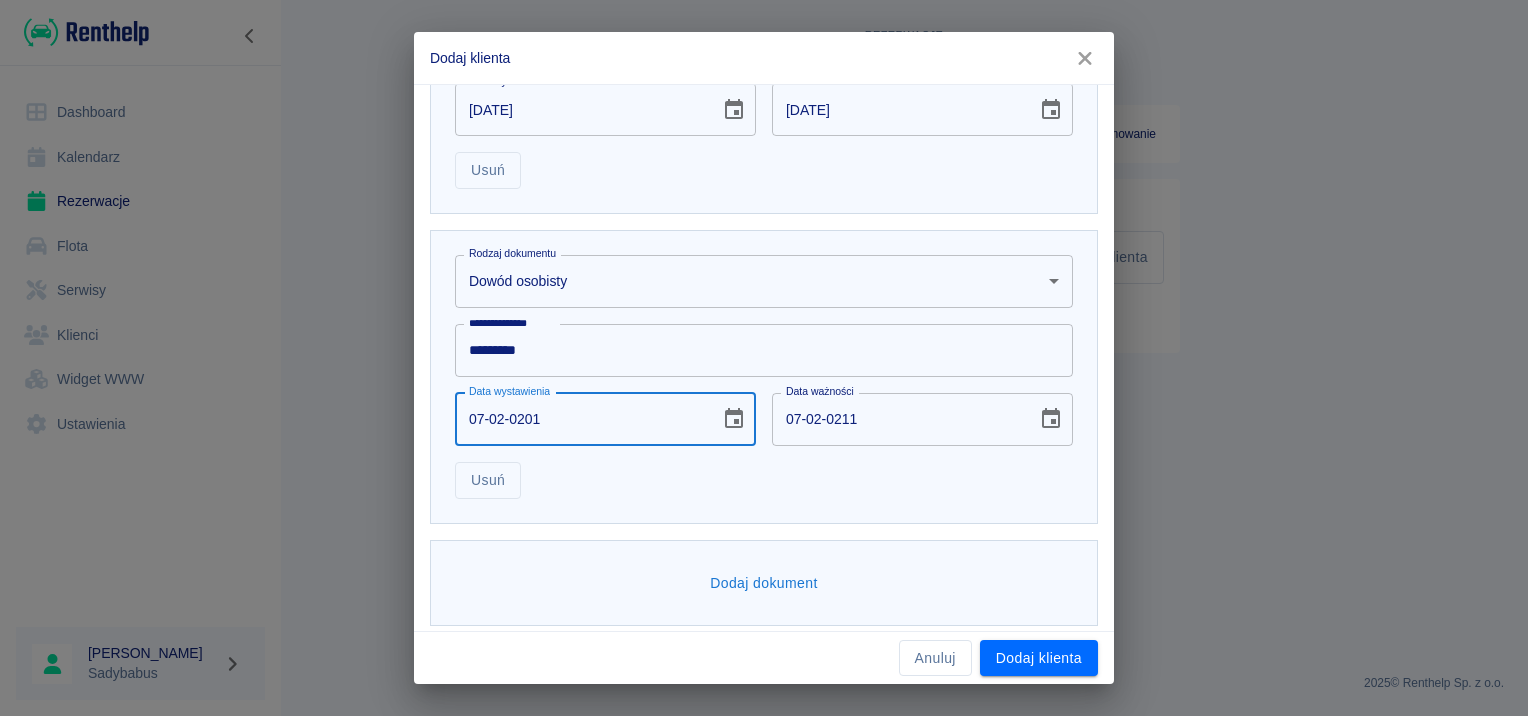 type on "07-02-YYYY" 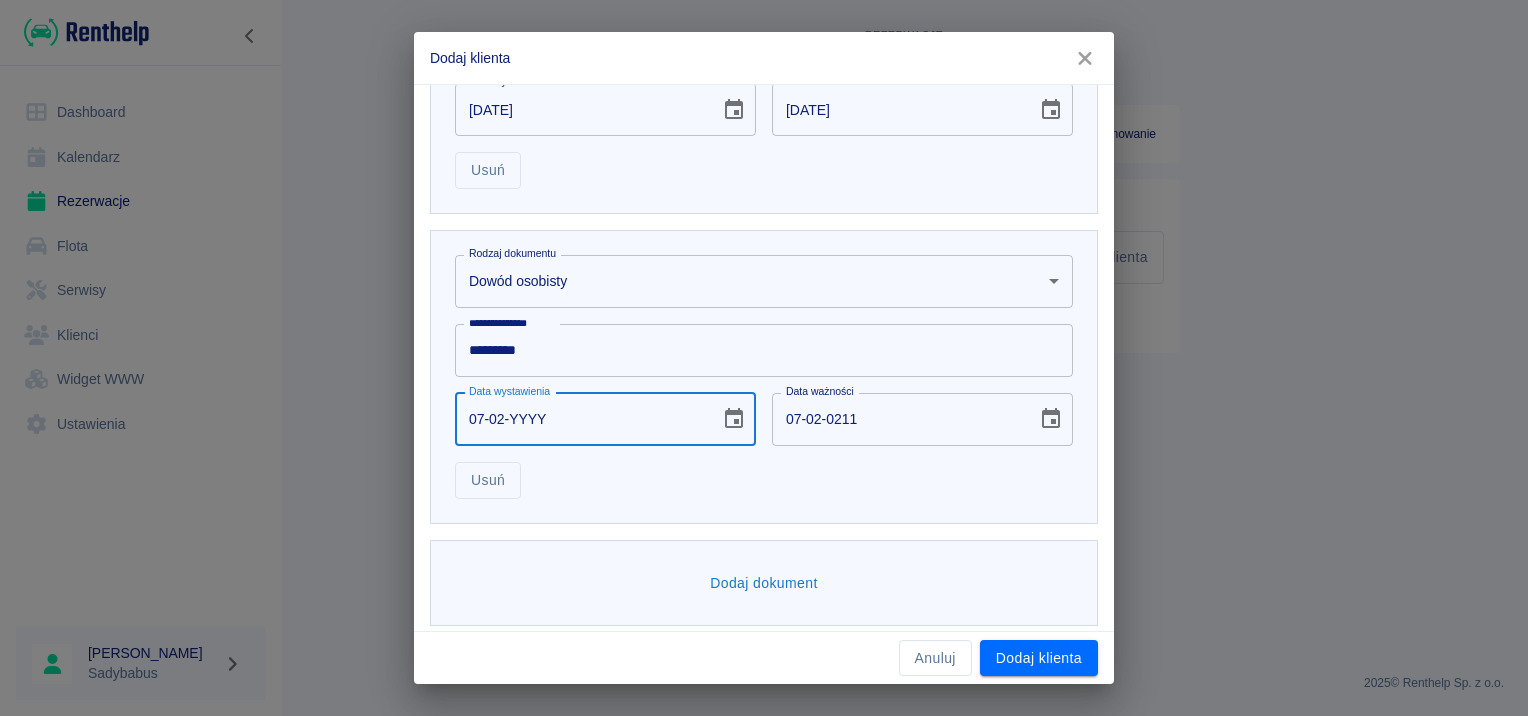type on "DD-MM-YYYY" 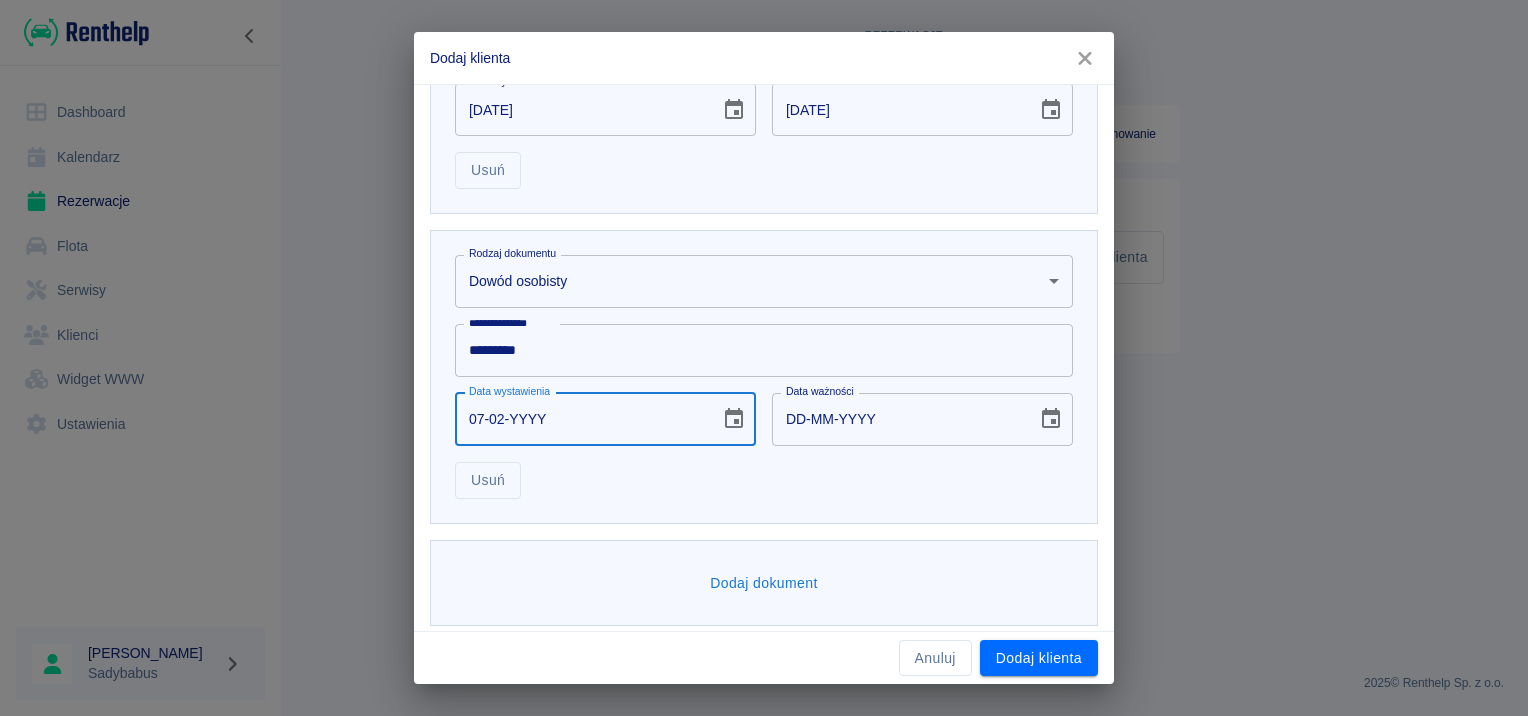 type on "07-02-0002" 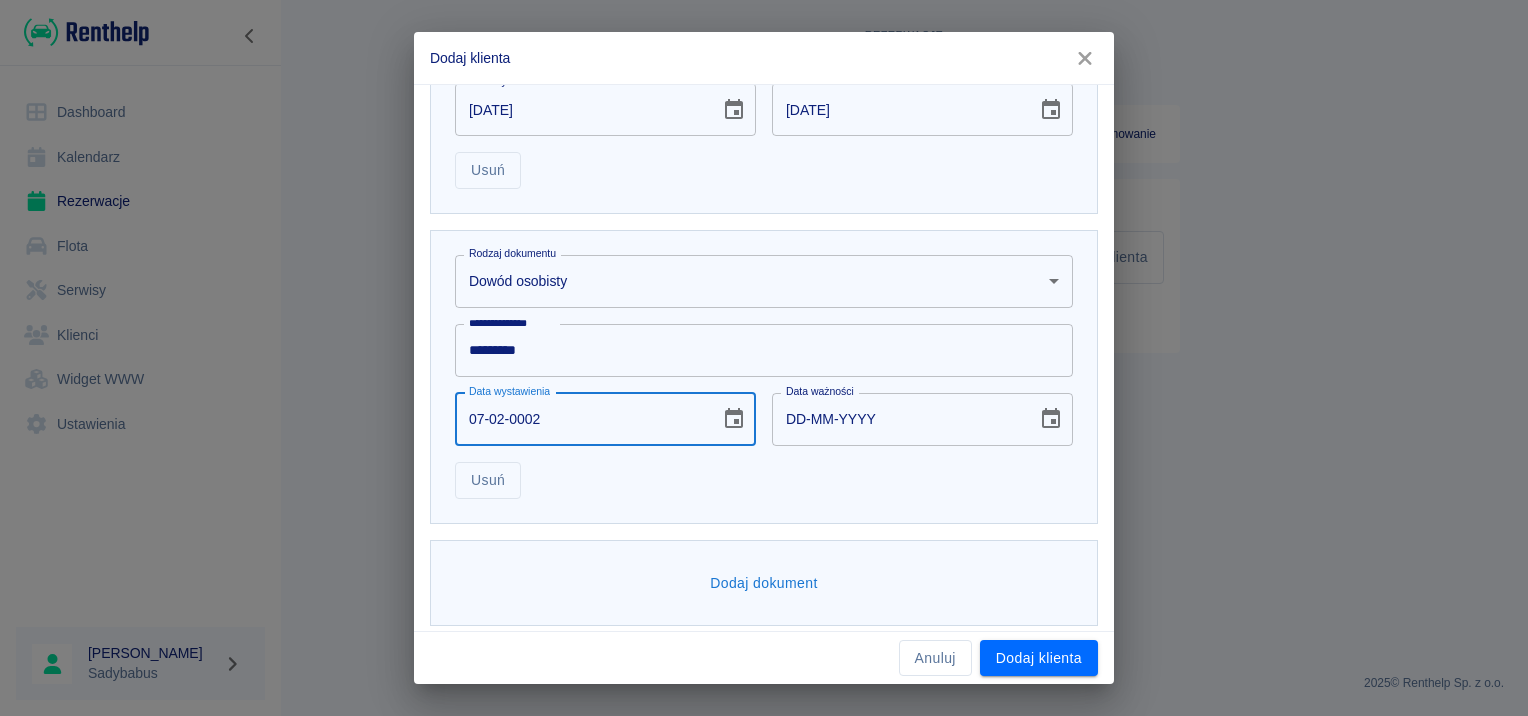 type on "07-02-0012" 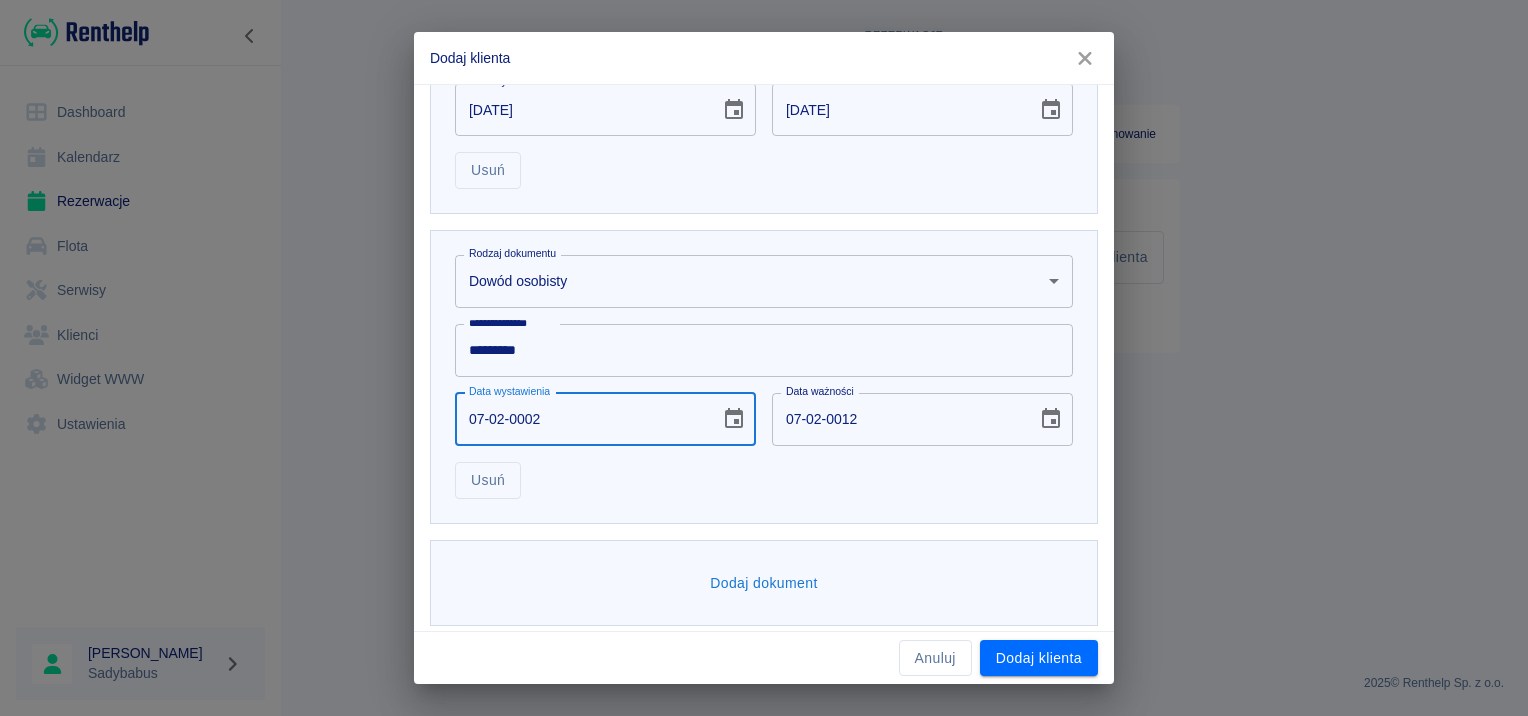 type on "07-02-0024" 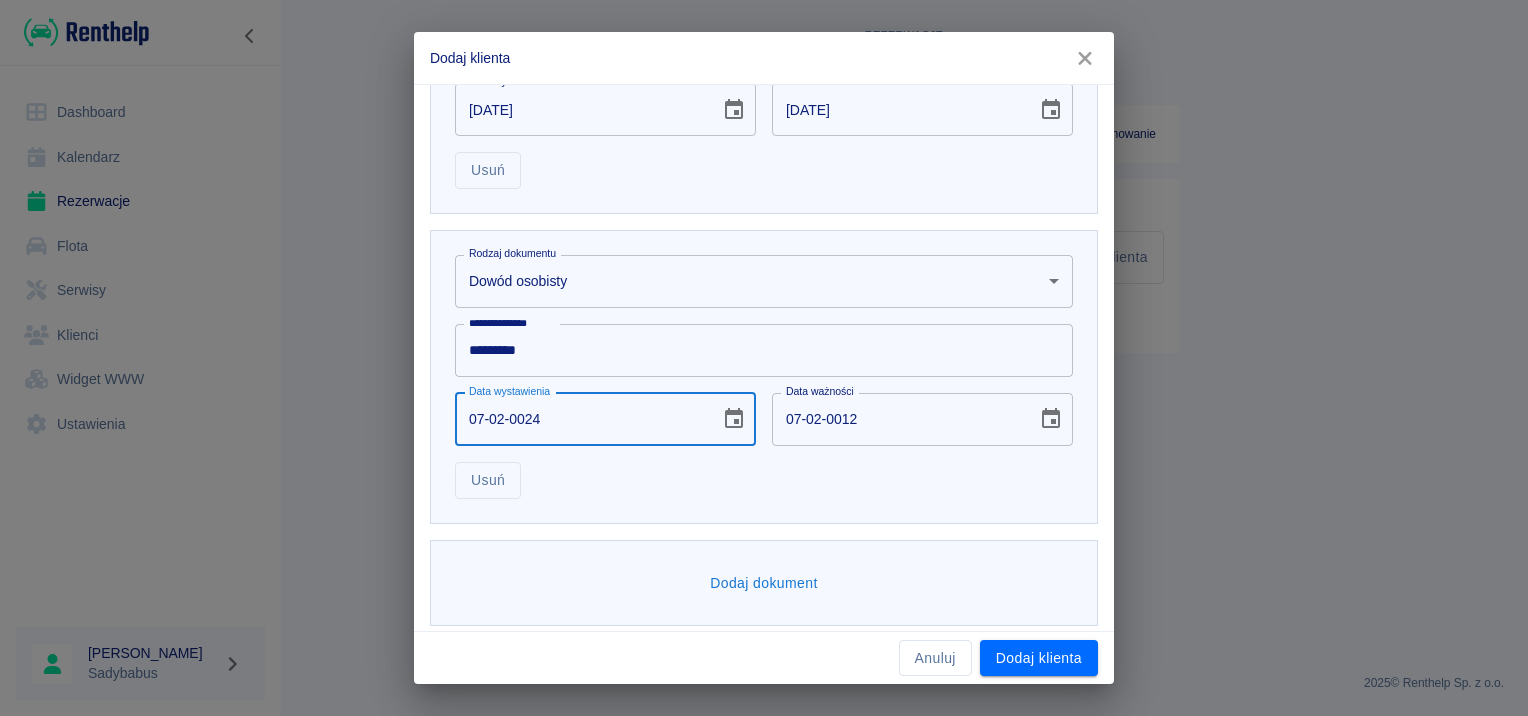 type on "07-02-0034" 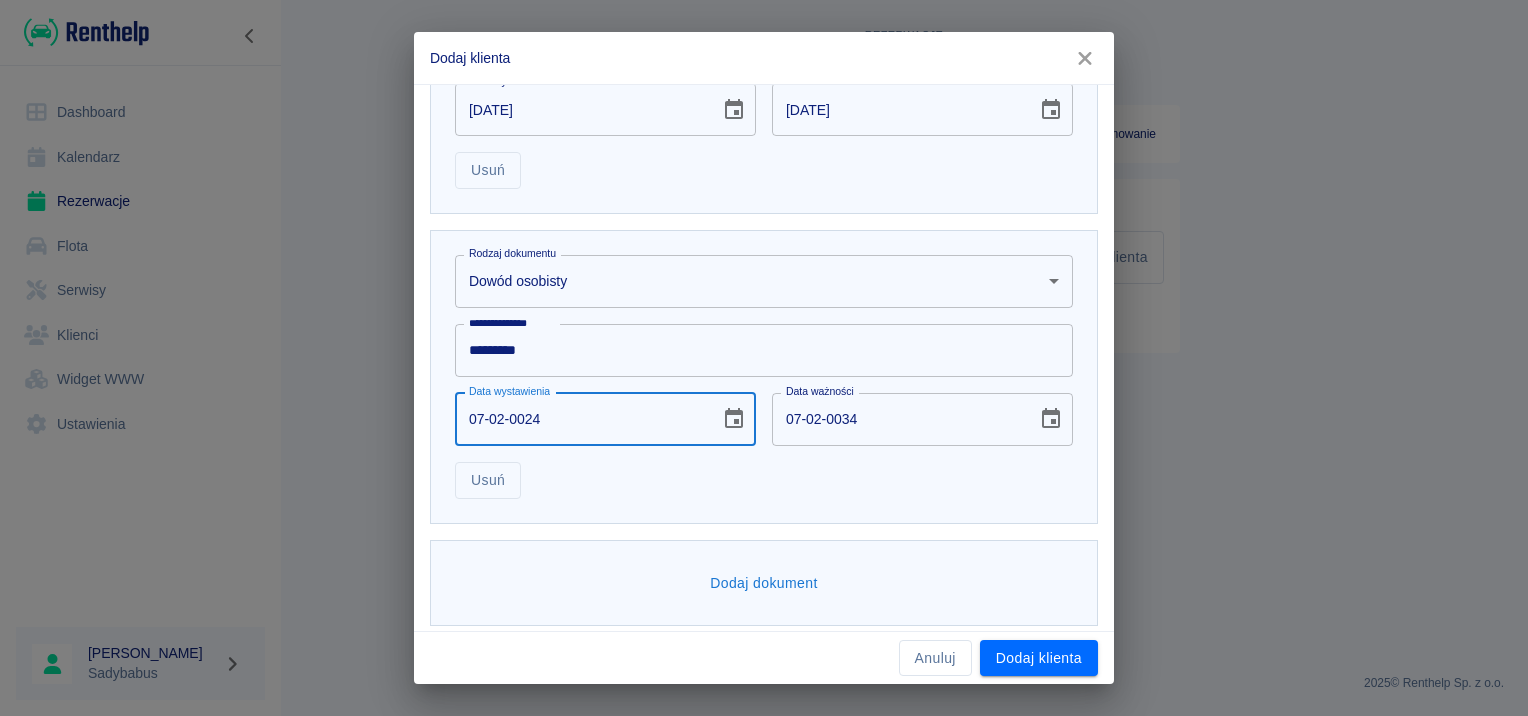 type on "07-02-0242" 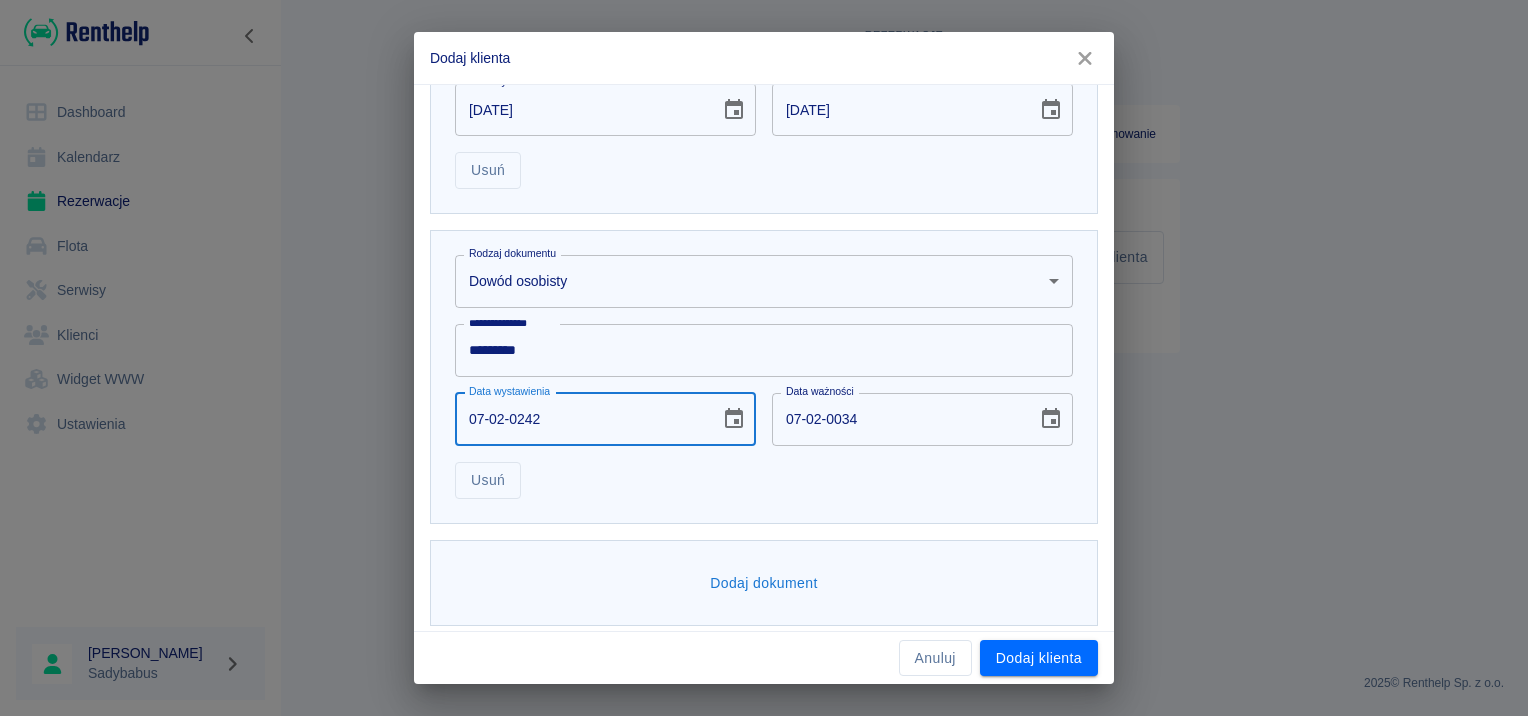 type on "07-02-0252" 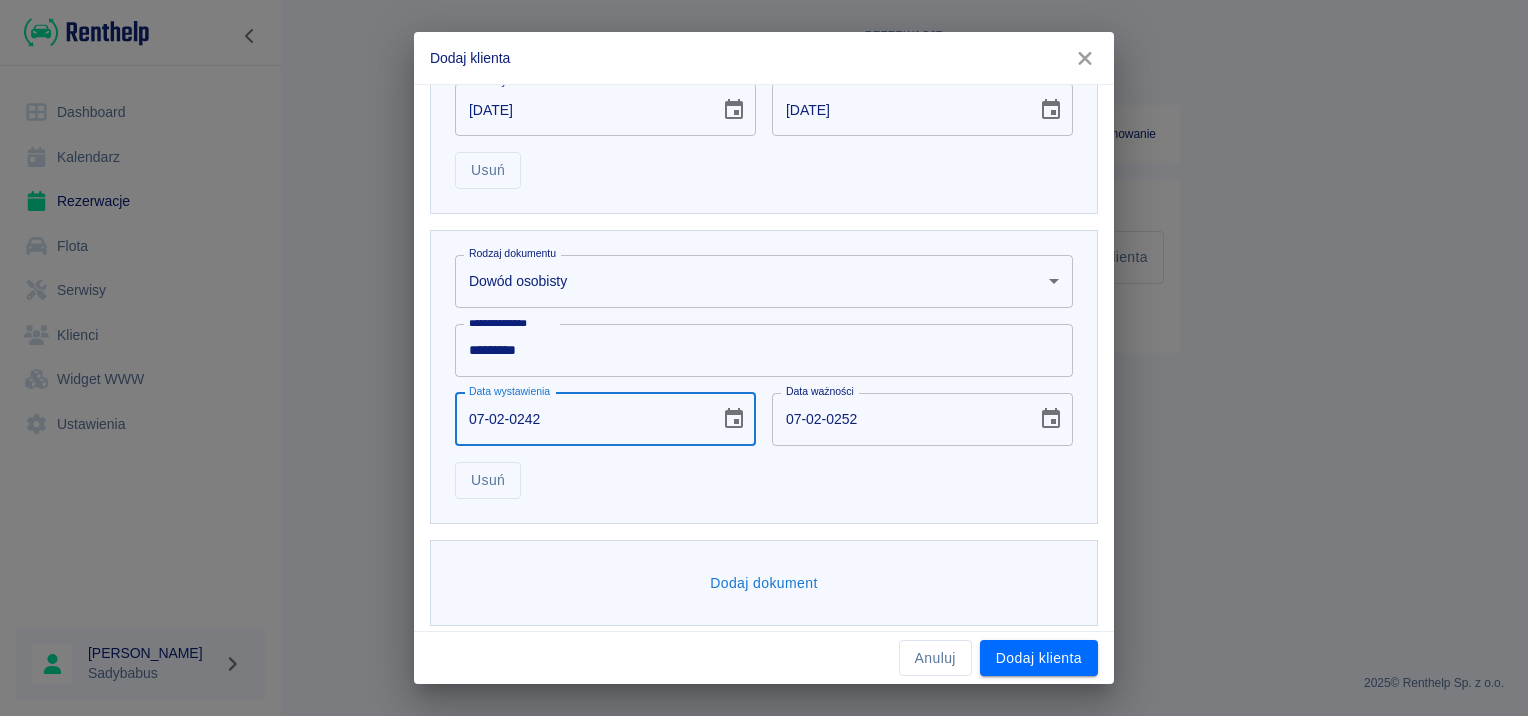 type on "07-02-2420" 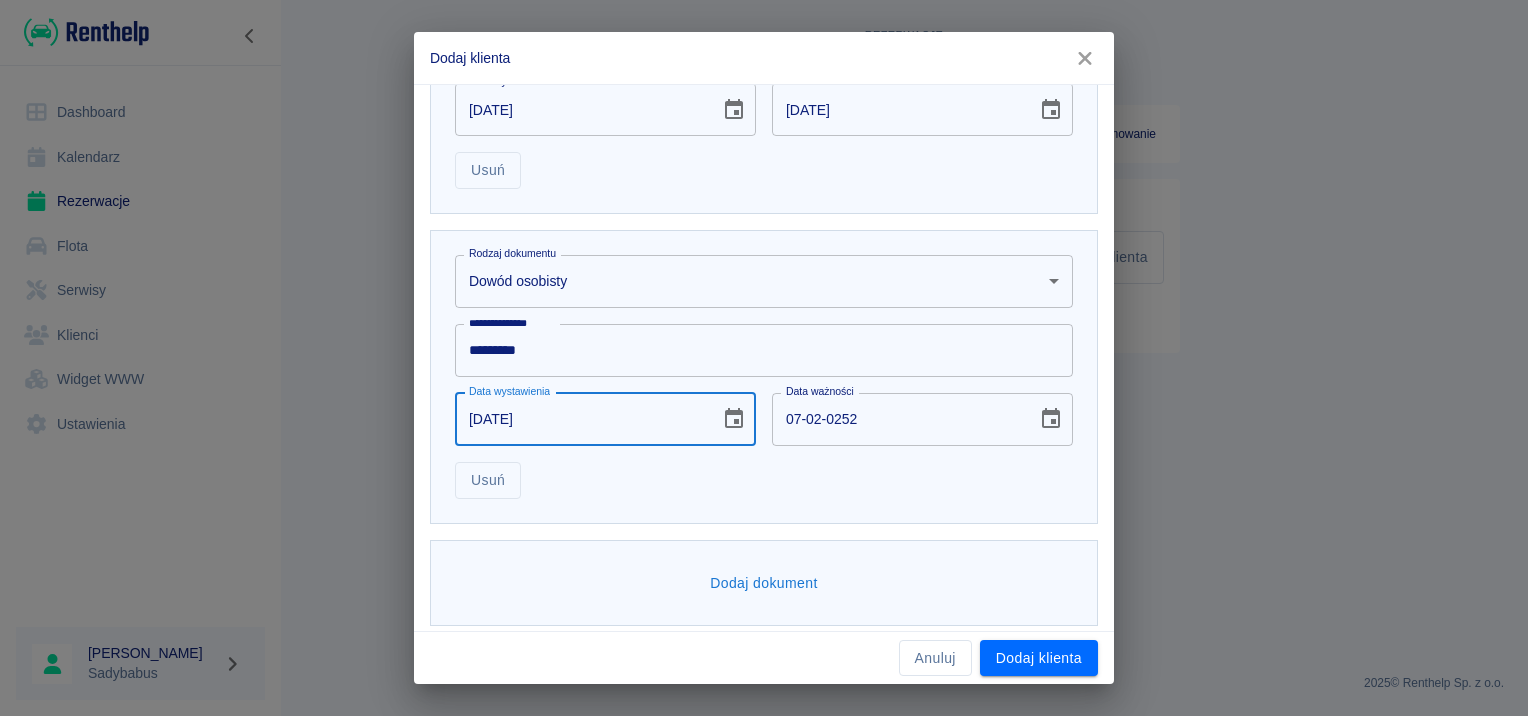type on "07-02-2430" 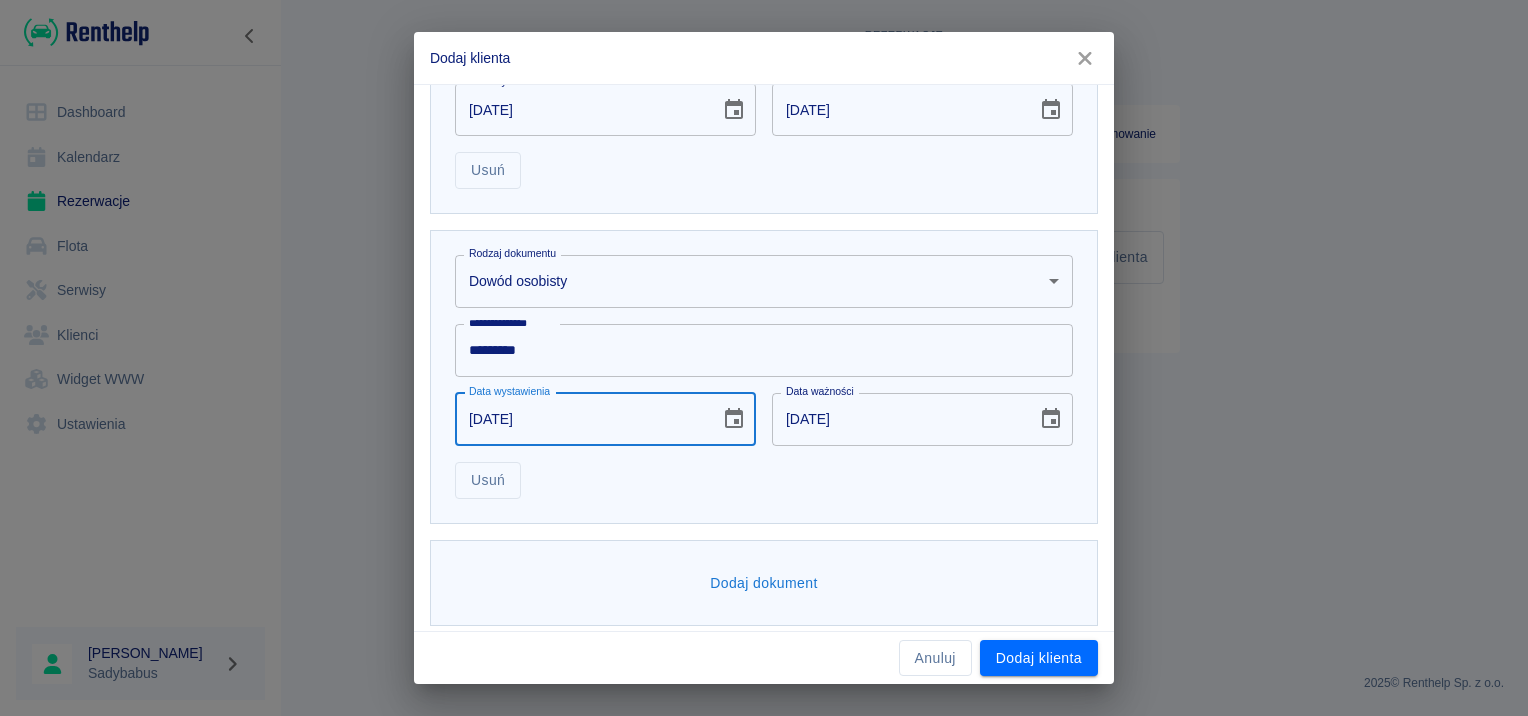type on "07-02-0002" 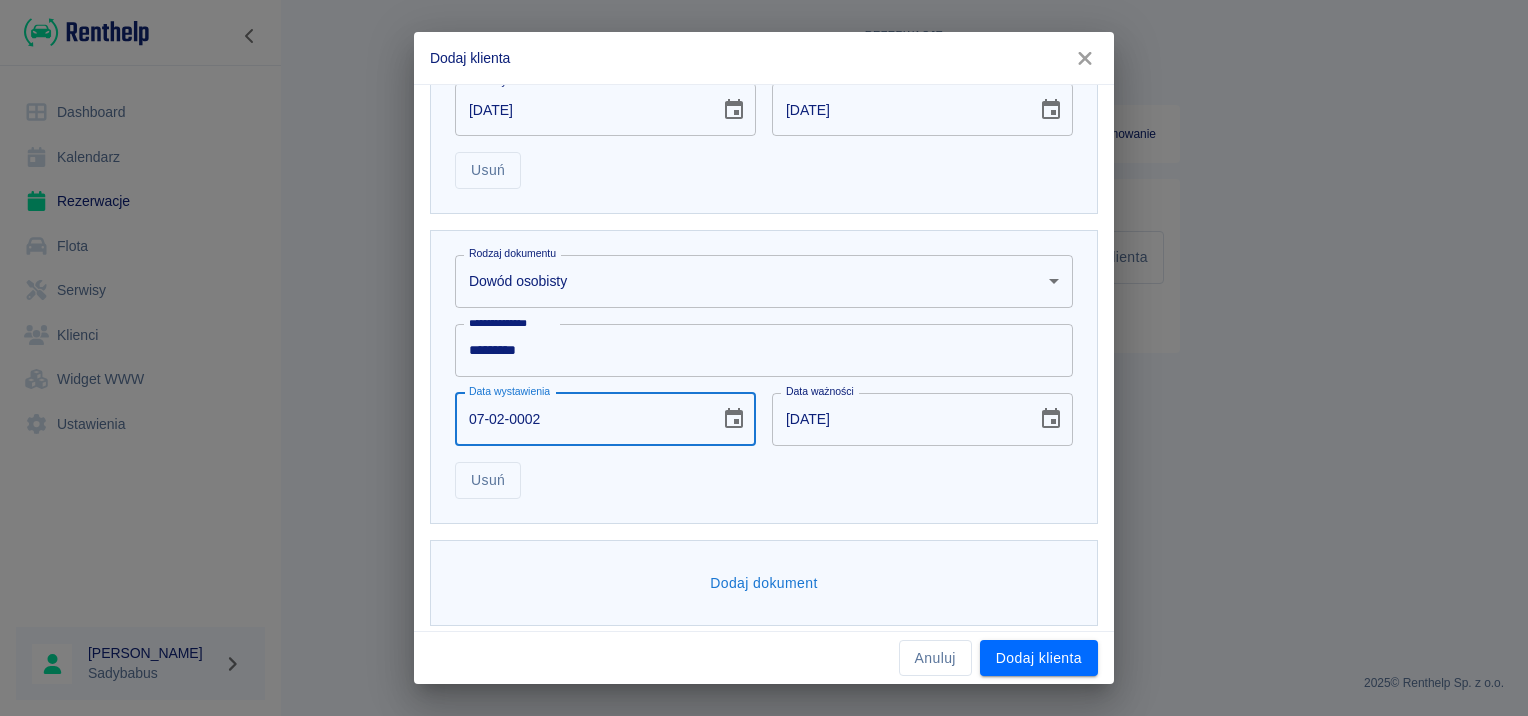 type on "07-02-0012" 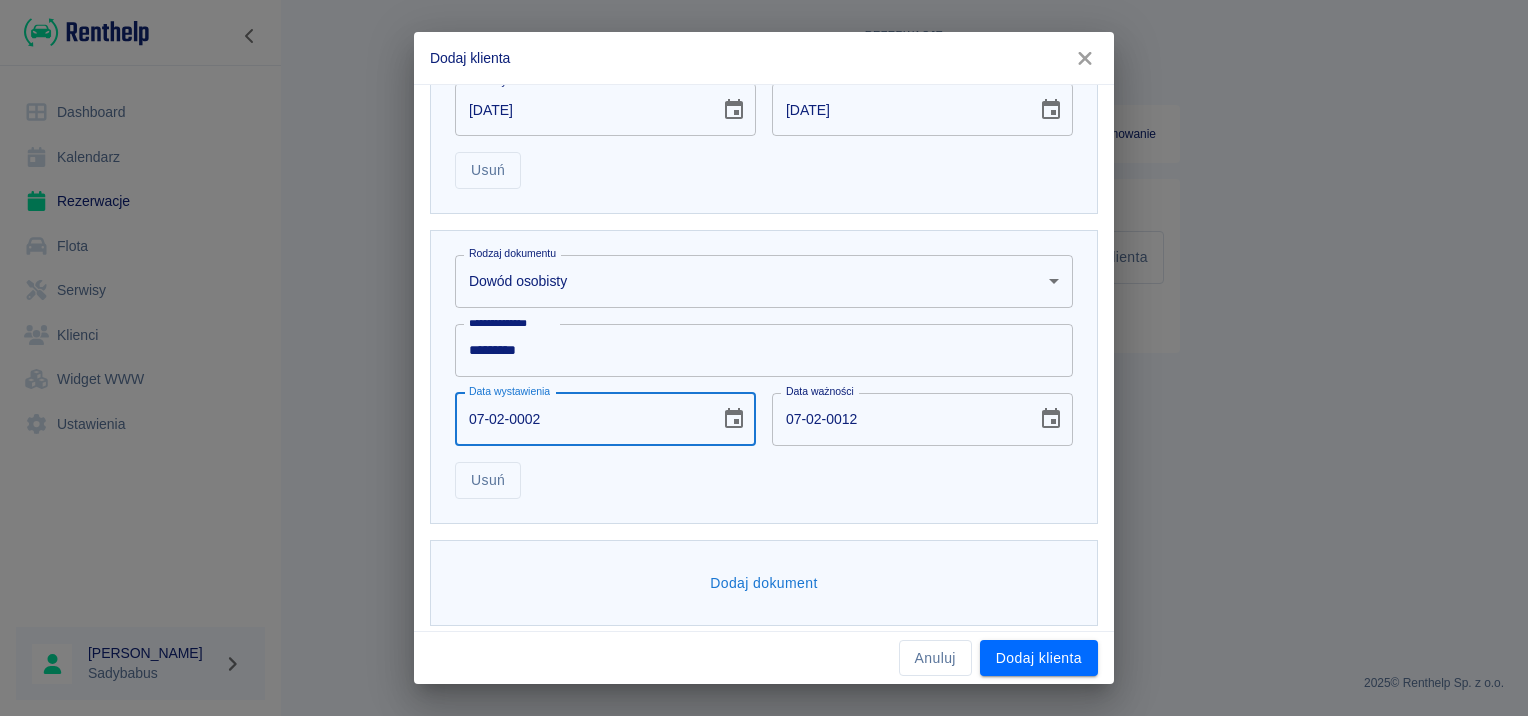 type on "07-02-0024" 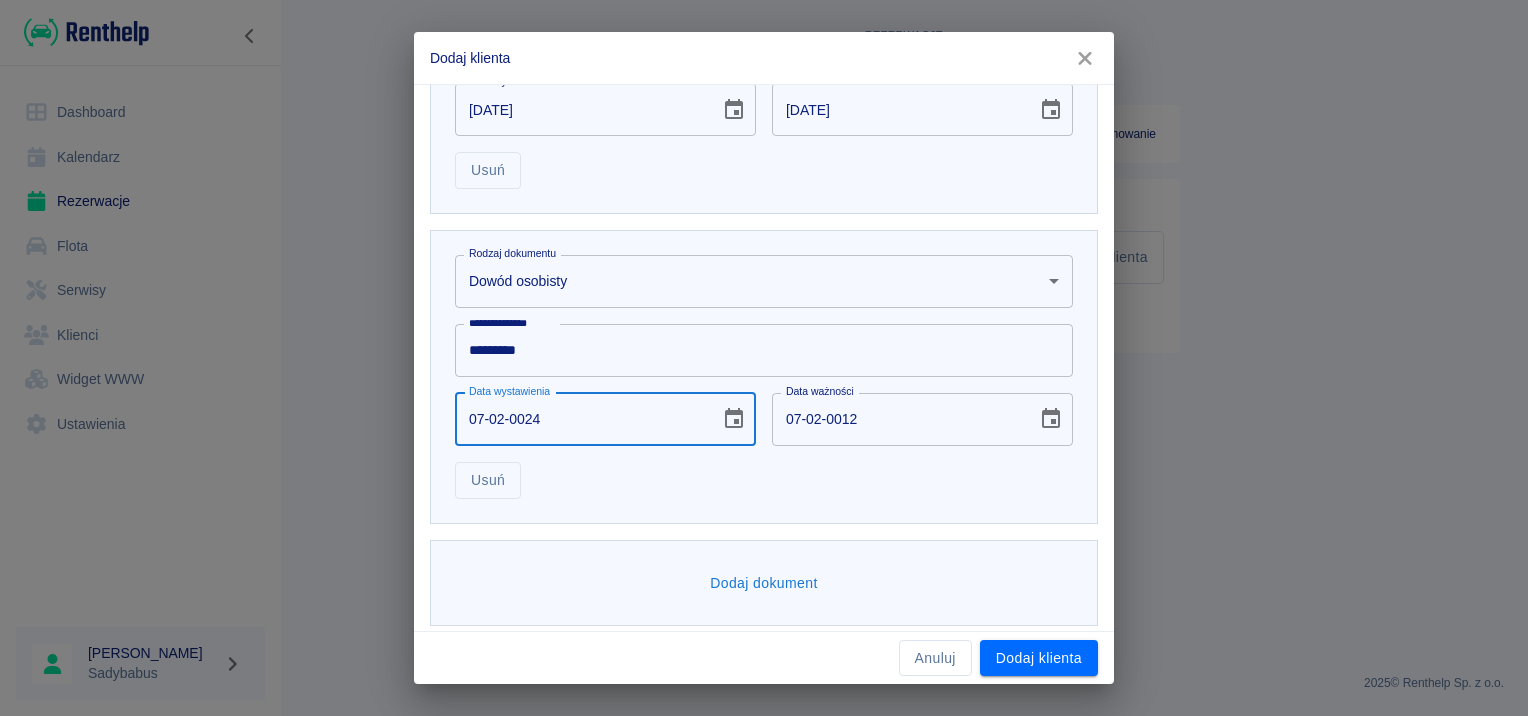 type on "07-02-0034" 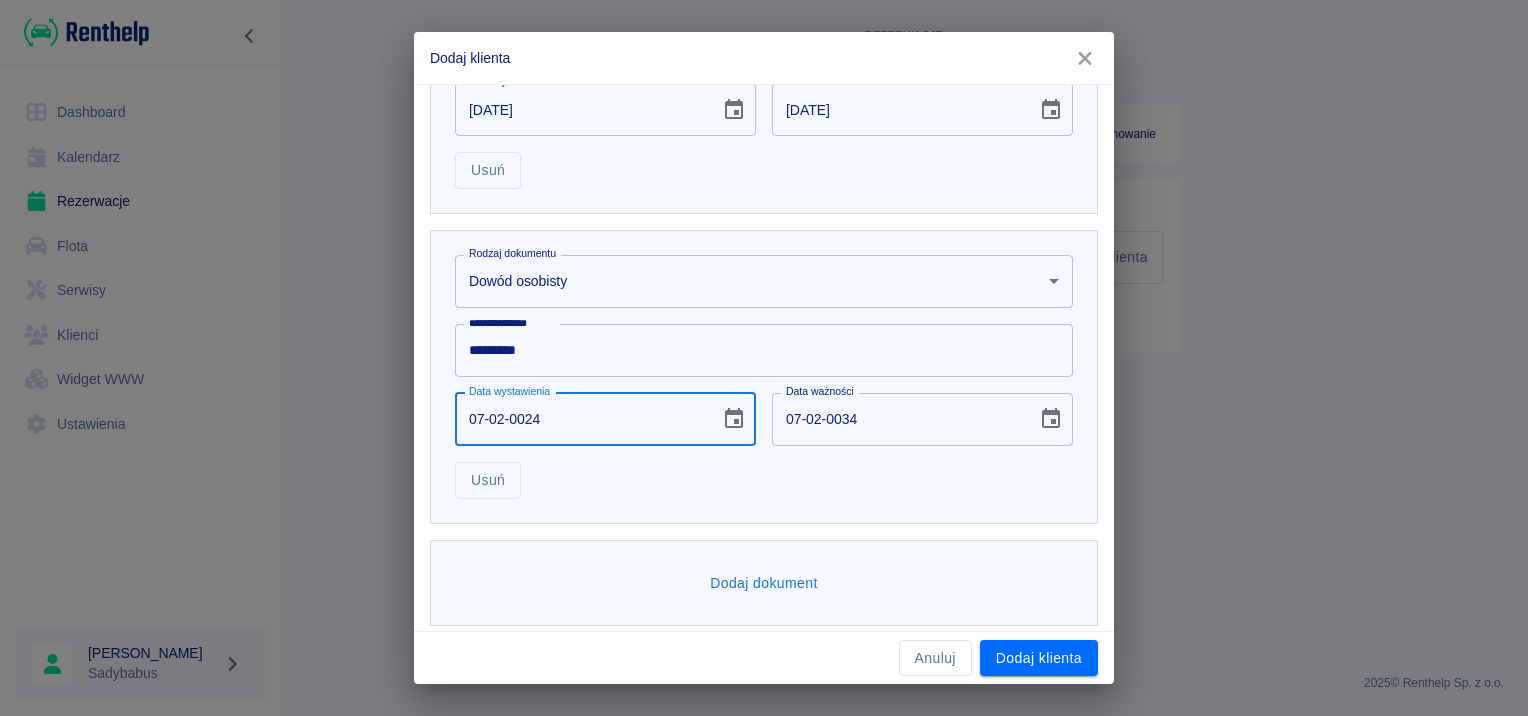 type on "07-02-0240" 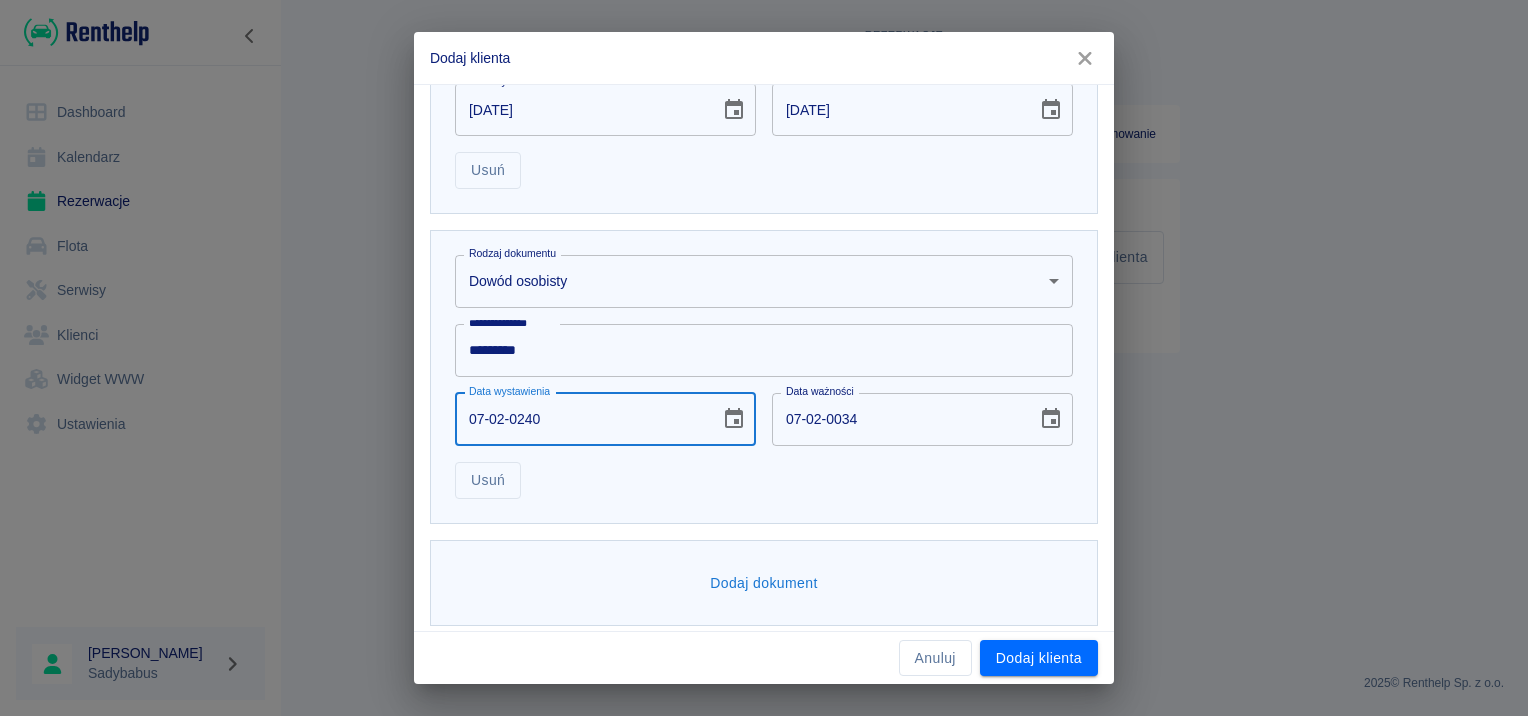 type on "07-02-0250" 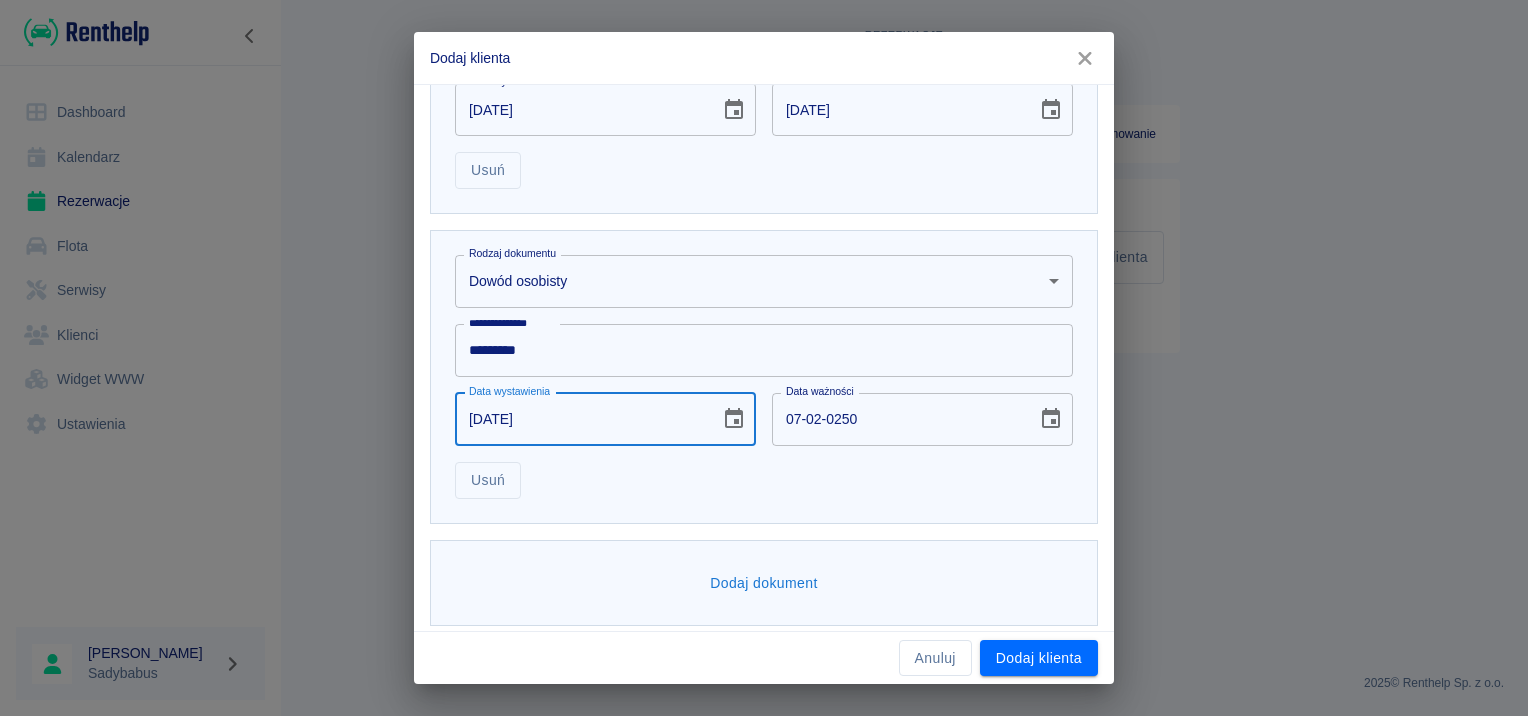 type on "07-02-0000" 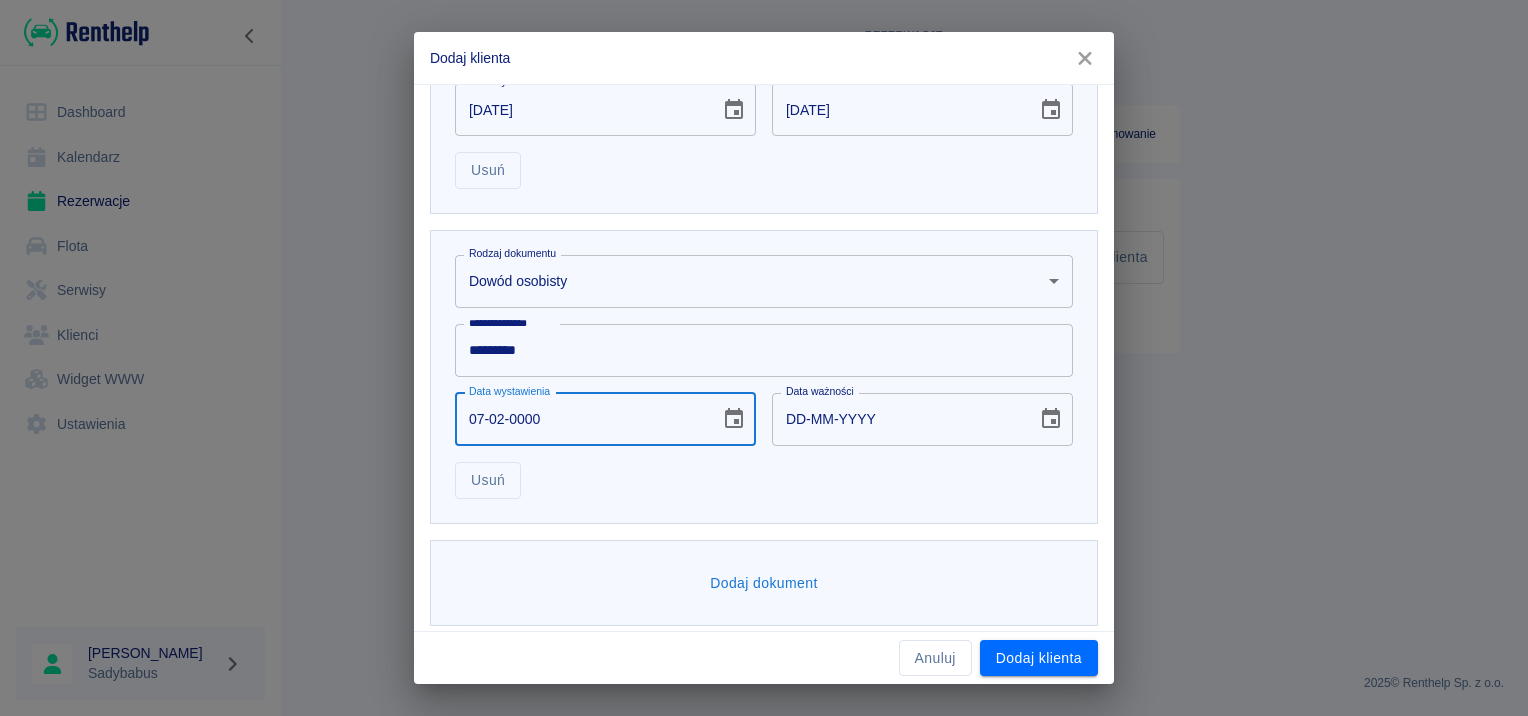 type on "07-02-0002" 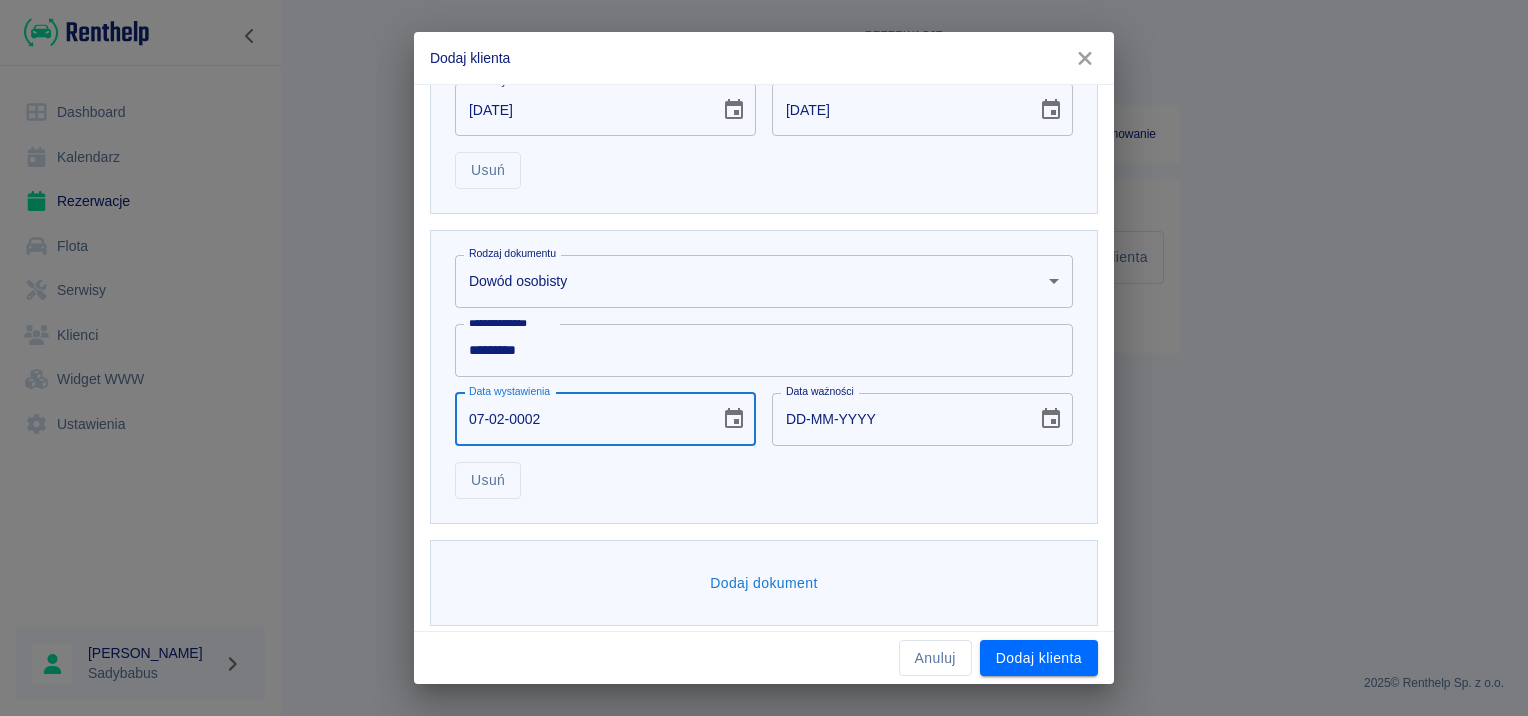 type on "07-02-0012" 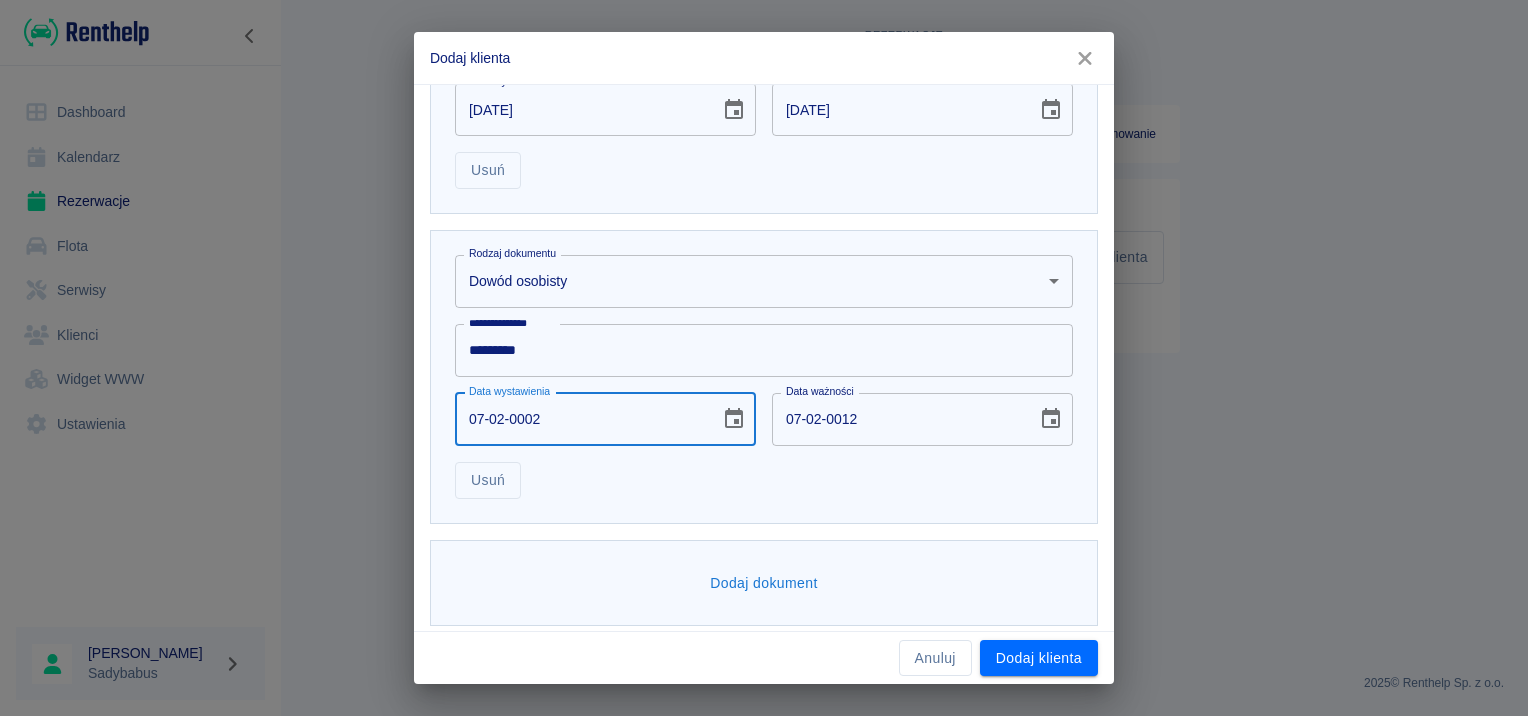type on "07-02-0020" 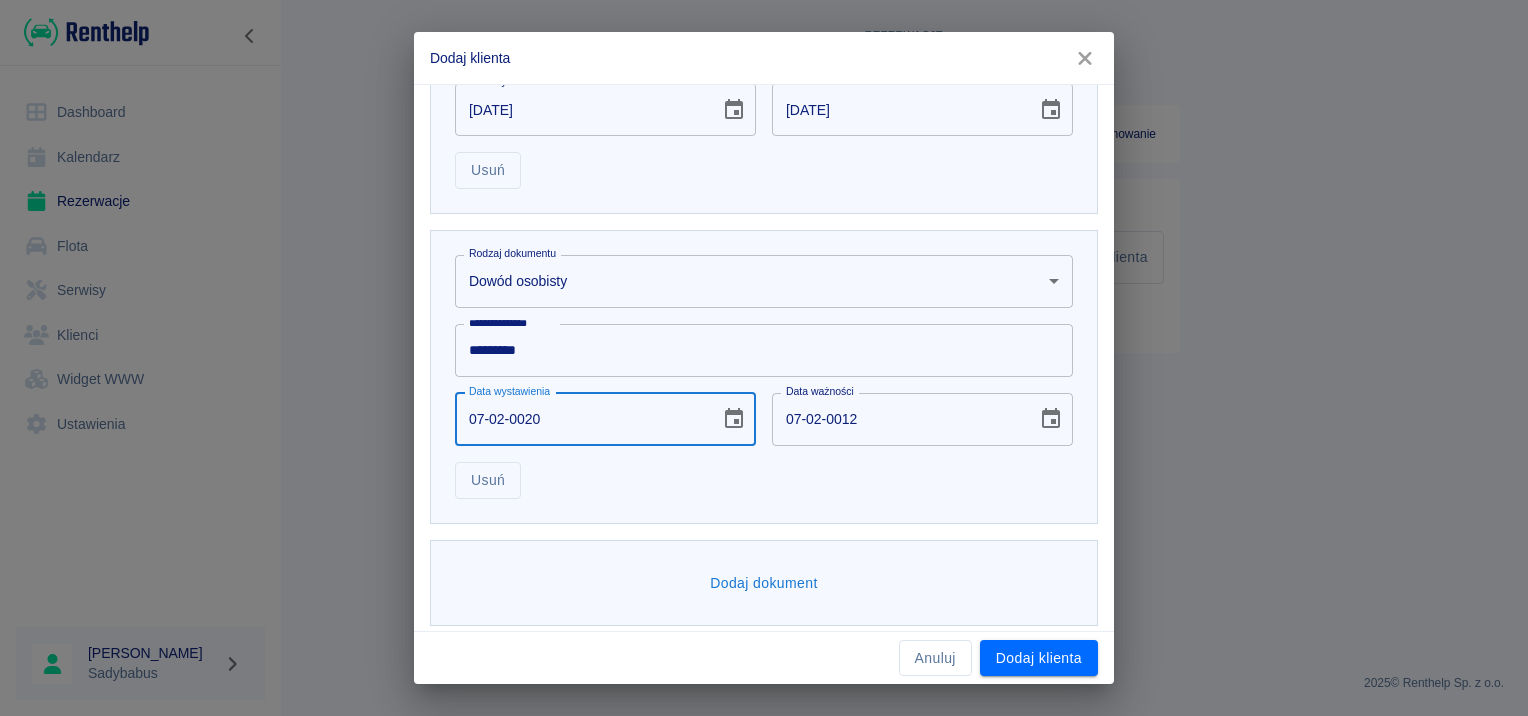 type on "07-02-0030" 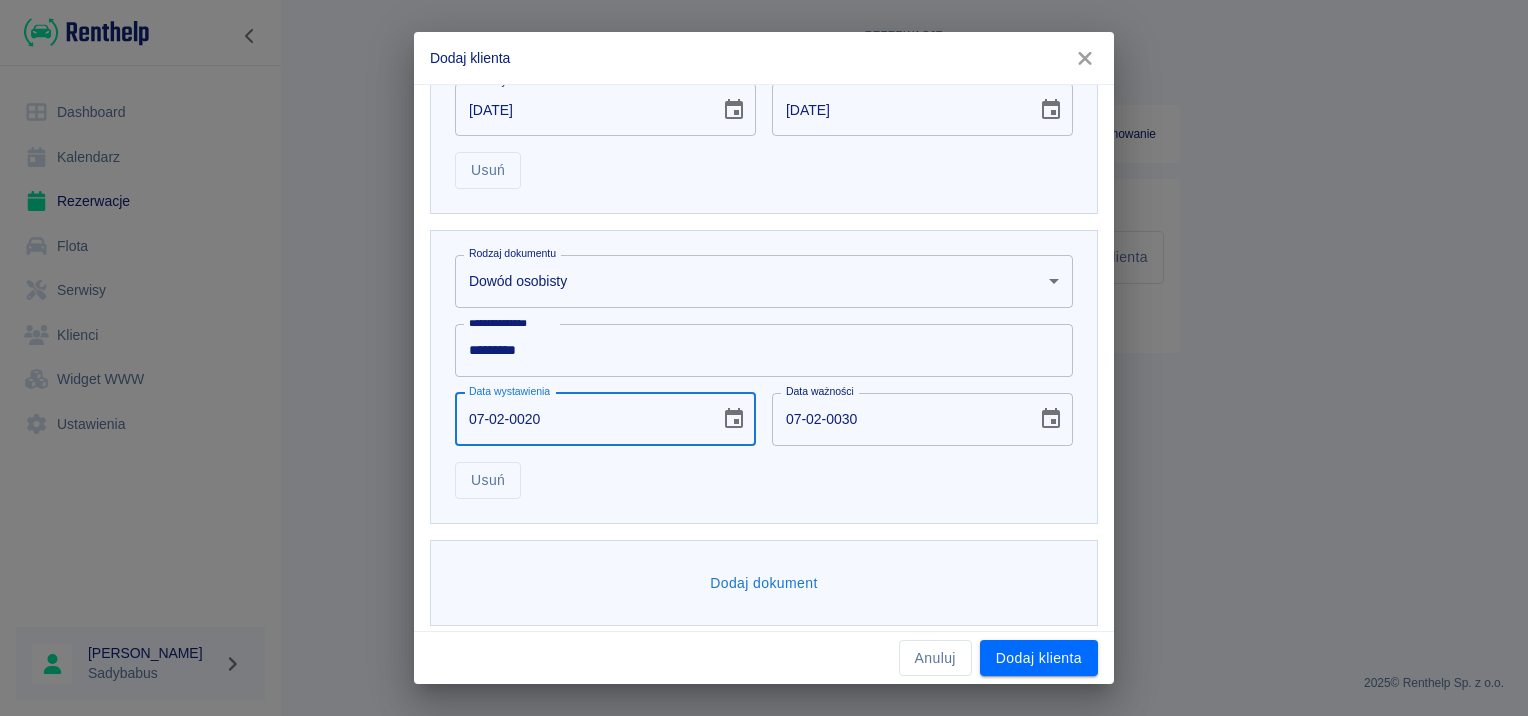 type on "07-02-0202" 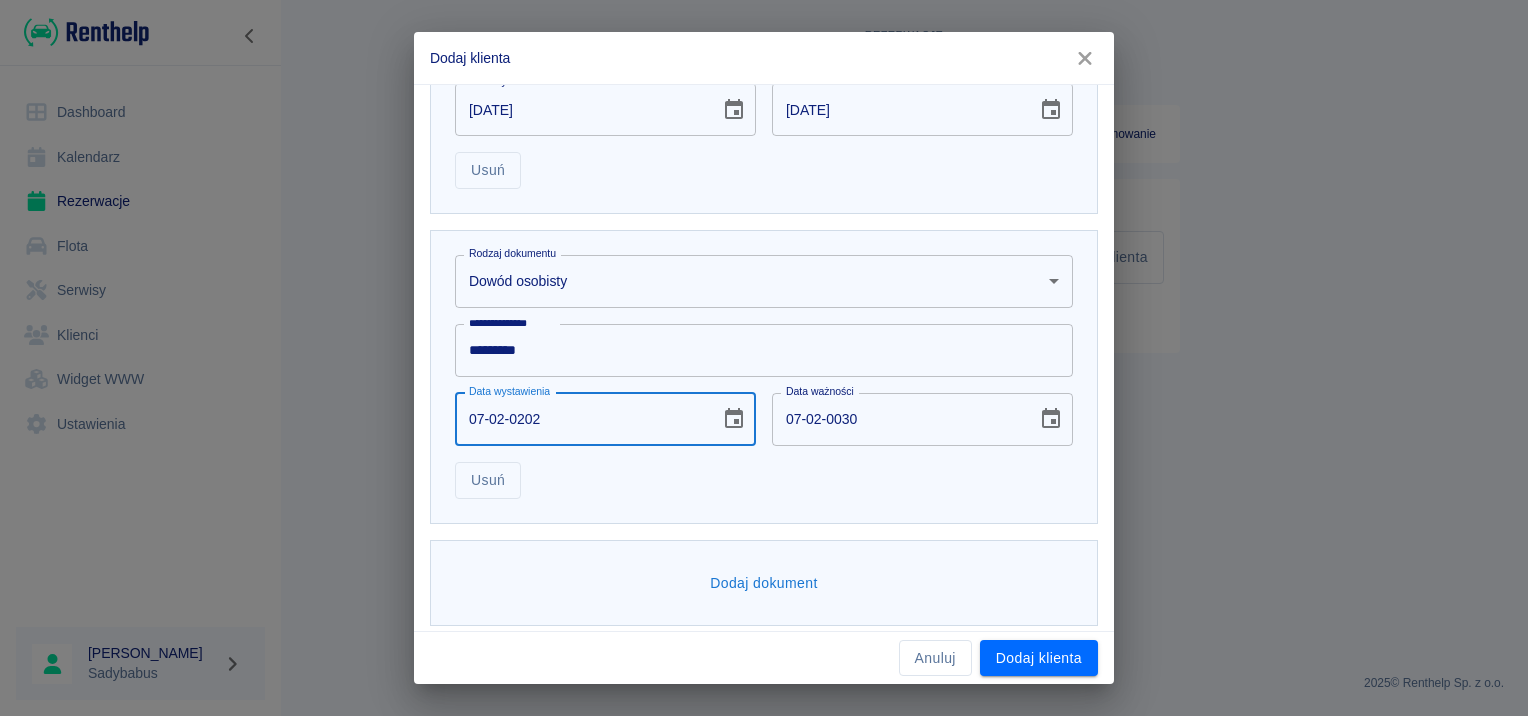 type on "07-02-0212" 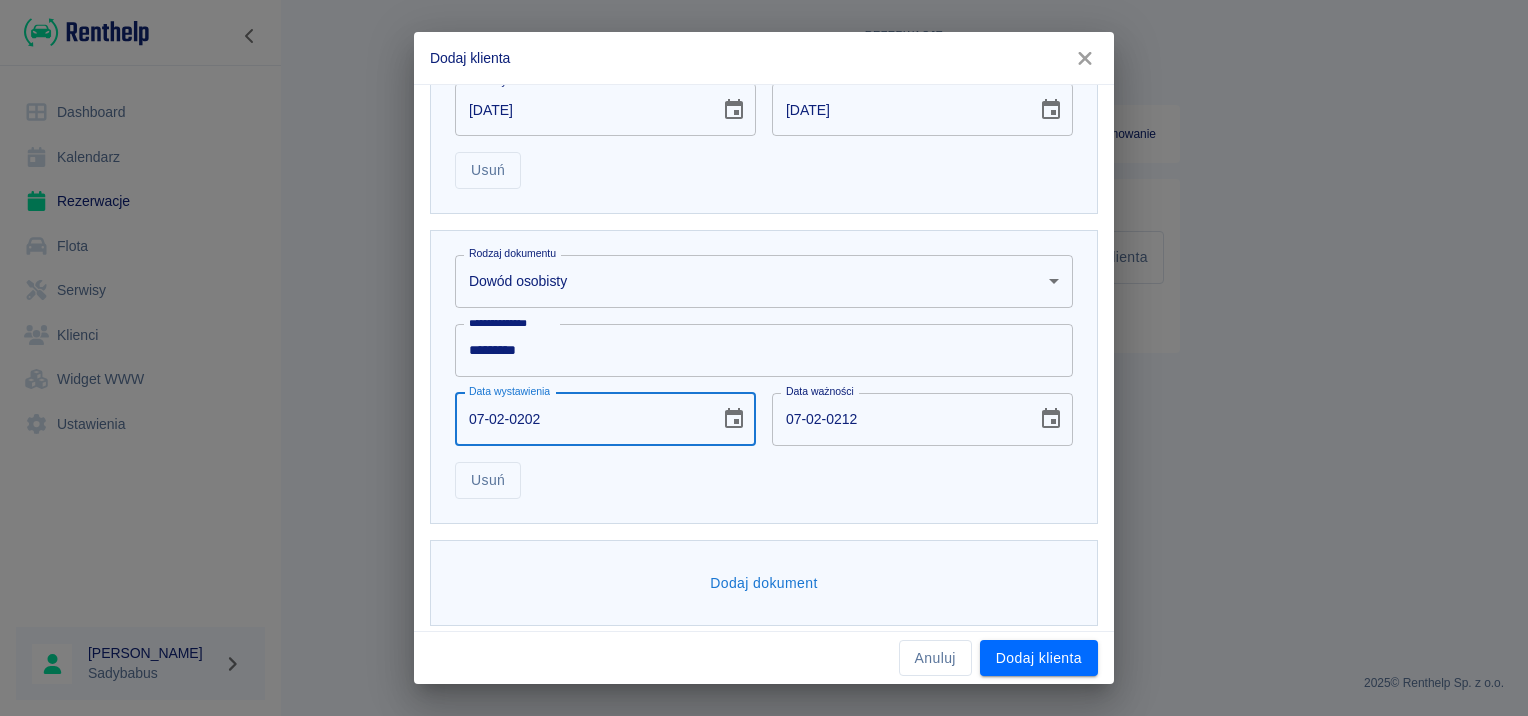 type on "07-02-2024" 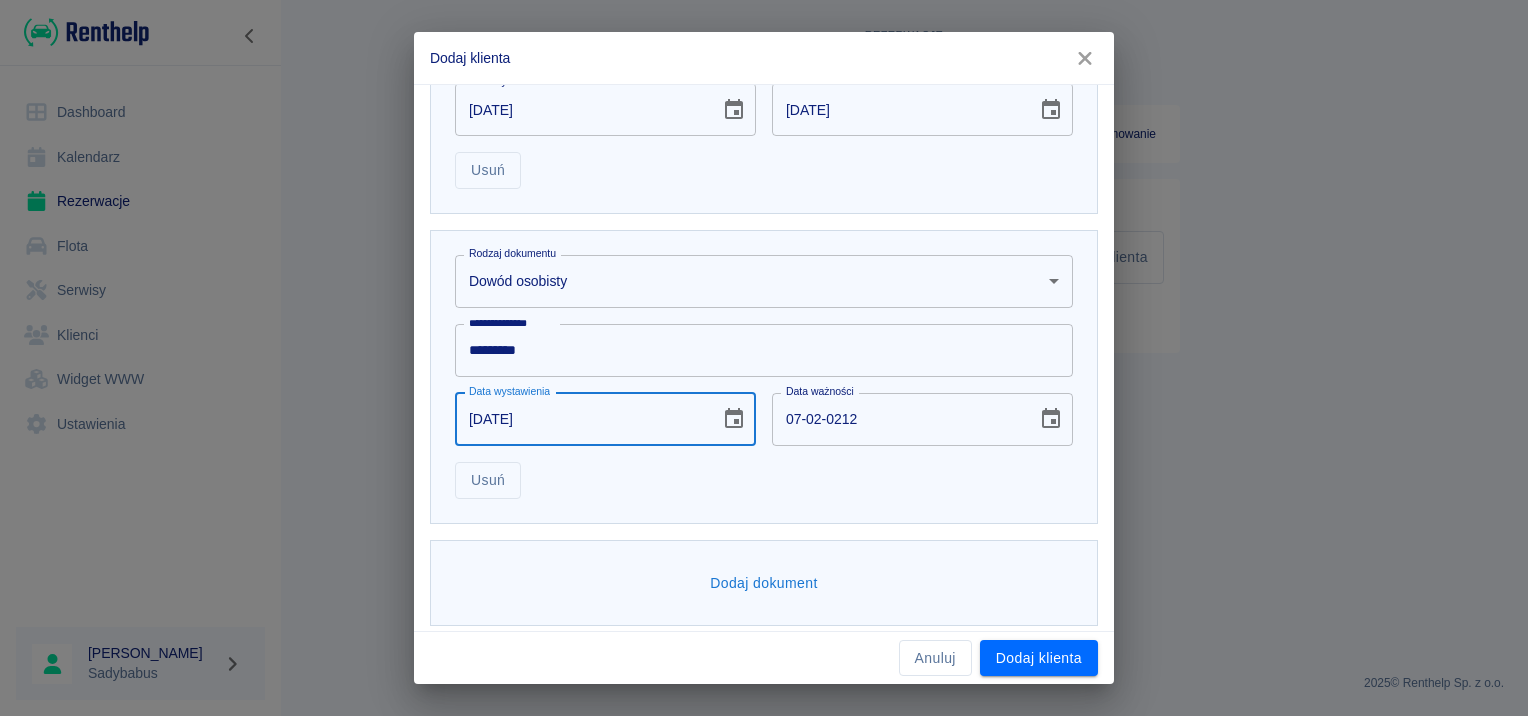 type on "07-02-2034" 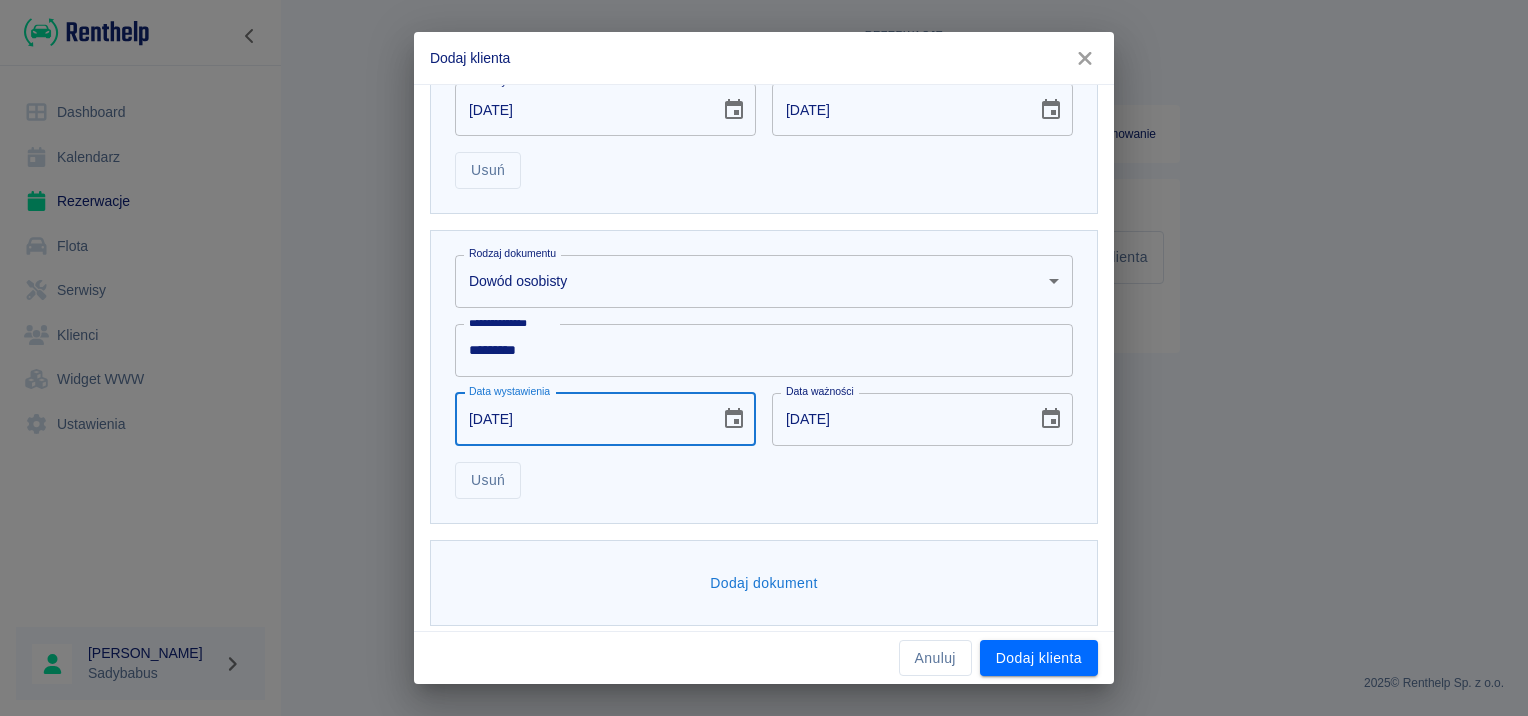 type on "07-02-2024" 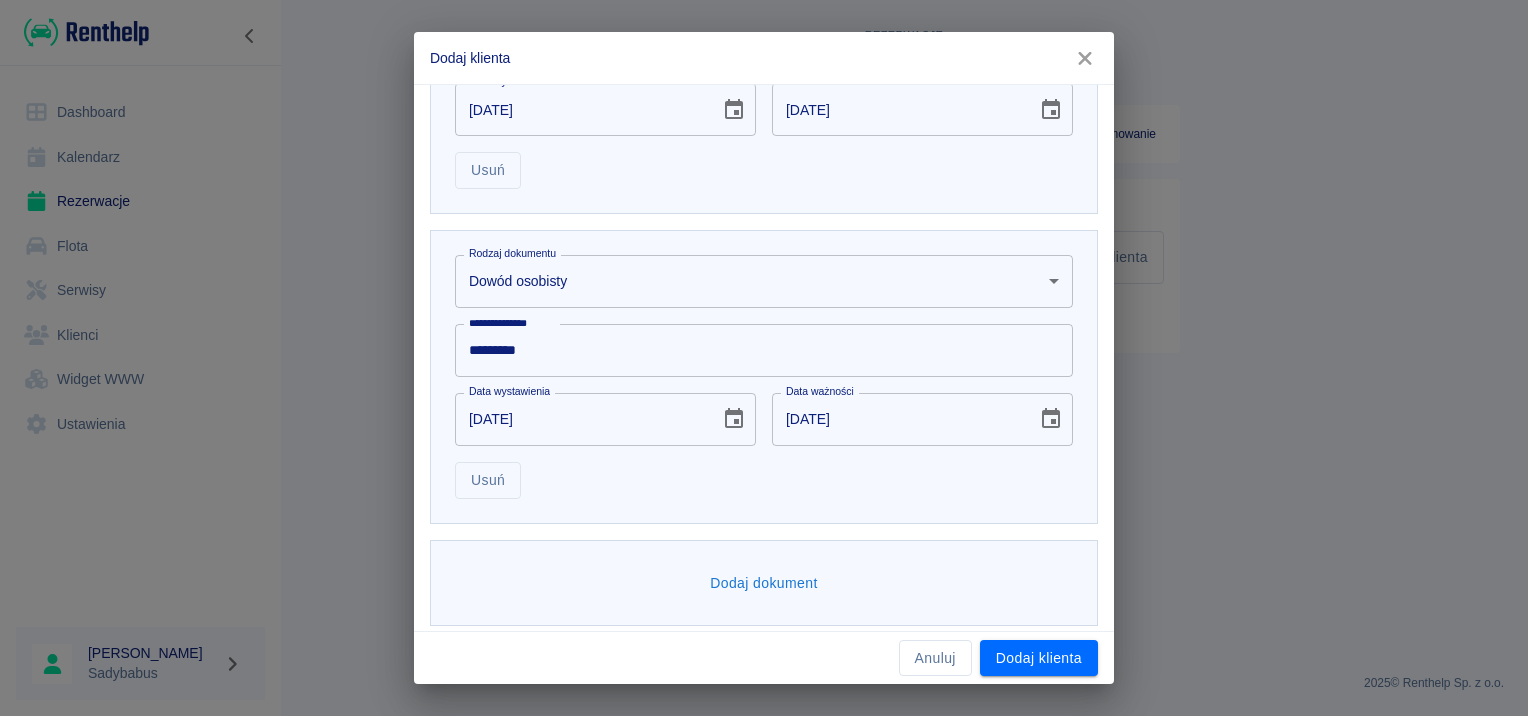 click on "**********" at bounding box center [764, 377] 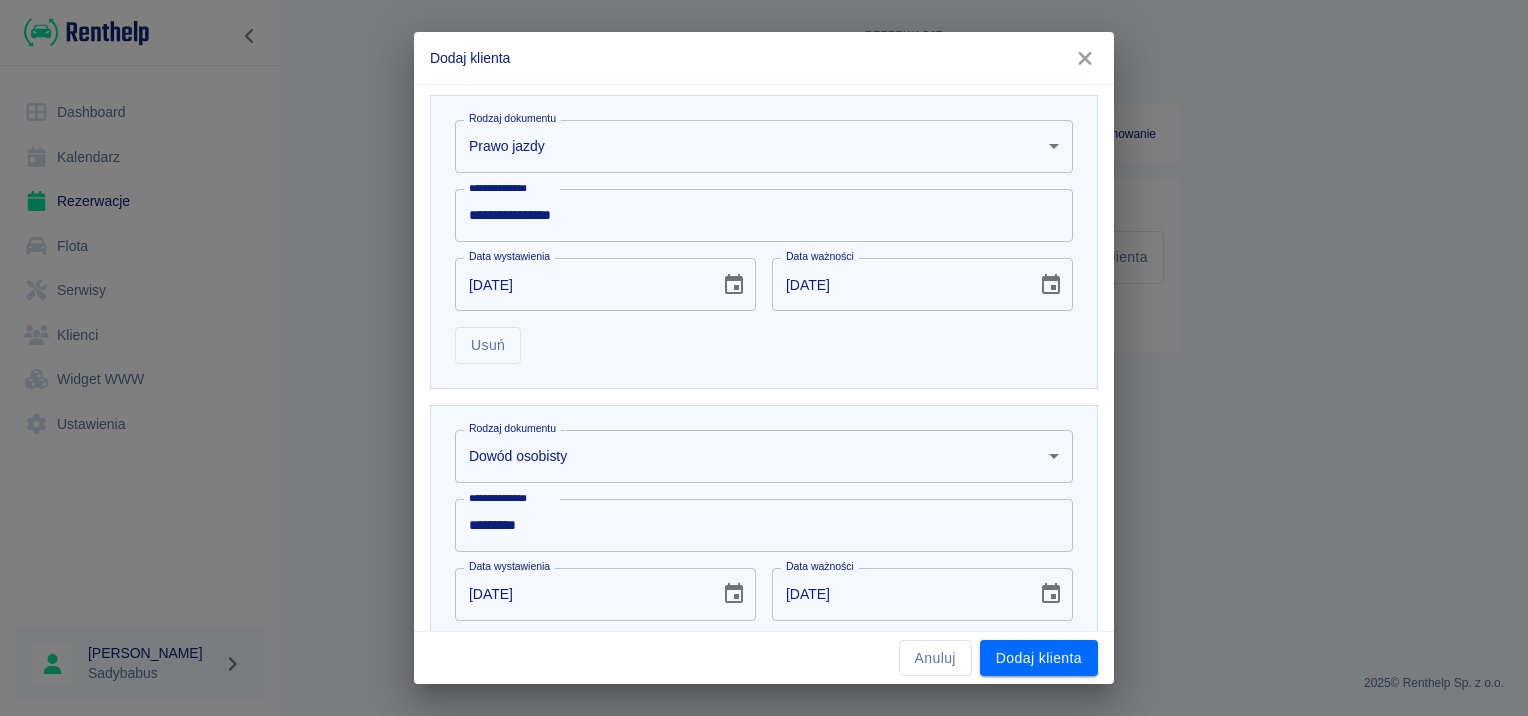 scroll, scrollTop: 784, scrollLeft: 0, axis: vertical 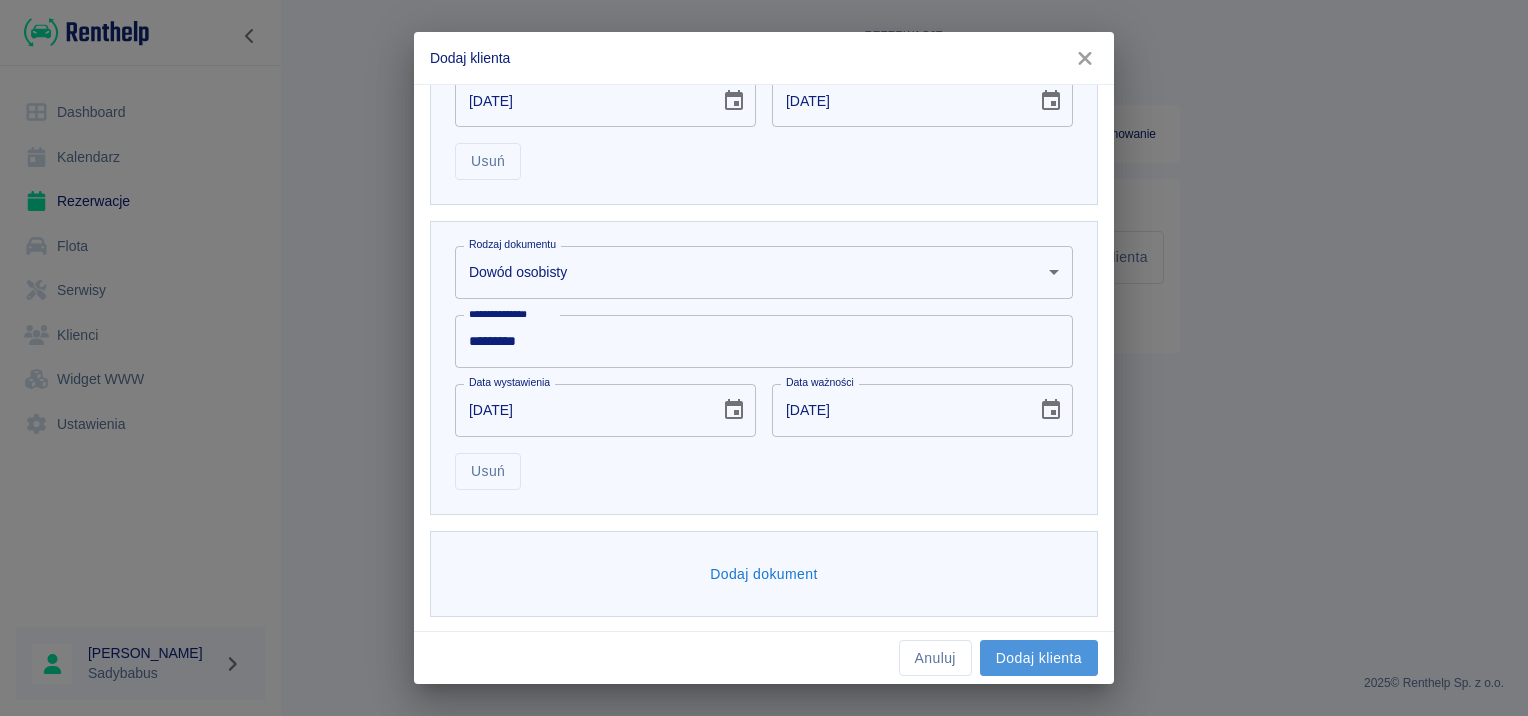 click on "Dodaj klienta" at bounding box center [1039, 658] 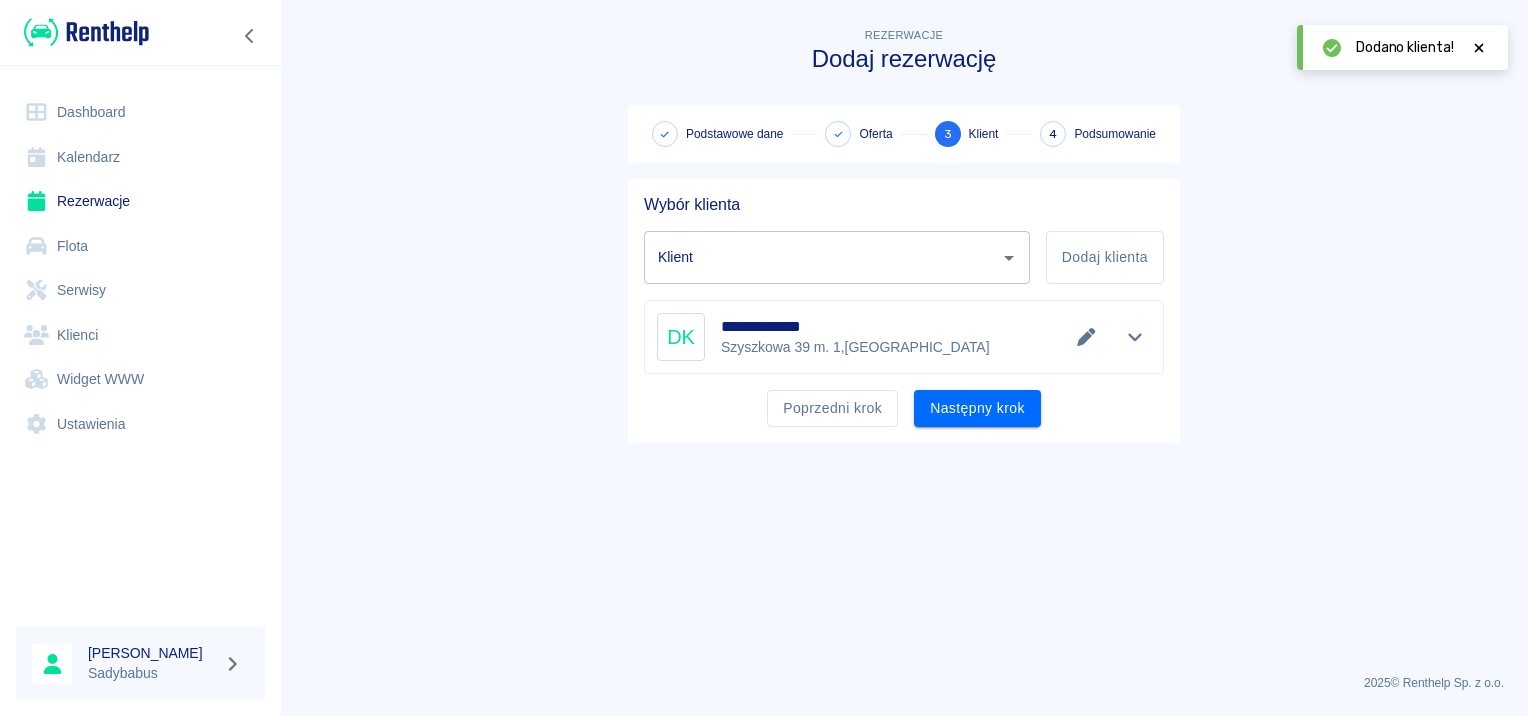 type on "Damian Keller (+48576070150)" 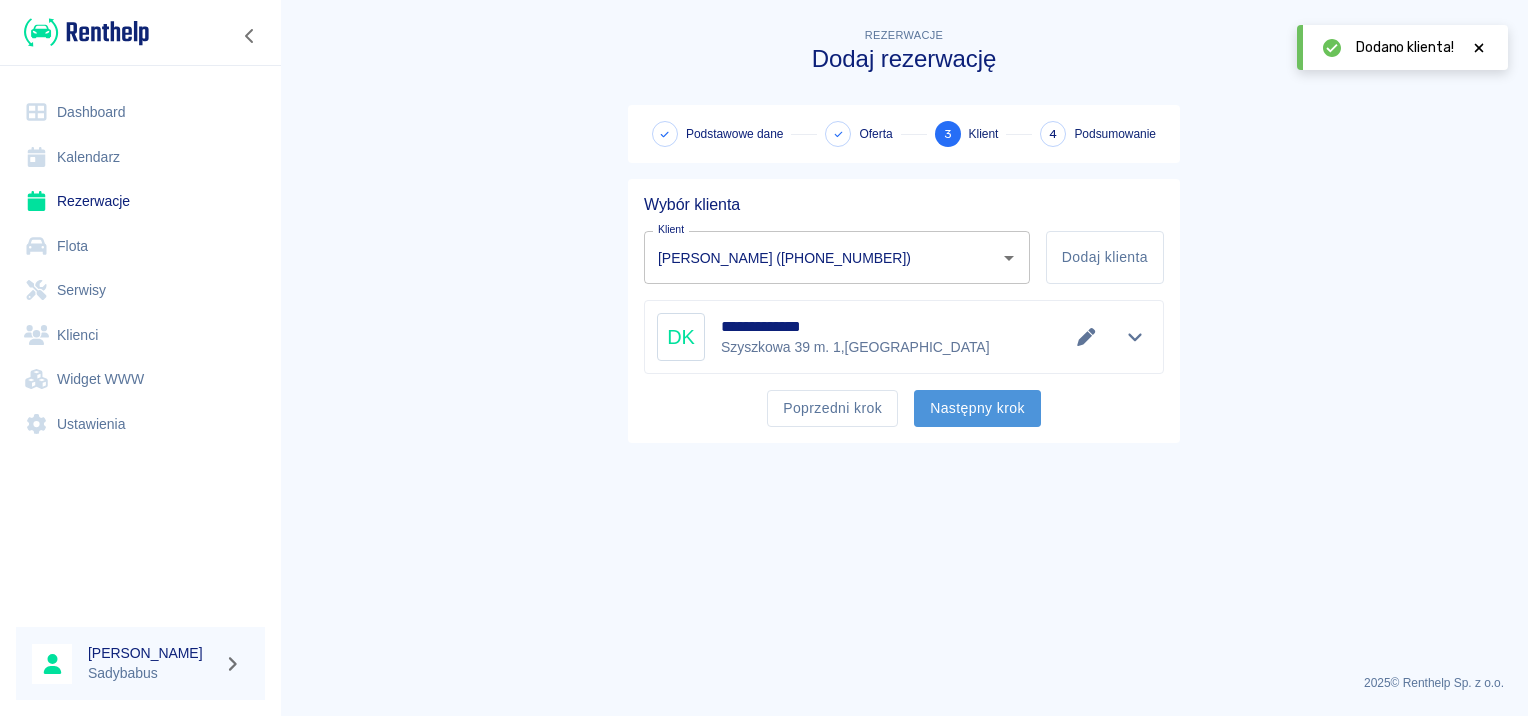 click on "Następny krok" at bounding box center (977, 408) 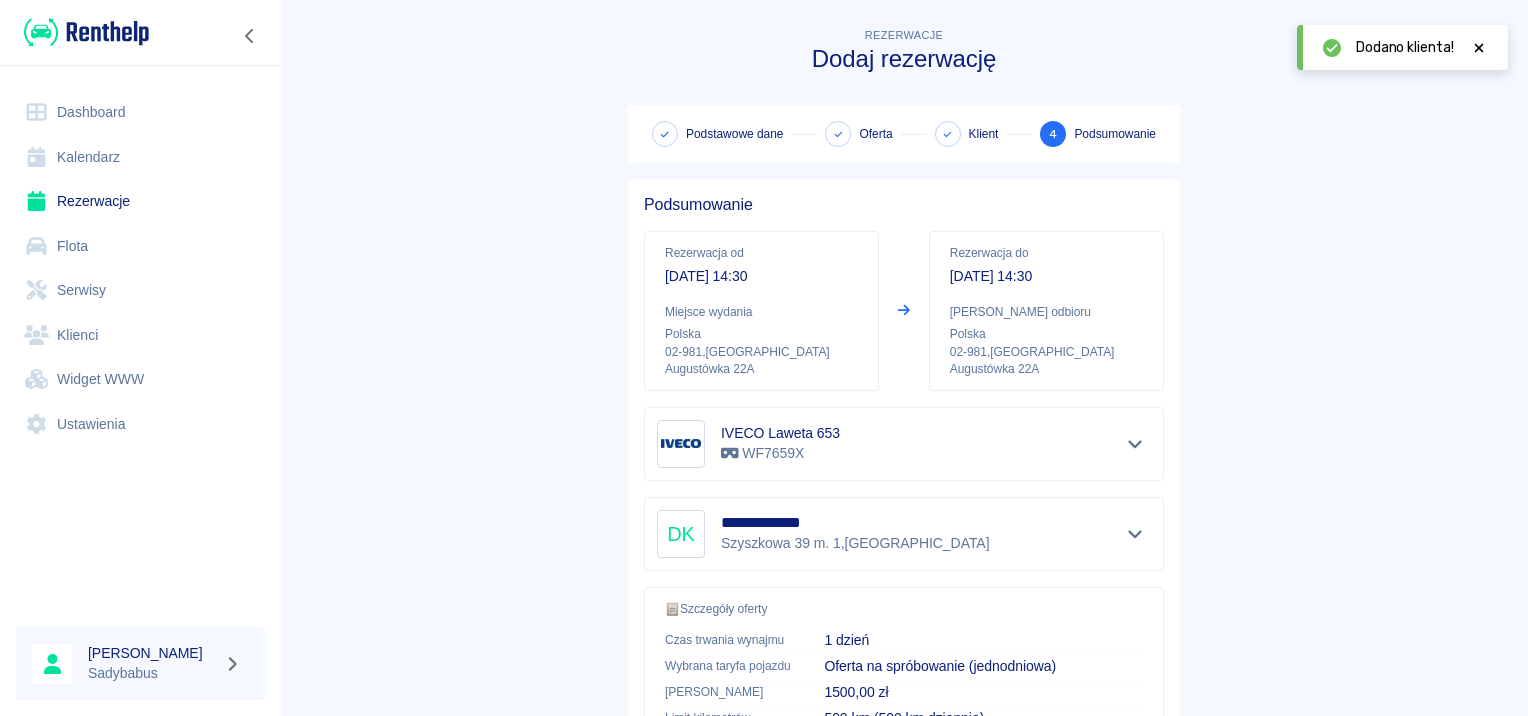 scroll, scrollTop: 360, scrollLeft: 0, axis: vertical 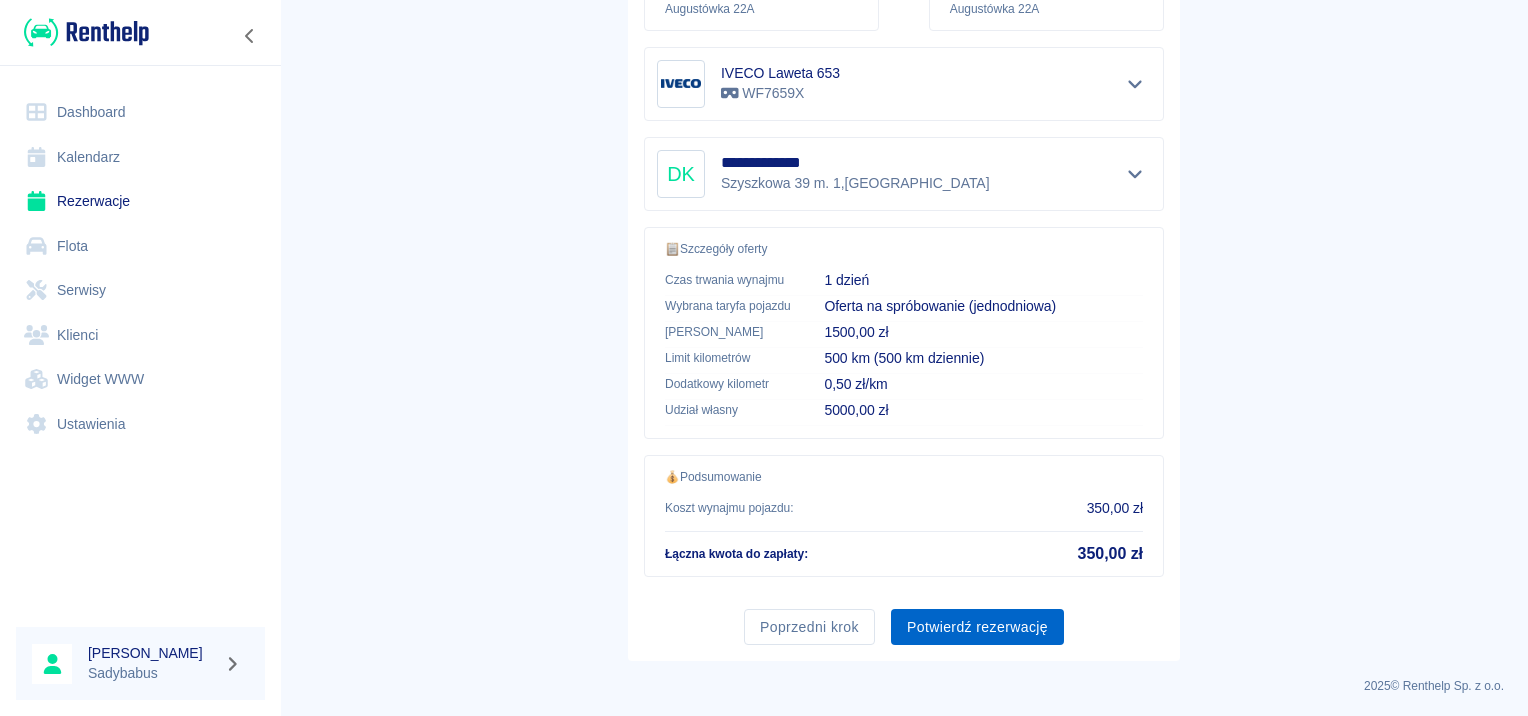 click on "Potwierdź rezerwację" at bounding box center [977, 627] 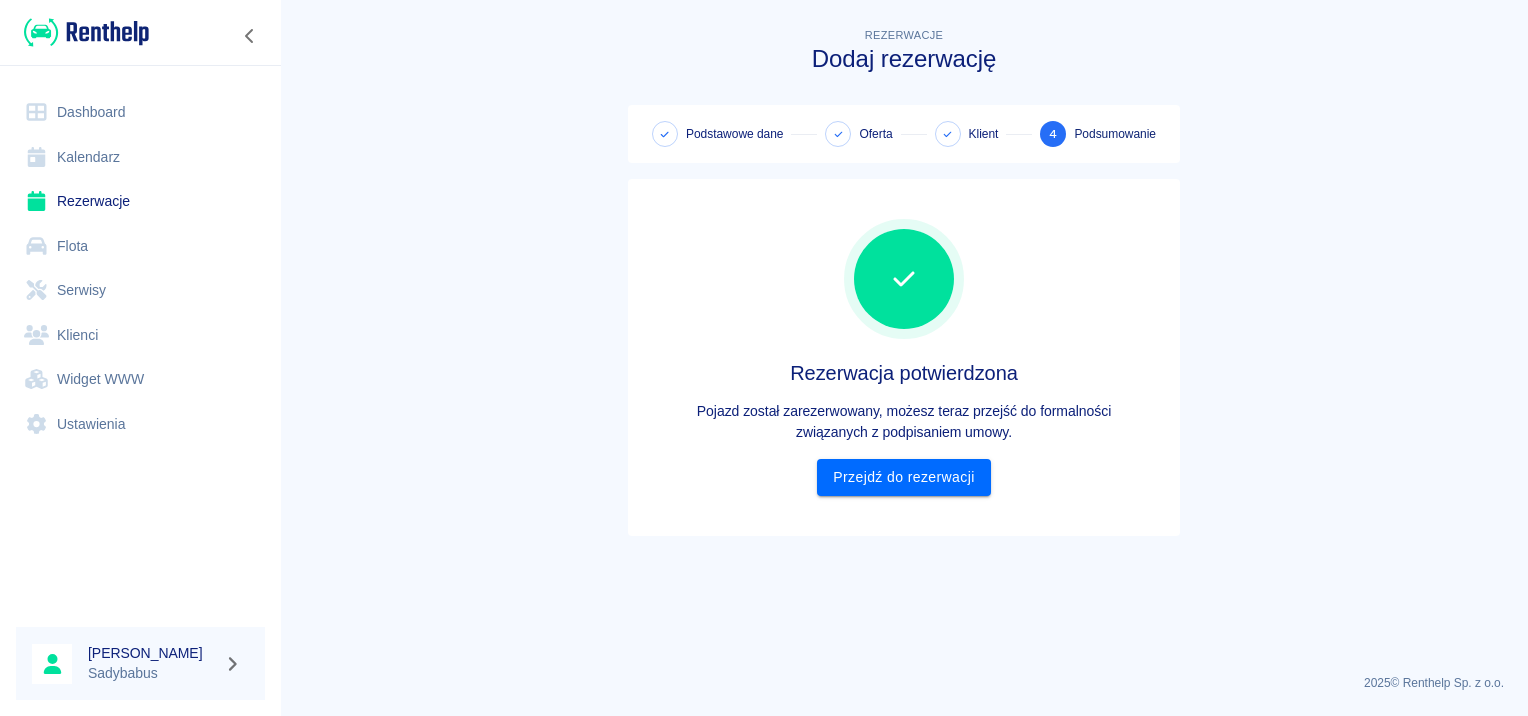 scroll, scrollTop: 0, scrollLeft: 0, axis: both 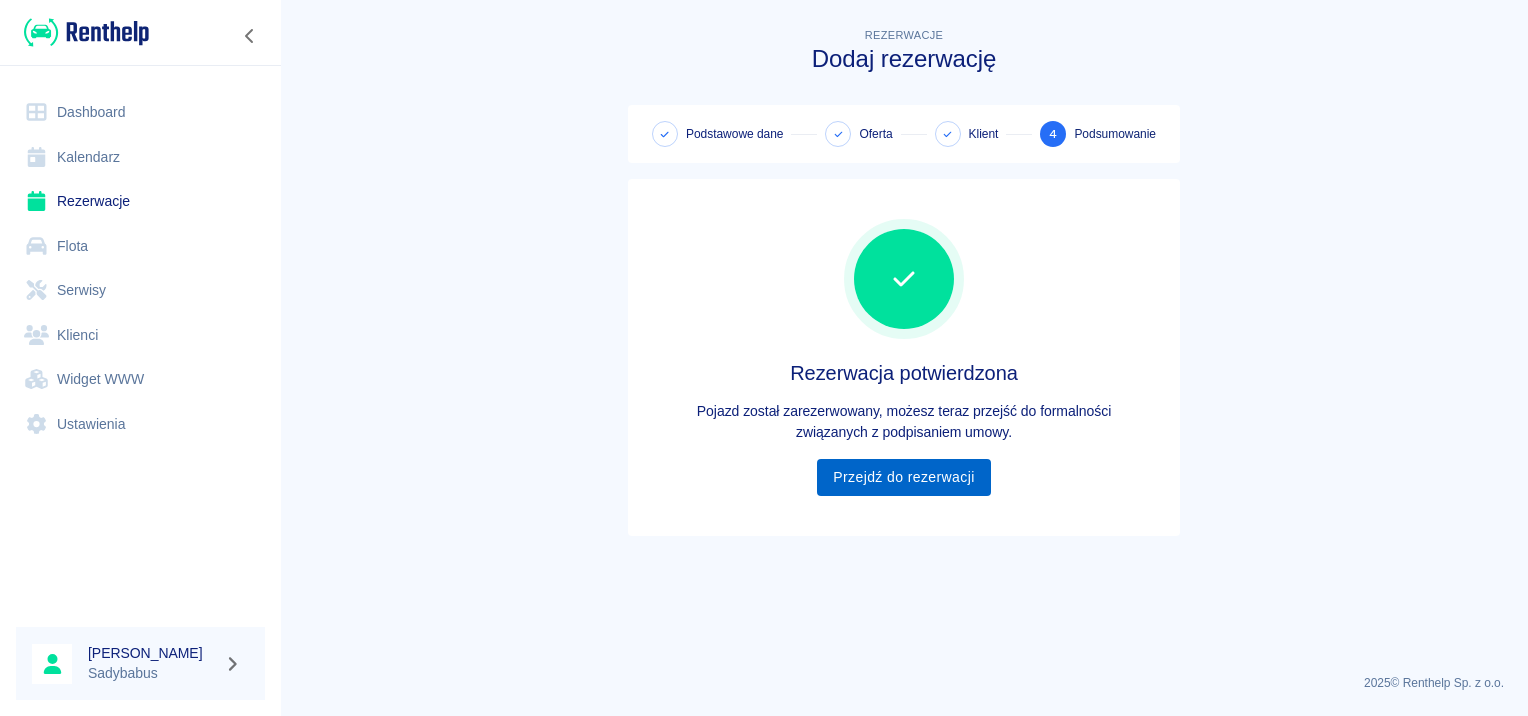 click on "Przejdź do rezerwacji" at bounding box center [903, 477] 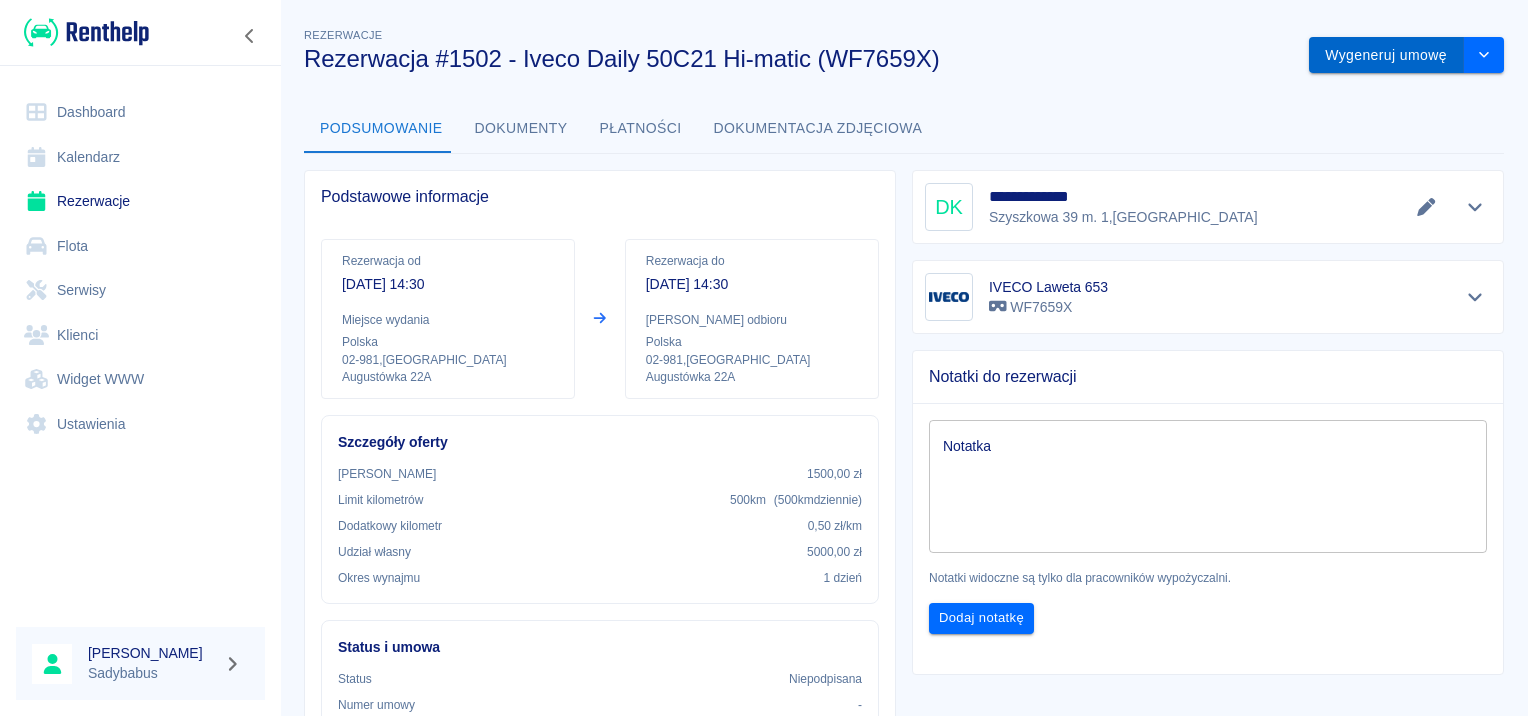 click on "Wygeneruj umowę" at bounding box center [1386, 55] 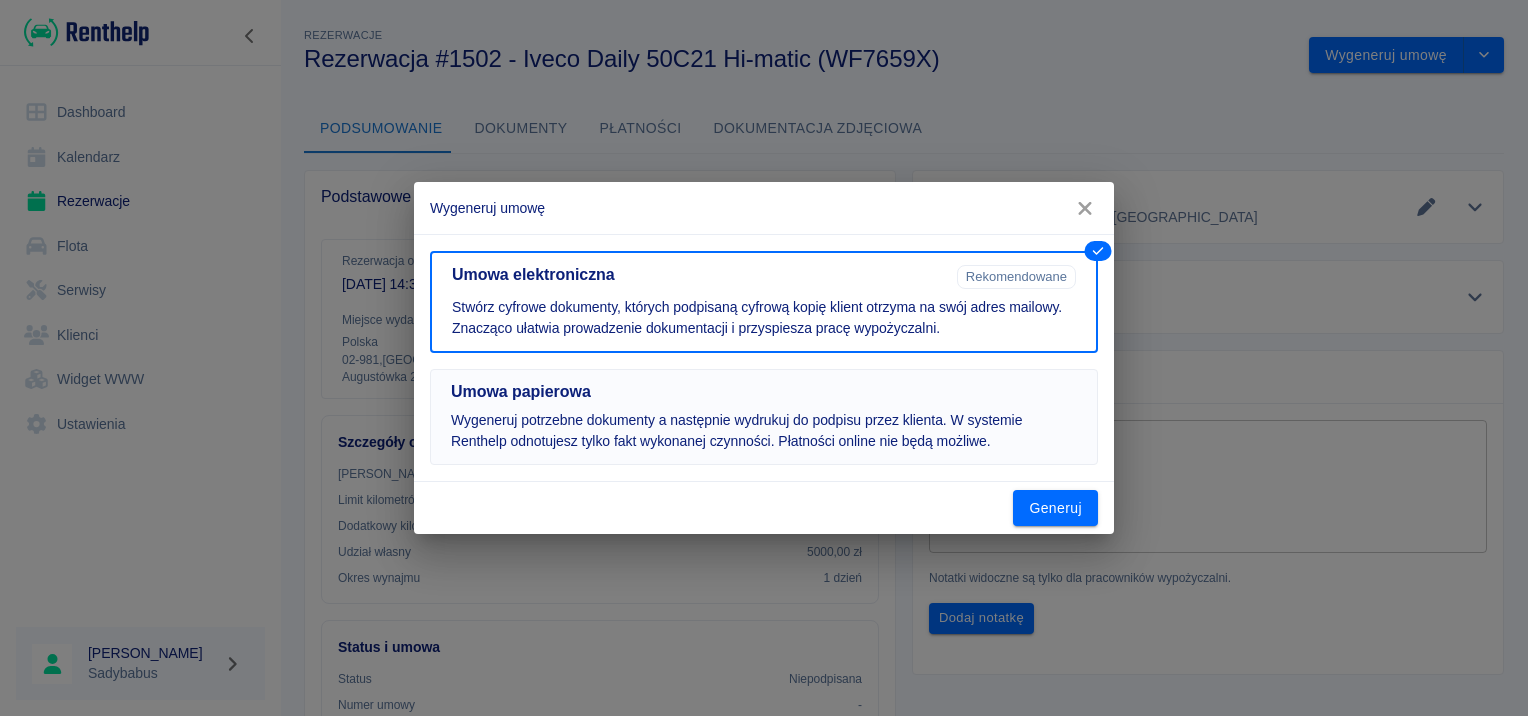 click on "Wygeneruj potrzebne dokumenty a następnie wydrukuj do podpisu przez klienta. W systemie Renthelp odnotujesz tylko fakt wykonanej czynności. Płatności online nie będą możliwe." at bounding box center (764, 431) 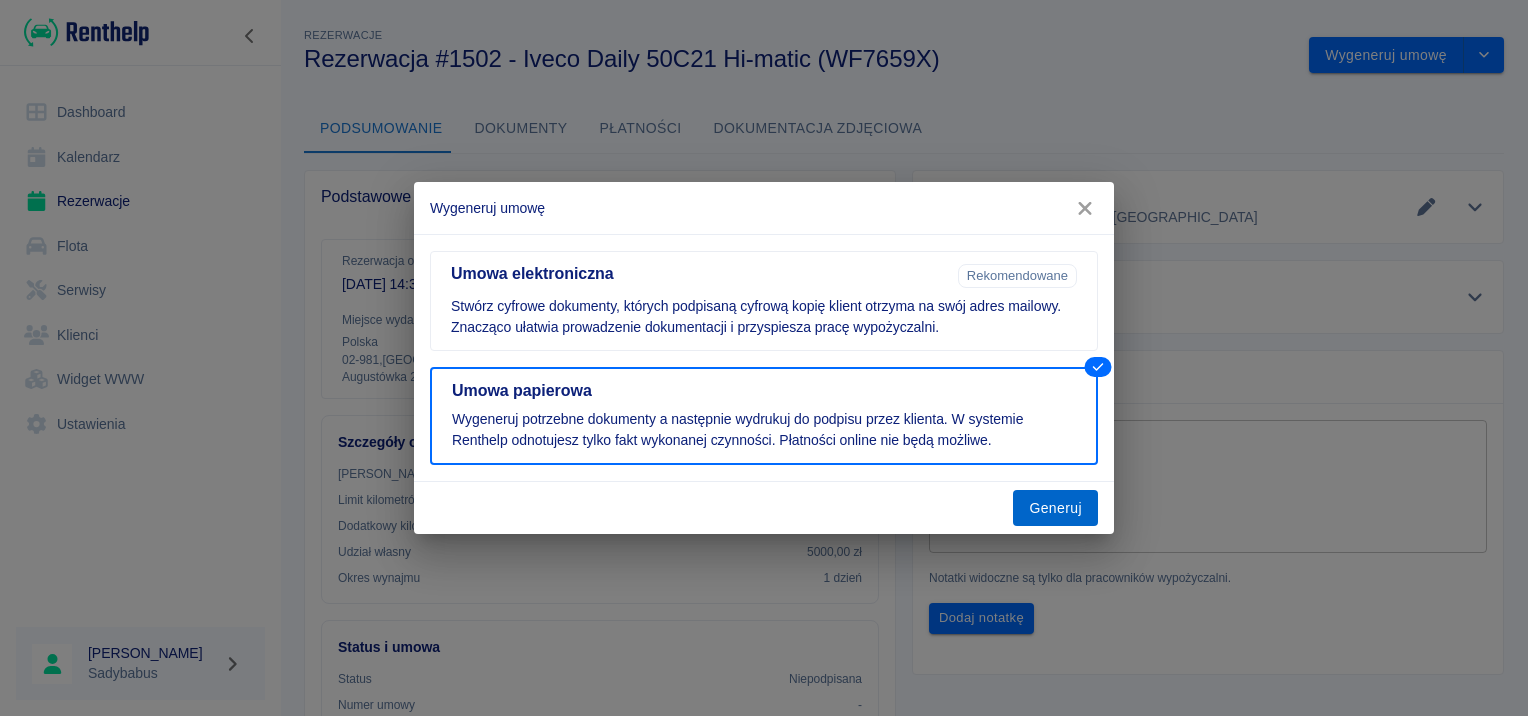 click on "Generuj" at bounding box center (1055, 508) 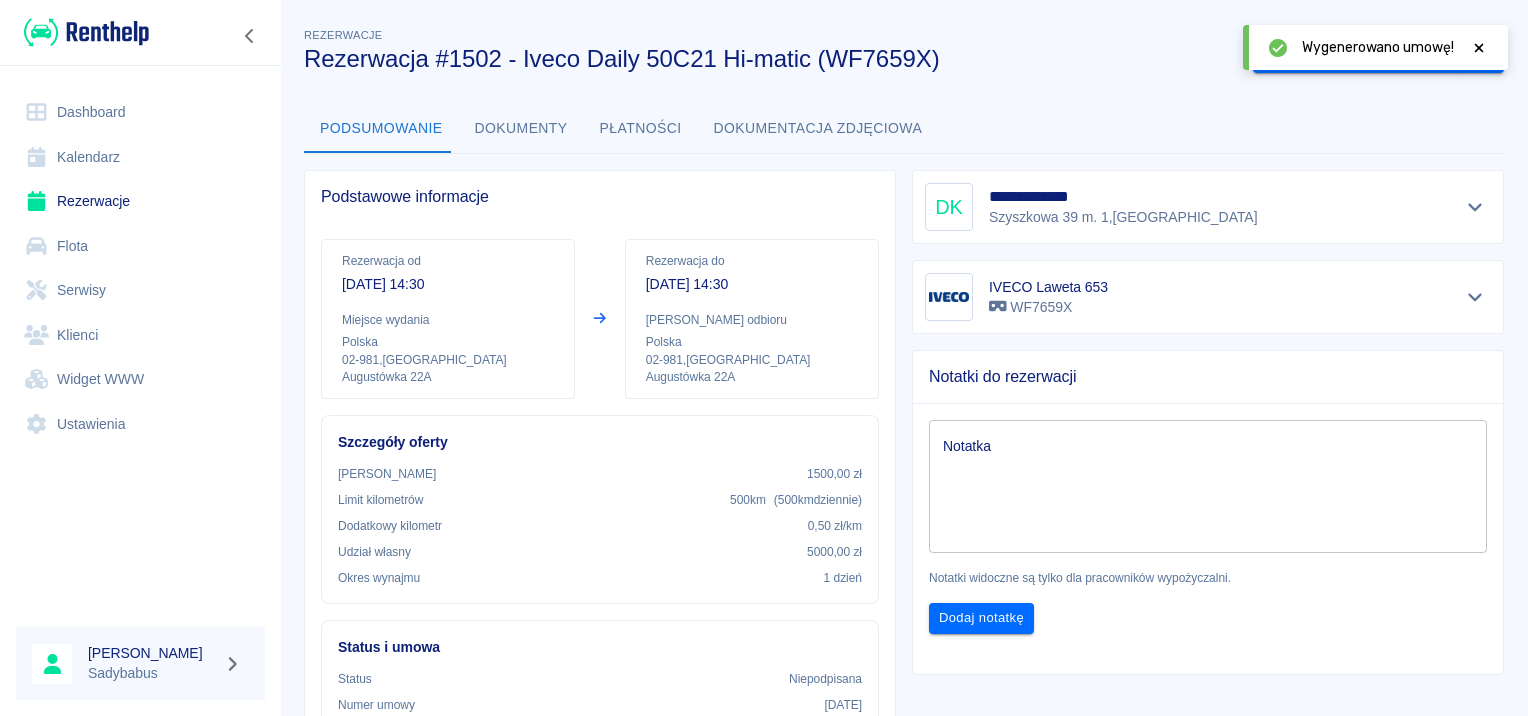 click 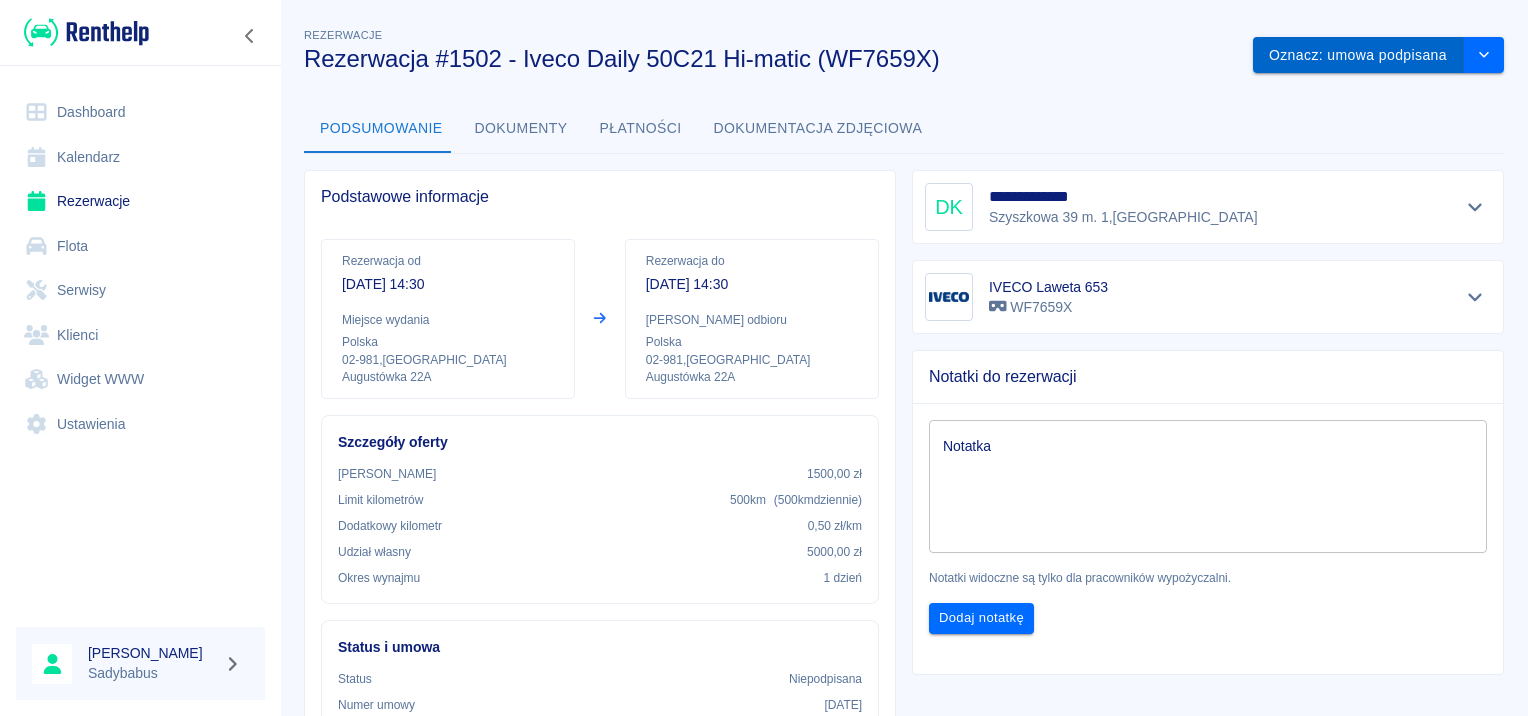 click on "Oznacz: umowa podpisana" at bounding box center (1358, 55) 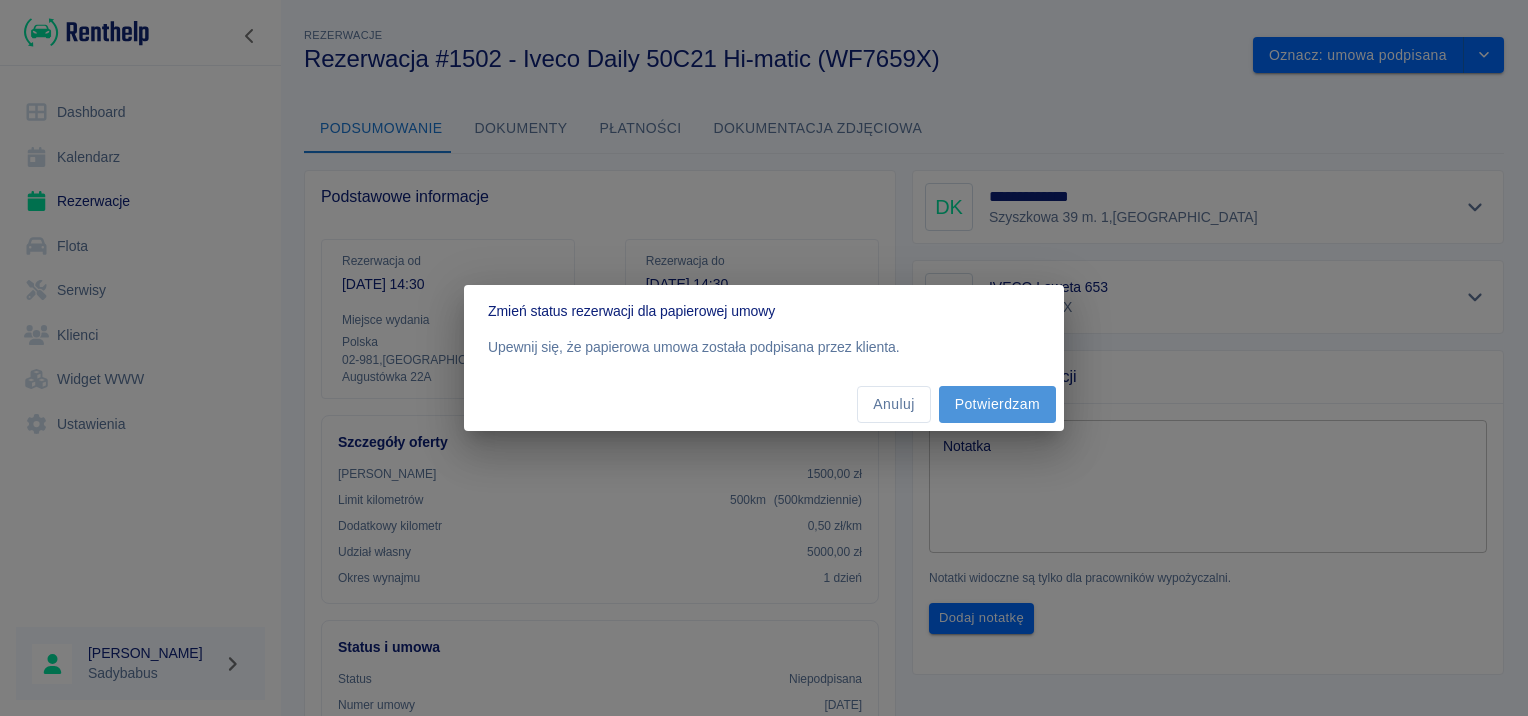 click on "Potwierdzam" at bounding box center [997, 404] 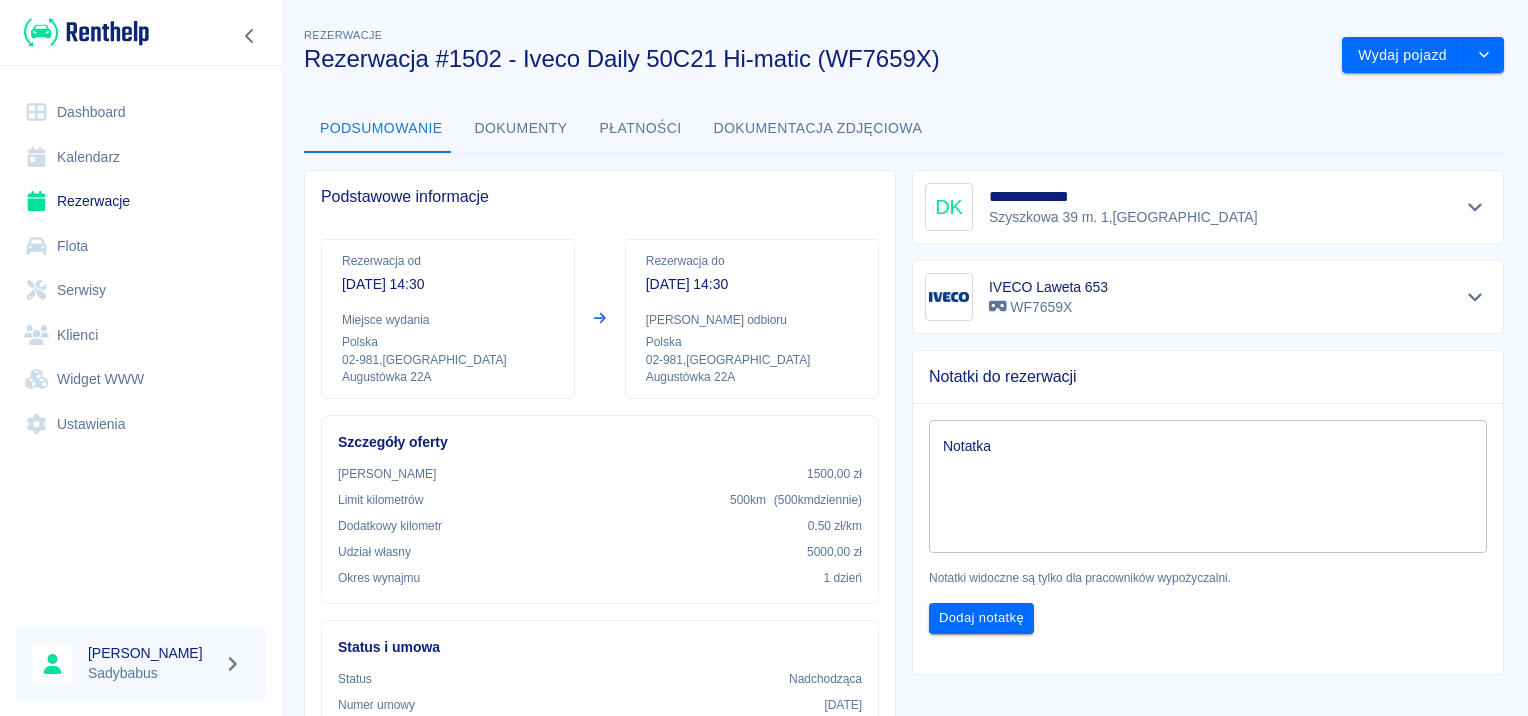 scroll, scrollTop: 0, scrollLeft: 0, axis: both 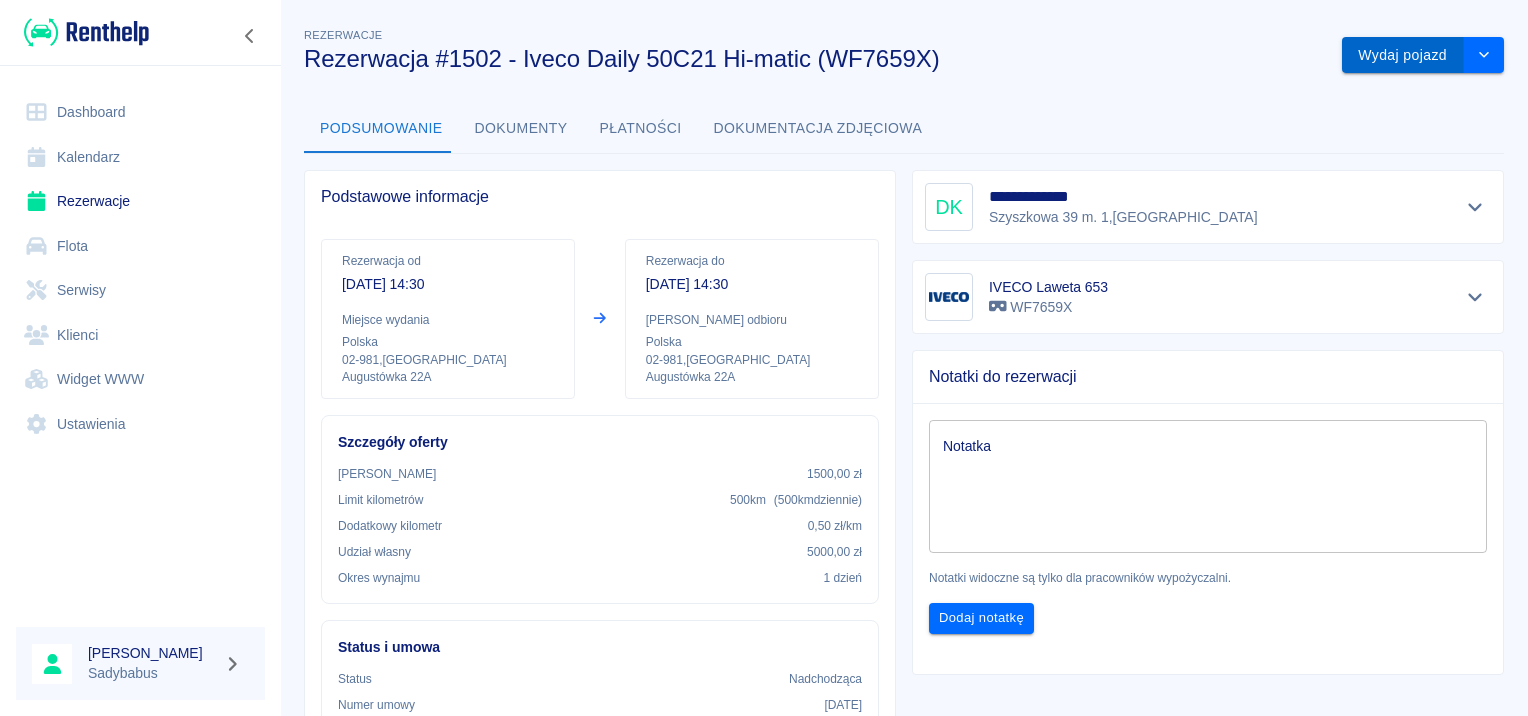 click on "Wydaj pojazd" at bounding box center (1403, 55) 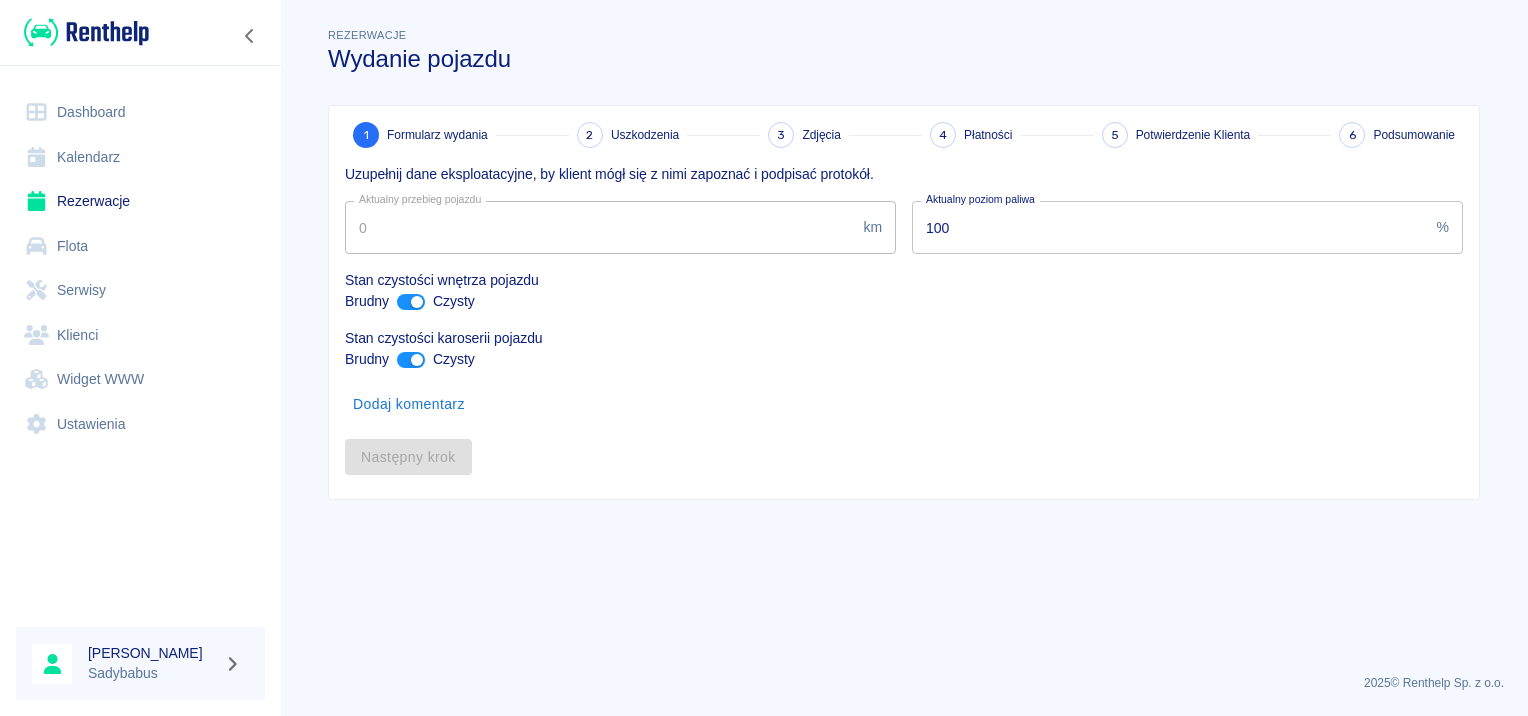 type on "388758" 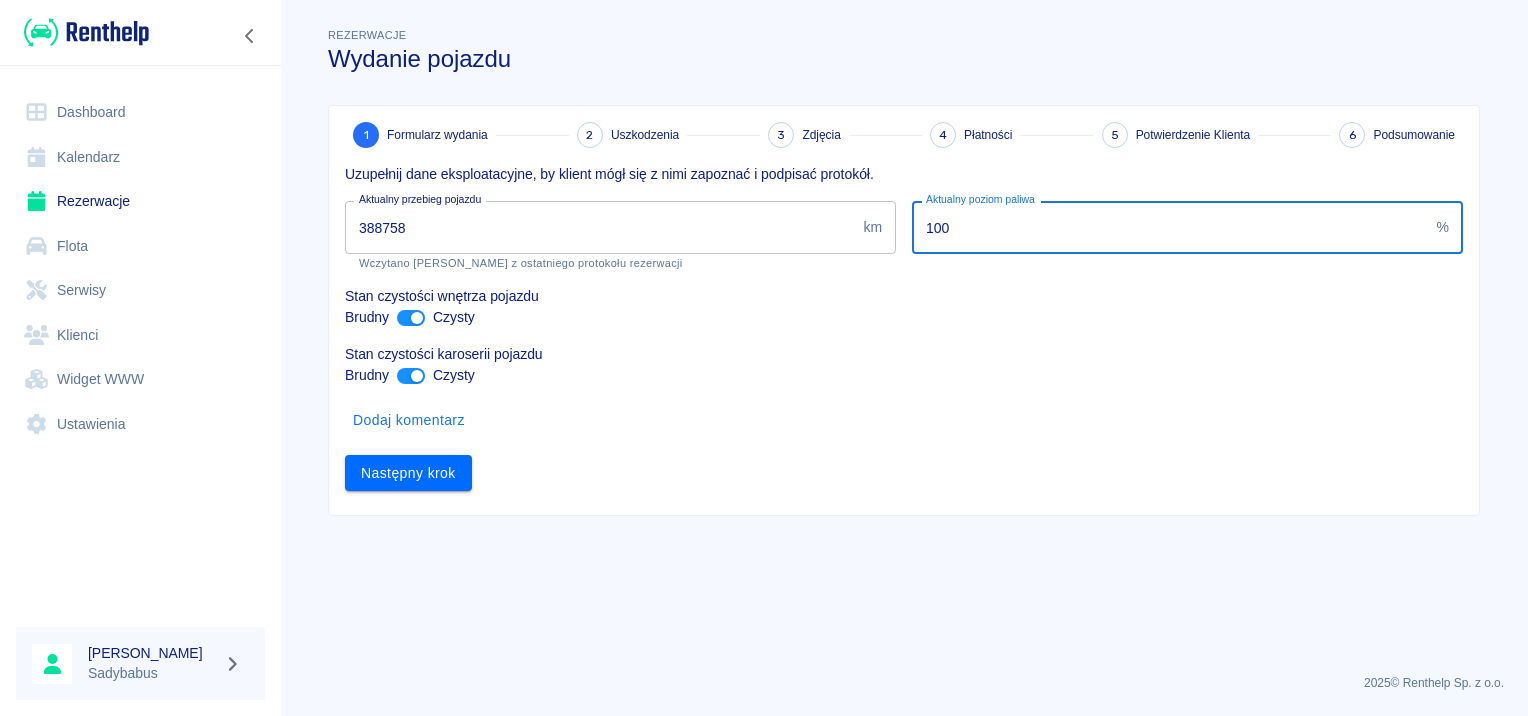 click on "100" at bounding box center [1170, 227] 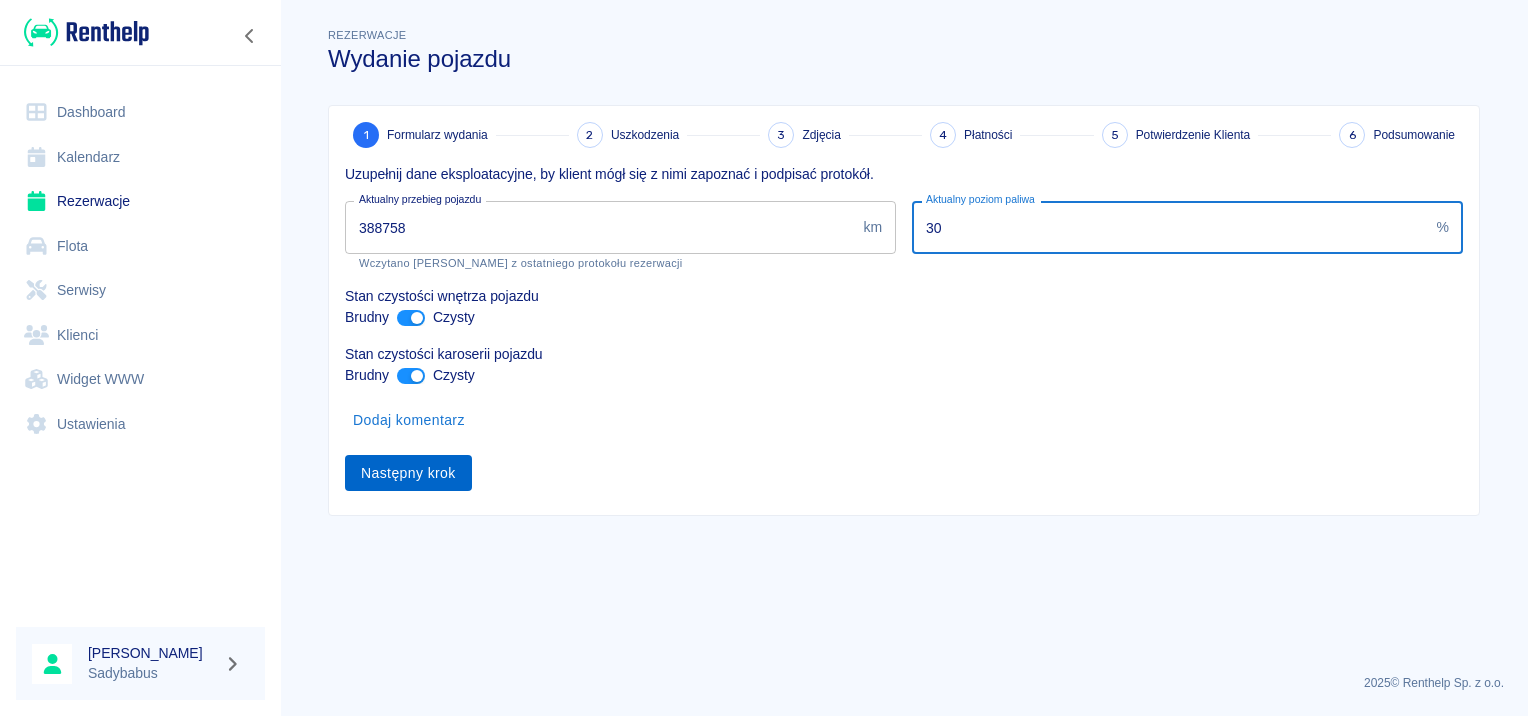 type on "30" 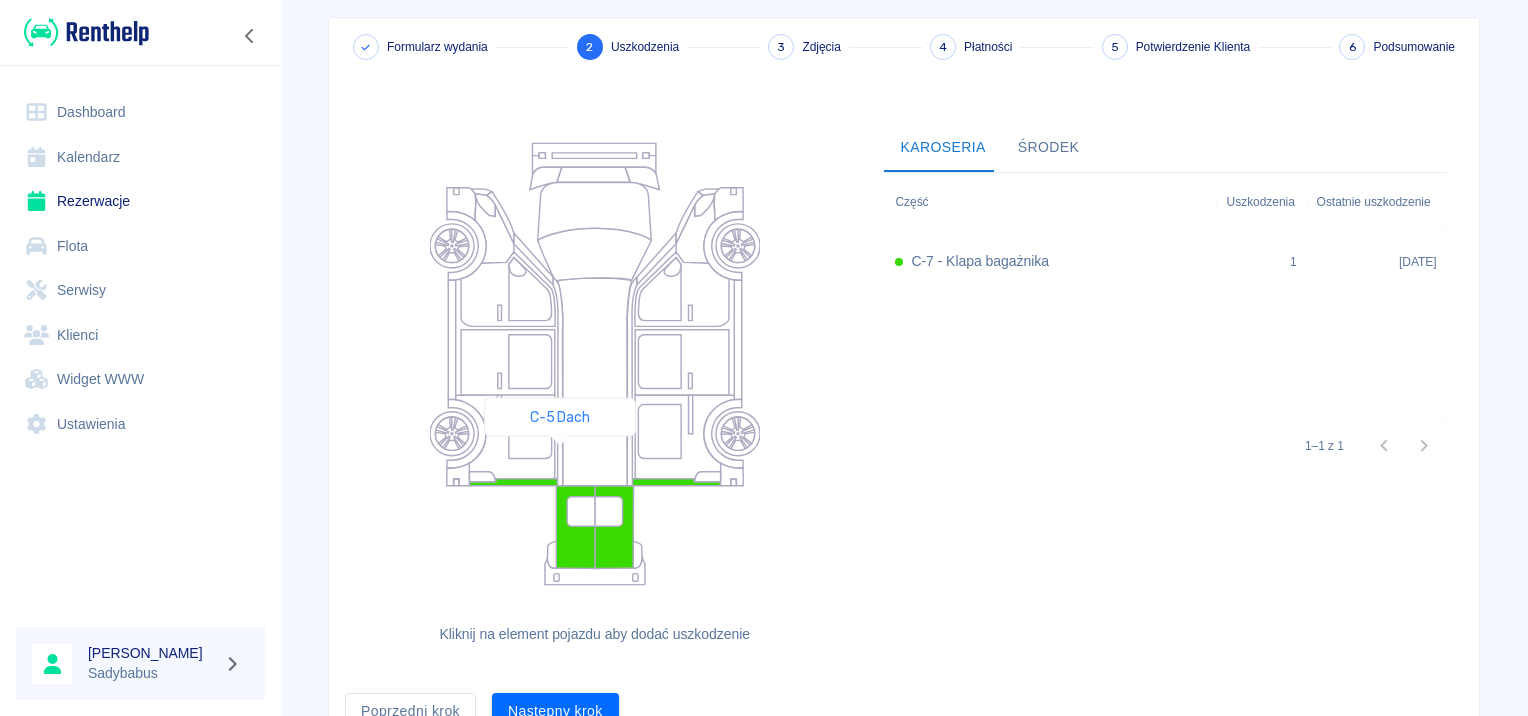 scroll, scrollTop: 184, scrollLeft: 0, axis: vertical 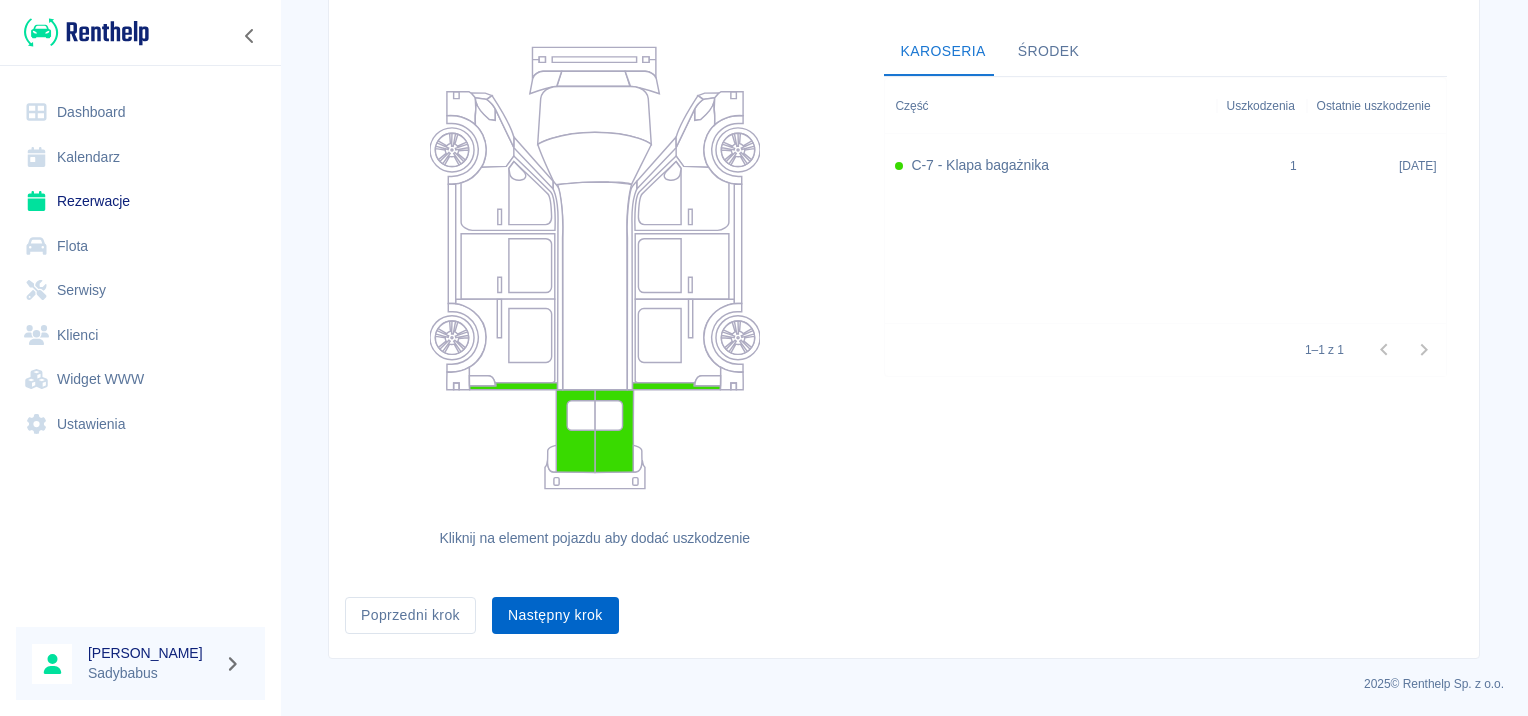 click on "Następny krok" at bounding box center [555, 615] 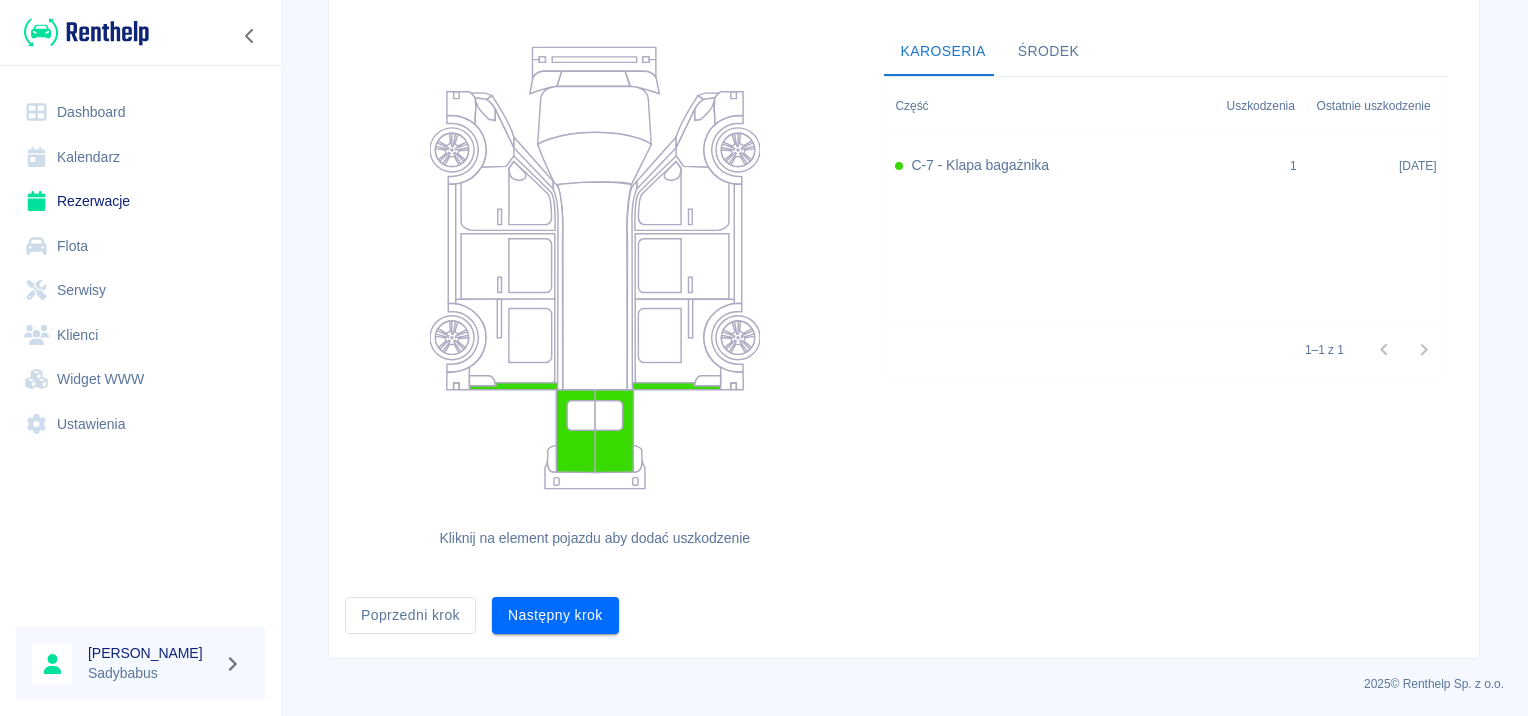 scroll, scrollTop: 0, scrollLeft: 0, axis: both 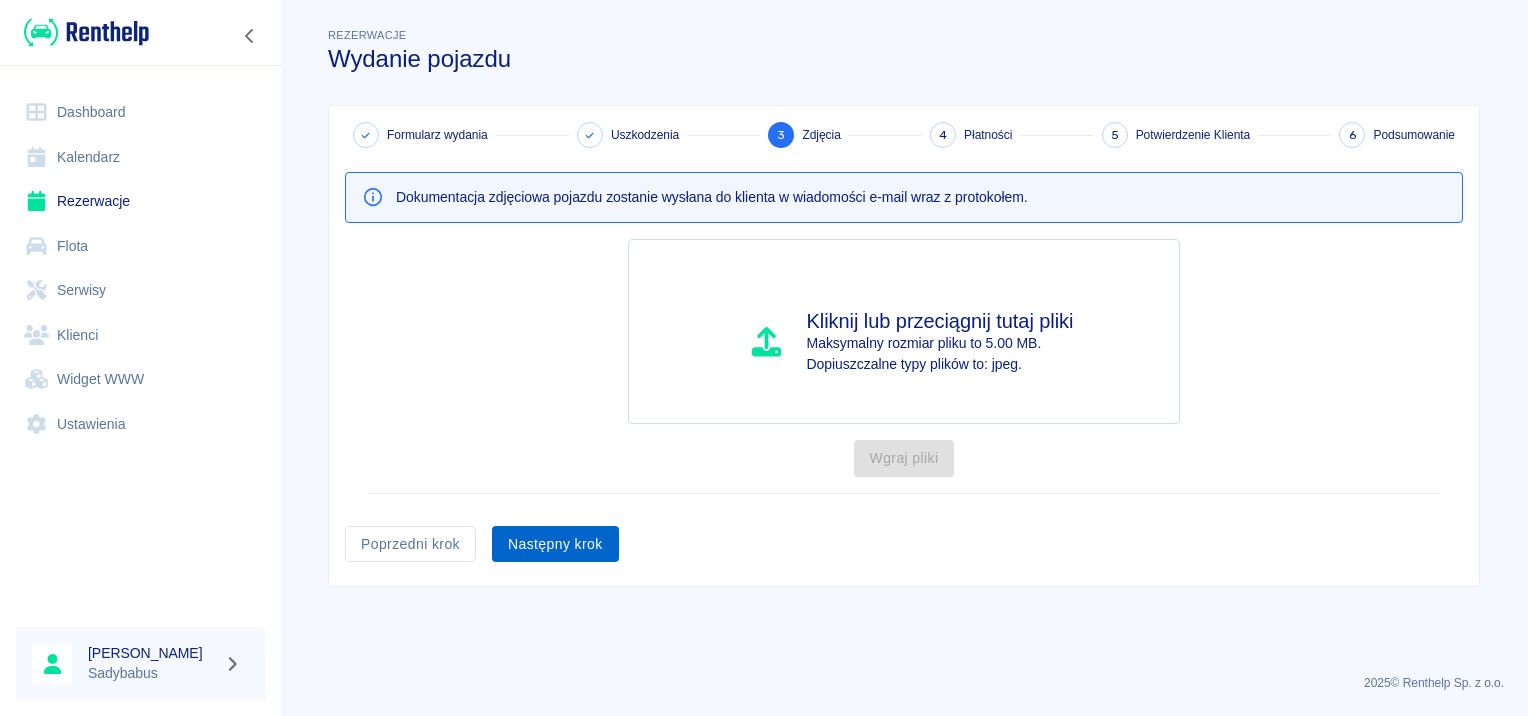 click on "Następny krok" at bounding box center [555, 544] 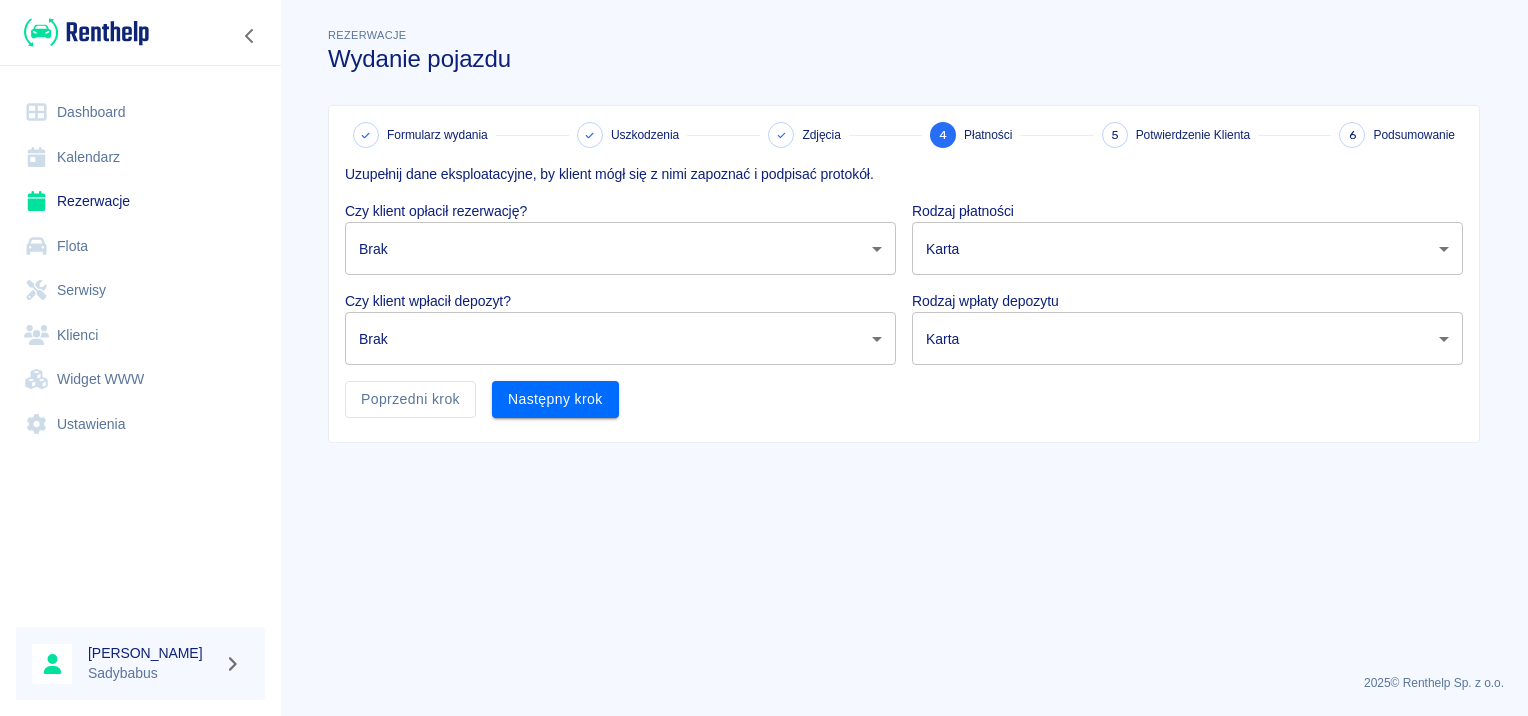 click on "Używamy plików Cookies, by zapewnić Ci najlepsze możliwe doświadczenie. Aby dowiedzieć się więcej, zapoznaj się z naszą Polityką Prywatności.  Polityka Prywatności Rozumiem Dashboard Kalendarz Rezerwacje Flota Serwisy Klienci Widget WWW Ustawienia [PERSON_NAME] Rezerwacje Wydanie pojazdu Formularz wydania Uszkodzenia Zdjęcia 4 Płatności 5 Potwierdzenie Klienta 6 Podsumowanie Uzupełnij dane eksploatacyjne, by klient mógł się z nimi zapoznać i podpisać protokół. Czy klient opłacił rezerwację? Brak none ​ Rodzaj płatności Karta card ​ Czy klient wpłacił depozyt? Brak none ​ Rodzaj wpłaty depozytu Karta terminal_card_authorization ​ Poprzedni krok Następny krok 2025  © Renthelp Sp. z o.o. Wydanie pojazdu | Renthelp" at bounding box center [764, 358] 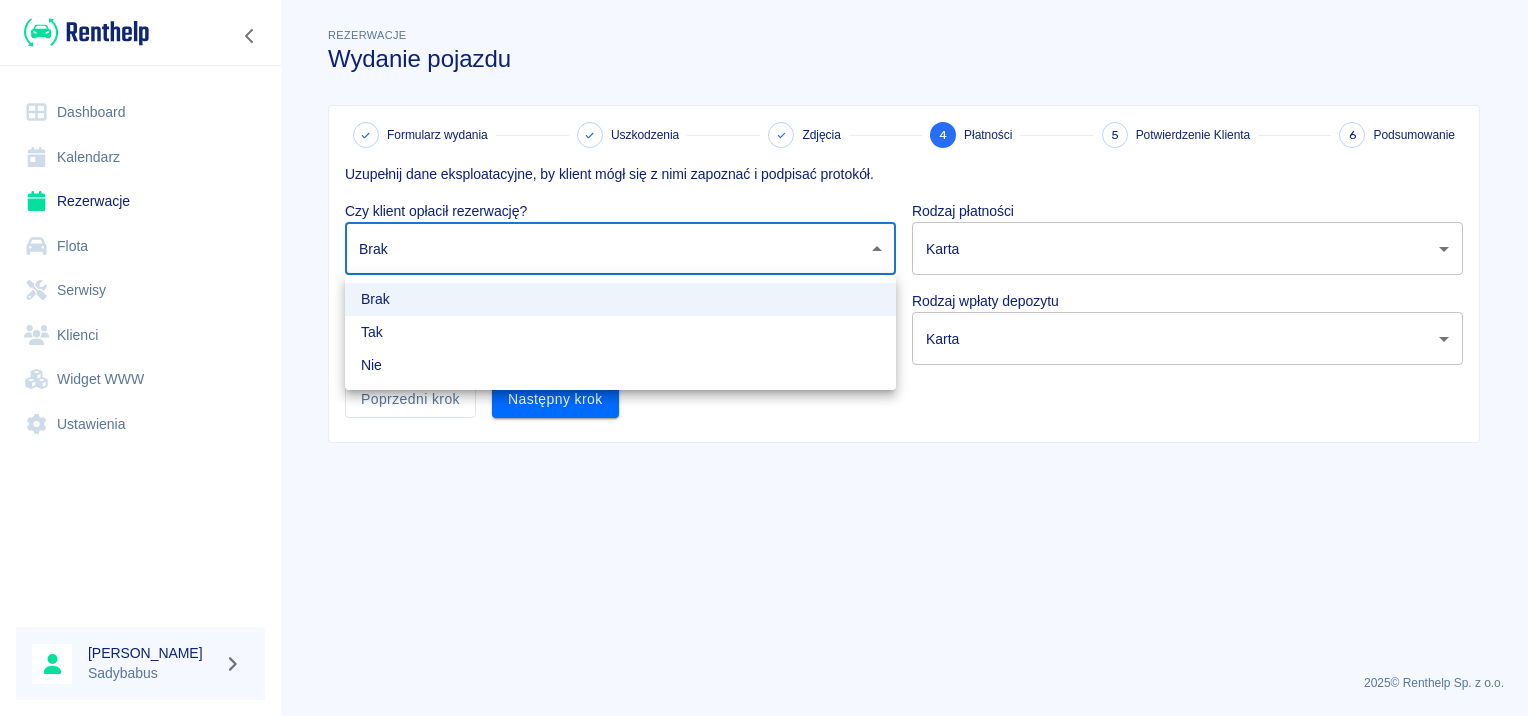click on "Tak" at bounding box center (620, 332) 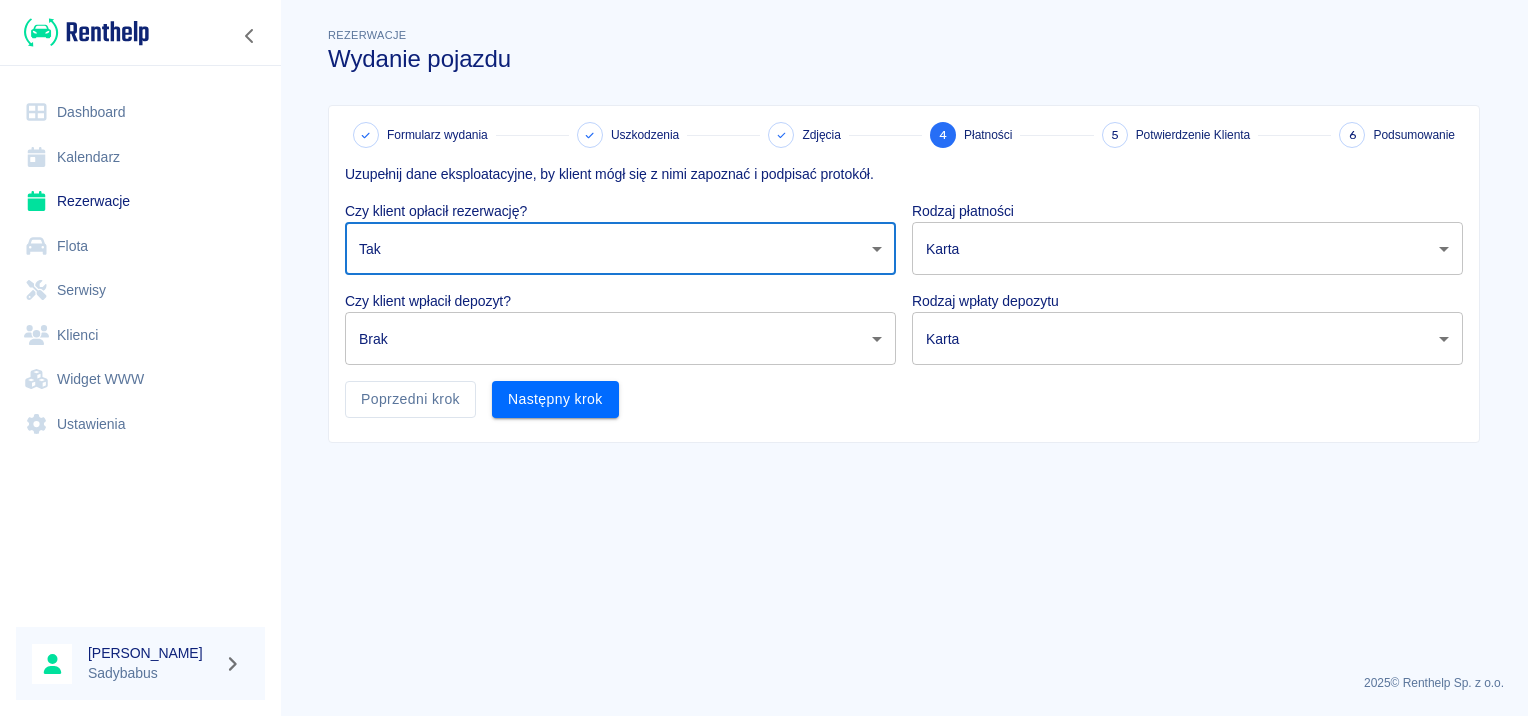 click on "Rodzaj płatności" at bounding box center [1187, 211] 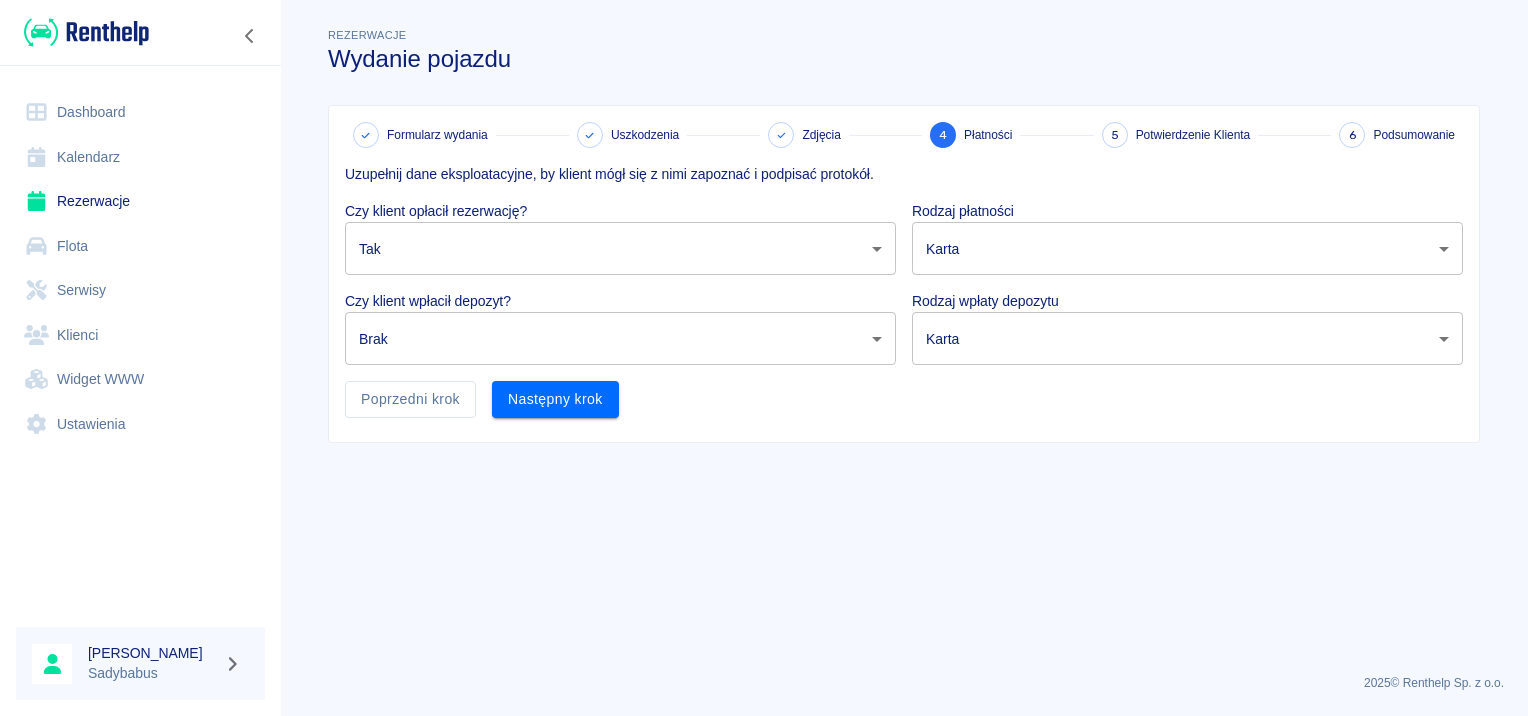 click on "Używamy plików Cookies, by zapewnić Ci najlepsze możliwe doświadczenie. Aby dowiedzieć się więcej, zapoznaj się z naszą Polityką Prywatności.  Polityka Prywatności Rozumiem Dashboard Kalendarz Rezerwacje Flota Serwisy Klienci Widget WWW Ustawienia [PERSON_NAME] Rezerwacje Wydanie pojazdu Formularz wydania Uszkodzenia Zdjęcia 4 Płatności 5 Potwierdzenie Klienta 6 Podsumowanie Uzupełnij dane eksploatacyjne, by klient mógł się z nimi zapoznać i podpisać protokół. Czy klient opłacił rezerwację? Tak true ​ Rodzaj płatności Karta card ​ Czy klient wpłacił depozyt? Brak none ​ Rodzaj wpłaty depozytu Karta terminal_card_authorization ​ Poprzedni krok Następny krok 2025  © Renthelp Sp. z o.o. Wydanie pojazdu | Renthelp" at bounding box center [764, 358] 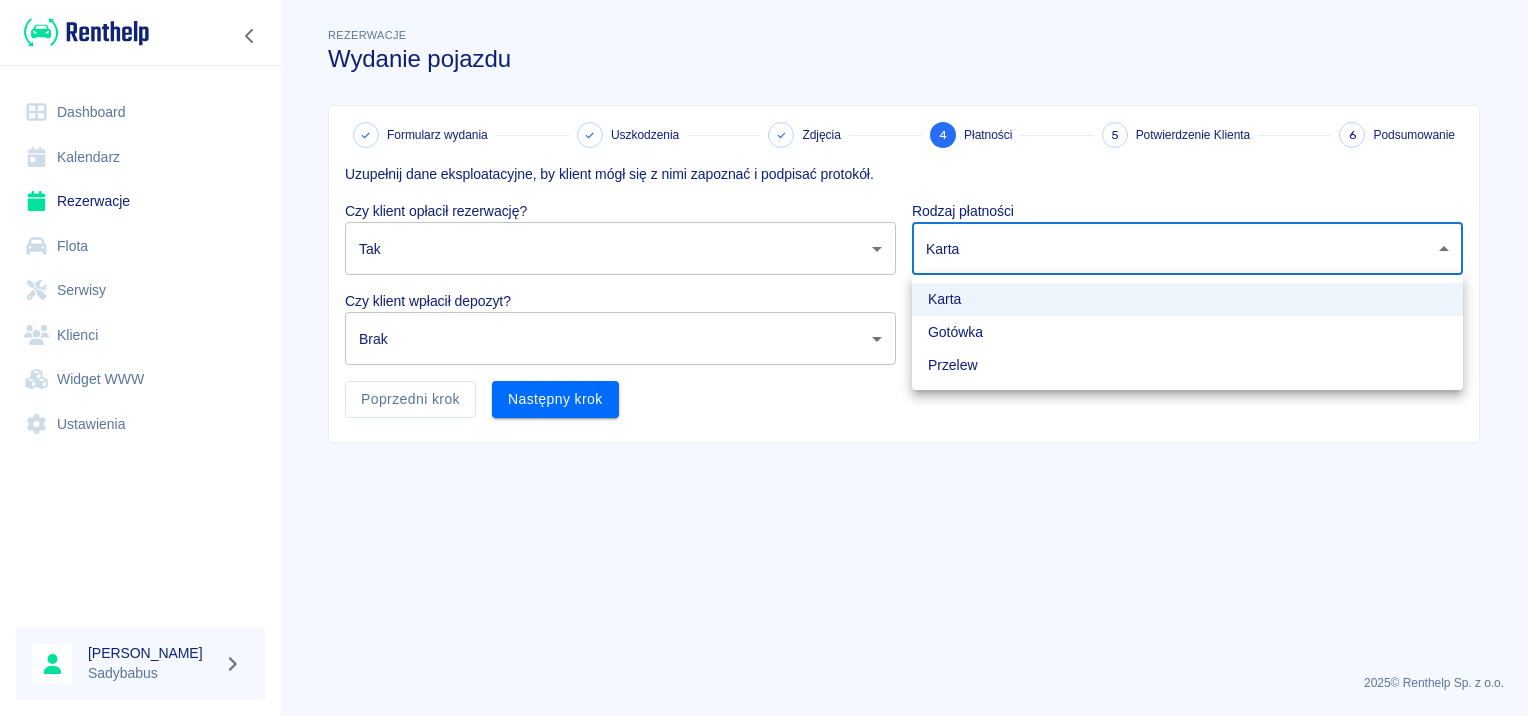 click on "Gotówka" at bounding box center (1187, 332) 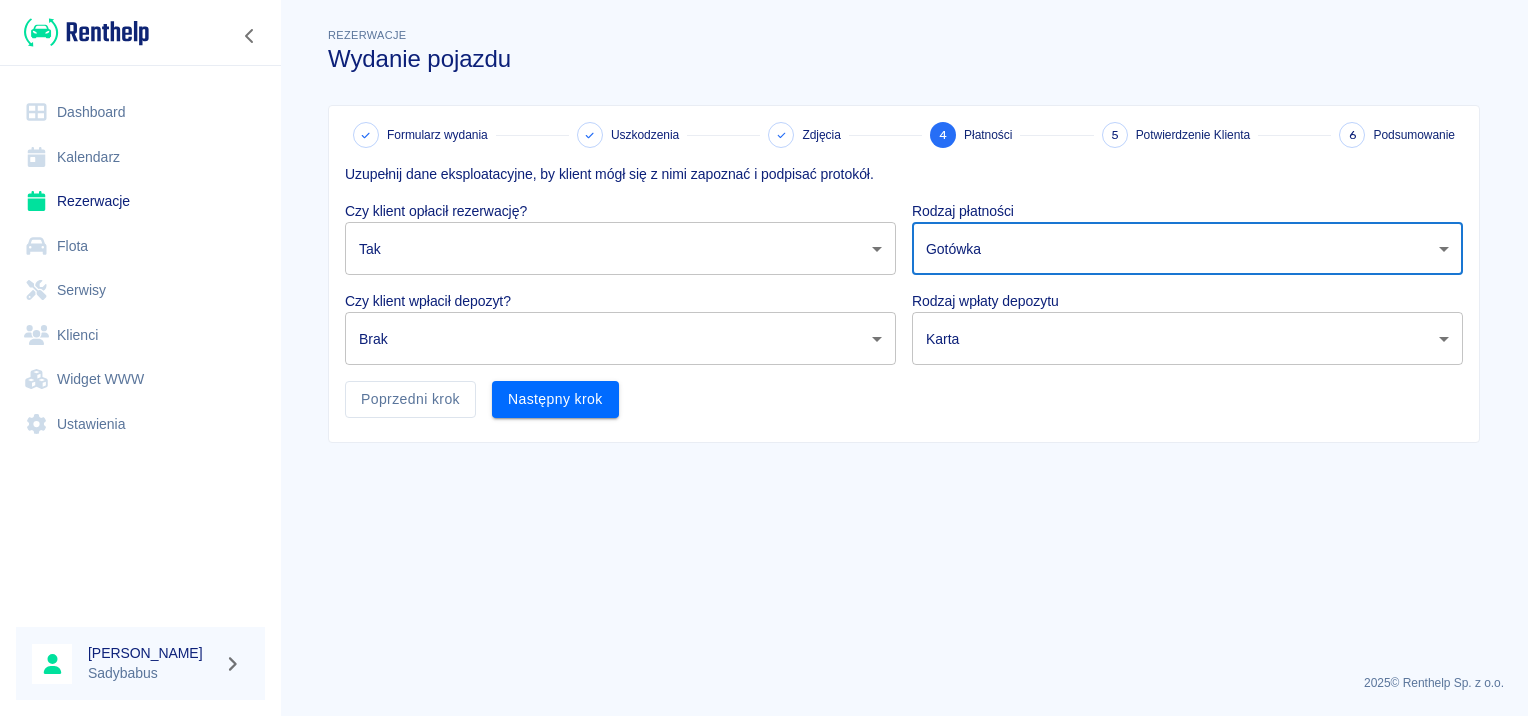 click on "Używamy plików Cookies, by zapewnić Ci najlepsze możliwe doświadczenie. Aby dowiedzieć się więcej, zapoznaj się z naszą Polityką Prywatności.  Polityka Prywatności Rozumiem Dashboard Kalendarz Rezerwacje Flota Serwisy Klienci Widget WWW Ustawienia [PERSON_NAME] Rezerwacje Wydanie pojazdu Formularz wydania Uszkodzenia Zdjęcia 4 Płatności 5 Potwierdzenie Klienta 6 Podsumowanie Uzupełnij dane eksploatacyjne, by klient mógł się z nimi zapoznać i podpisać protokół. Czy klient opłacił rezerwację? Tak true ​ Rodzaj płatności Gotówka cash ​ Czy klient wpłacił depozyt? Brak none ​ Rodzaj wpłaty depozytu Karta terminal_card_authorization ​ Poprzedni krok Następny krok 2025  © Renthelp Sp. z o.o. Wydanie pojazdu | Renthelp" at bounding box center (764, 358) 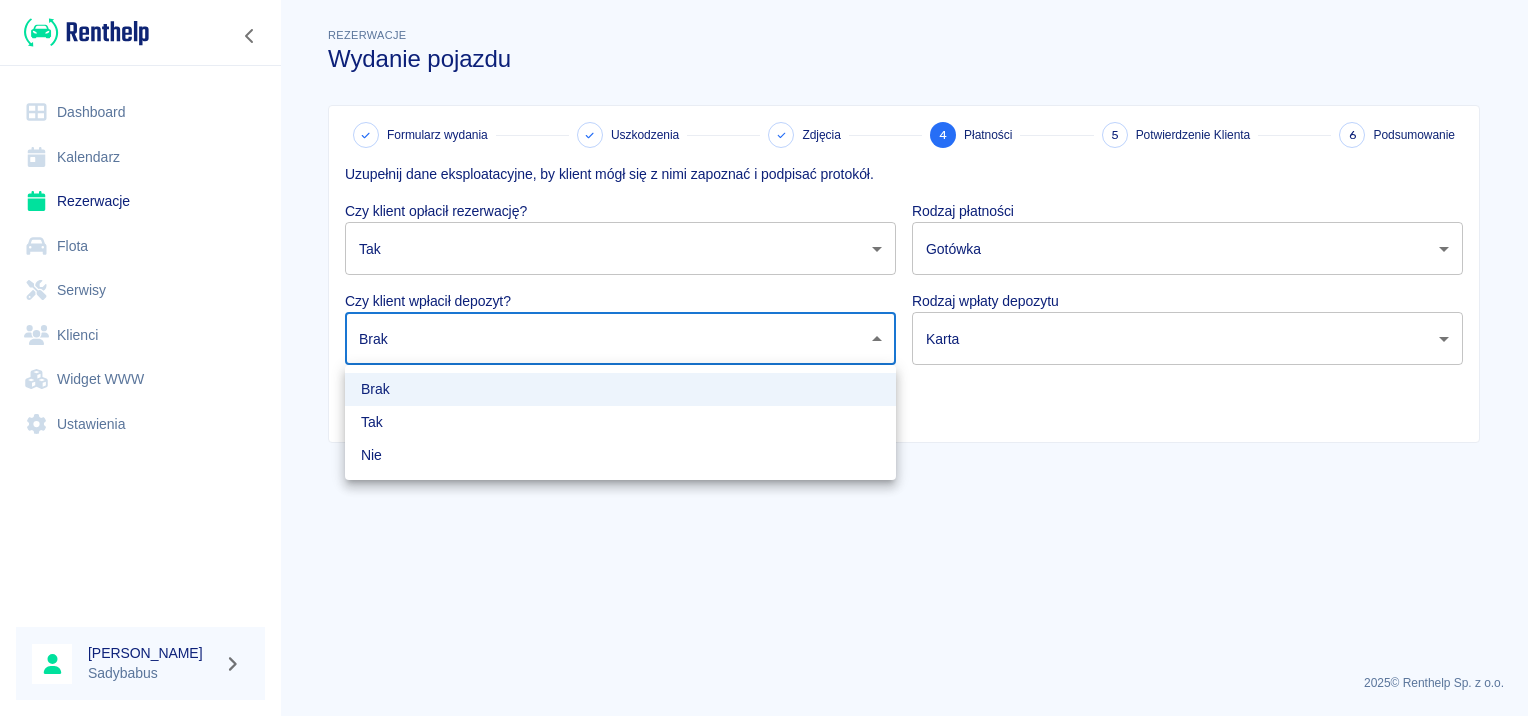 drag, startPoint x: 482, startPoint y: 424, endPoint x: 704, endPoint y: 348, distance: 234.64867 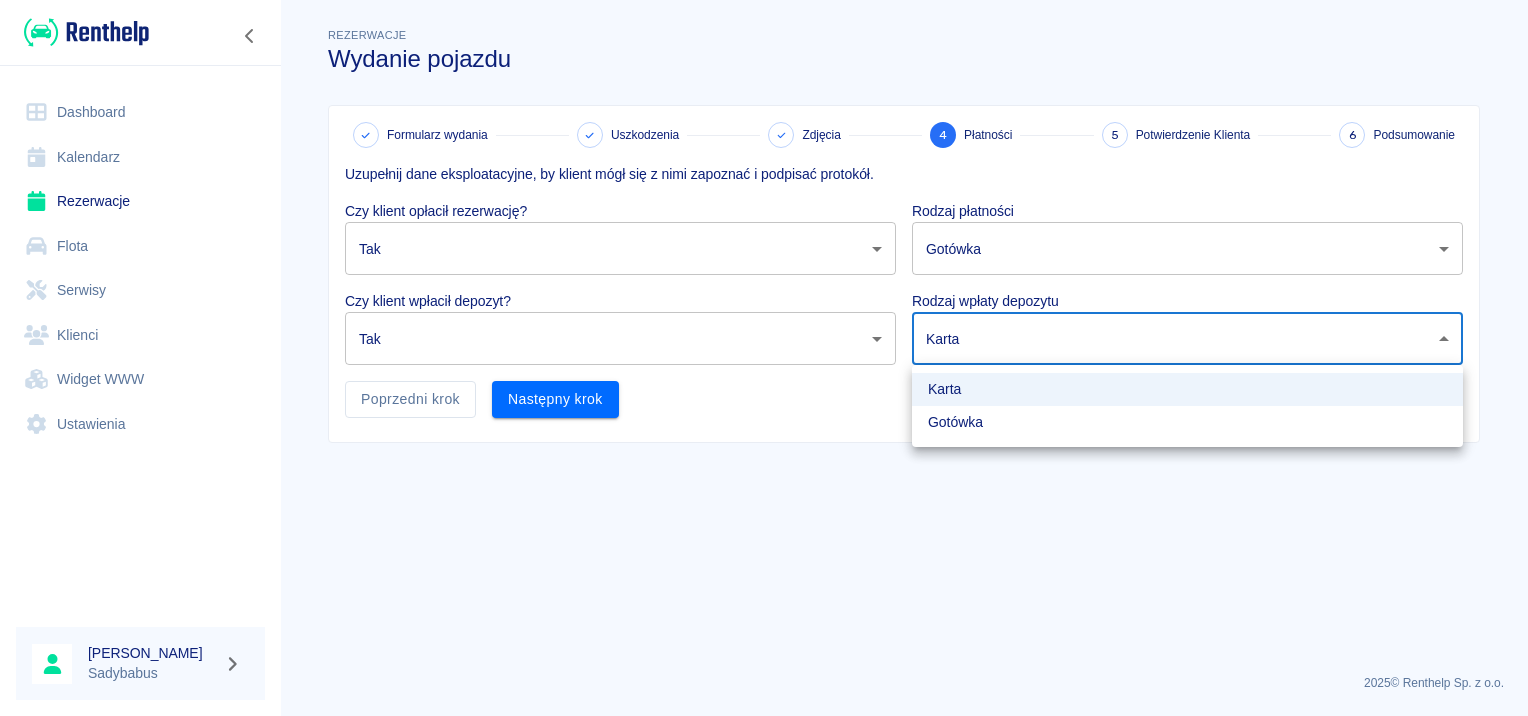 click on "Używamy plików Cookies, by zapewnić Ci najlepsze możliwe doświadczenie. Aby dowiedzieć się więcej, zapoznaj się z naszą Polityką Prywatności.  Polityka Prywatności Rozumiem Dashboard Kalendarz Rezerwacje Flota Serwisy Klienci Widget WWW Ustawienia [PERSON_NAME] Rezerwacje Wydanie pojazdu Formularz wydania Uszkodzenia Zdjęcia 4 Płatności 5 Potwierdzenie Klienta 6 Podsumowanie Uzupełnij dane eksploatacyjne, by klient mógł się z nimi zapoznać i podpisać protokół. Czy klient opłacił rezerwację? Tak true ​ Rodzaj płatności Gotówka cash ​ Czy klient wpłacił depozyt? Tak true ​ Rodzaj wpłaty depozytu Karta terminal_card_authorization ​ Poprzedni krok Następny krok 2025  © Renthelp Sp. z o.o. Wydanie pojazdu | Renthelp Karta Gotówka" at bounding box center [764, 358] 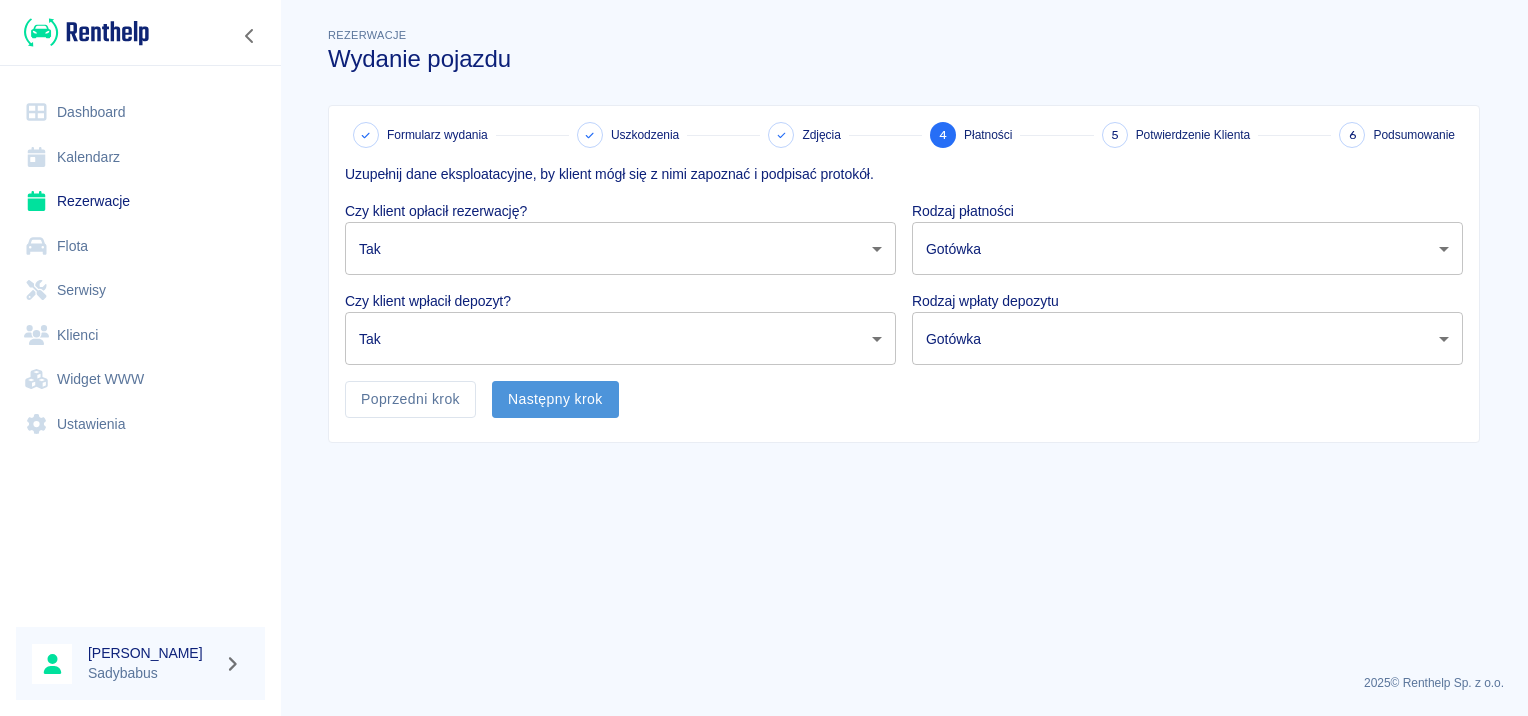click on "Następny krok" at bounding box center [555, 399] 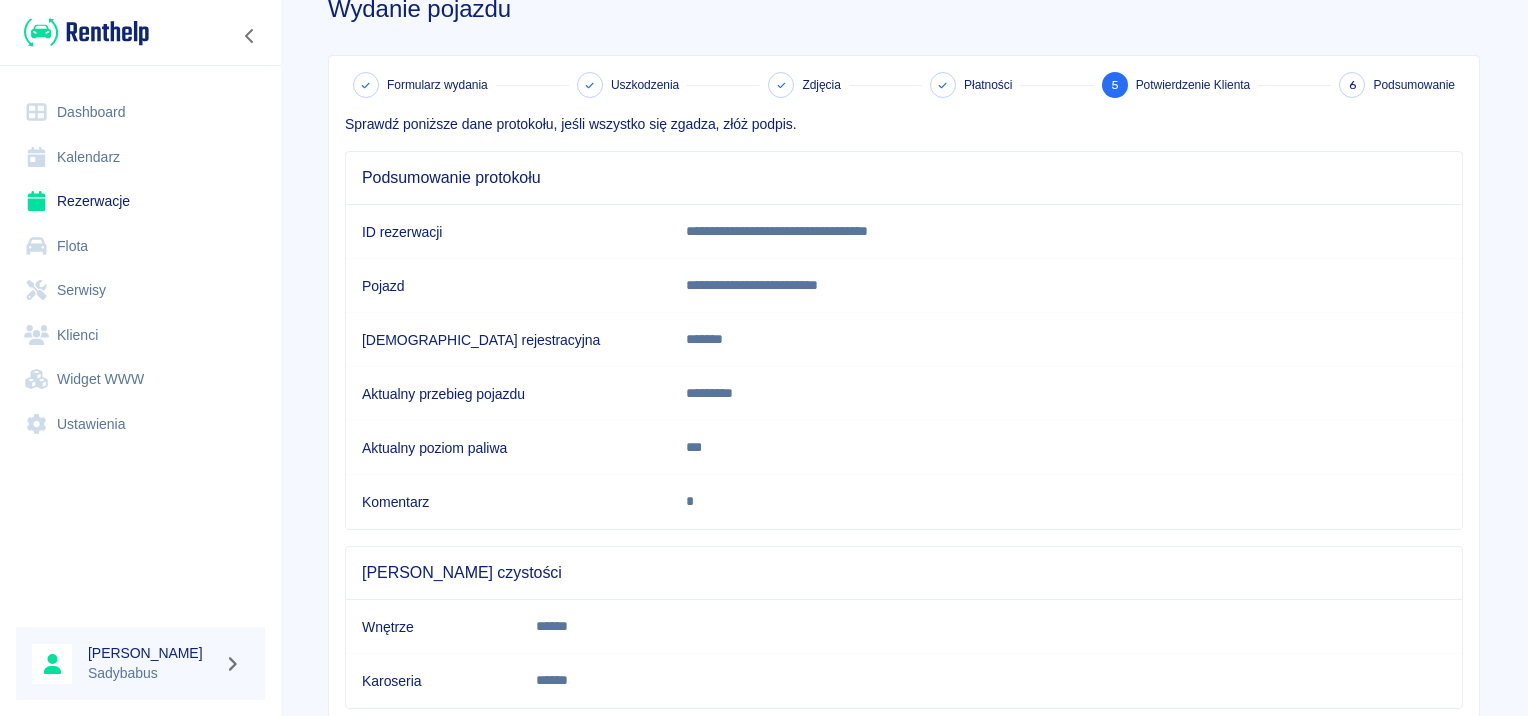 scroll, scrollTop: 175, scrollLeft: 0, axis: vertical 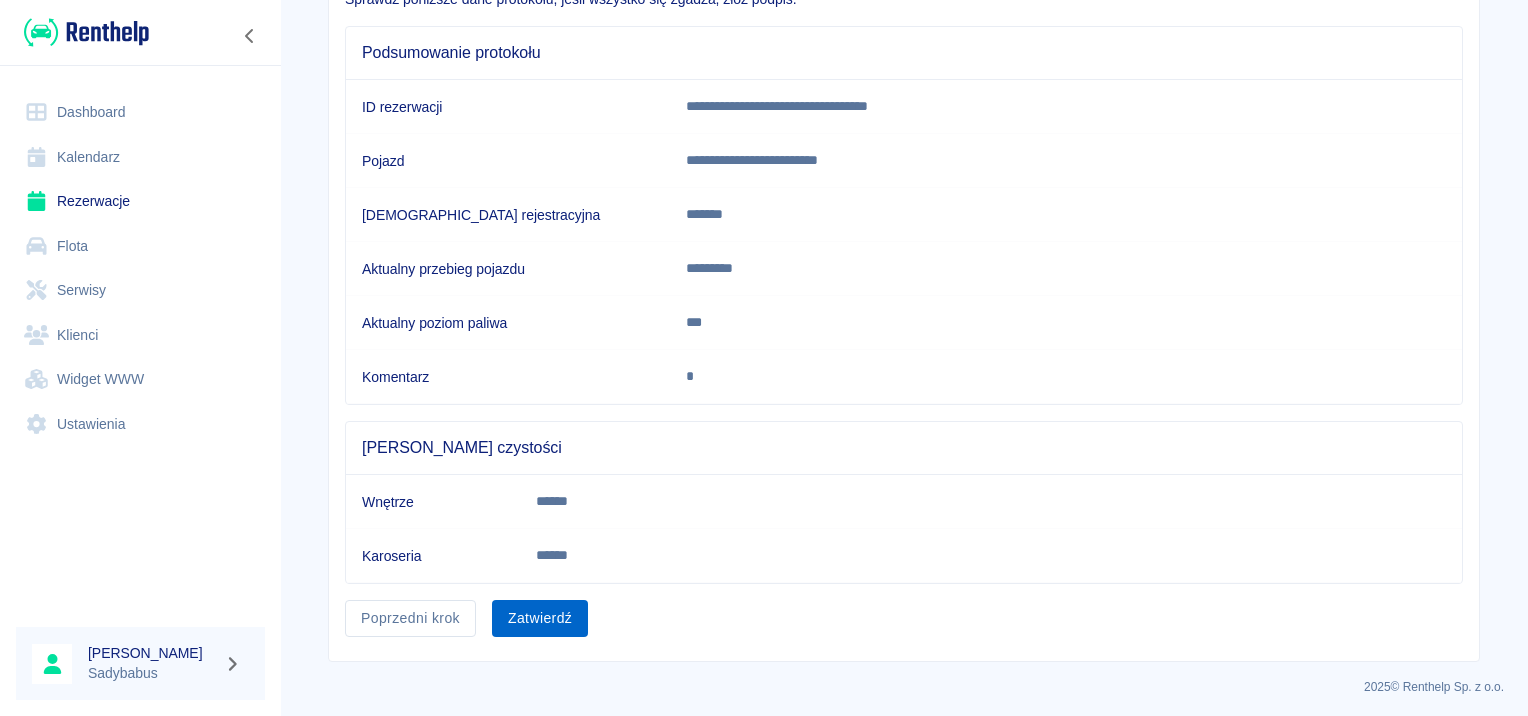 click on "Zatwierdź" at bounding box center (540, 618) 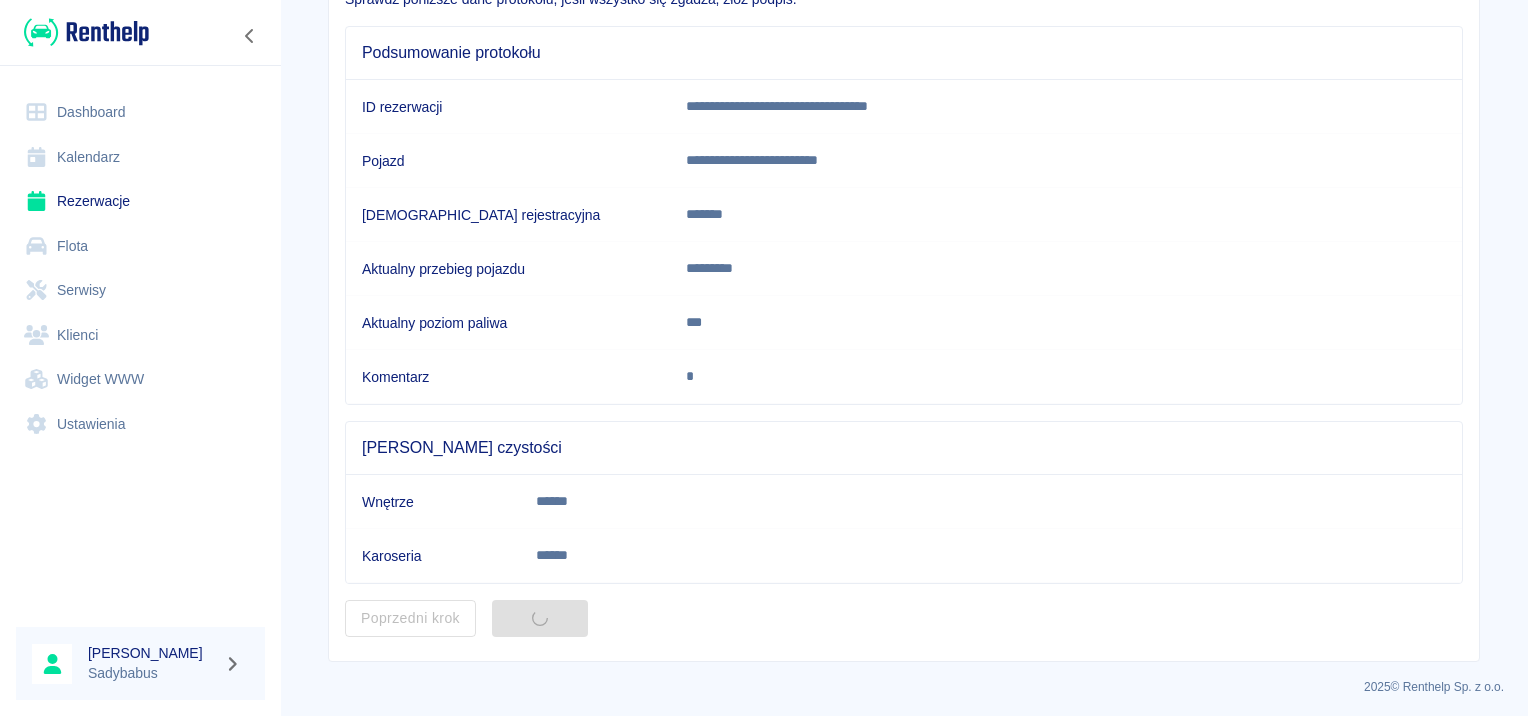 scroll, scrollTop: 0, scrollLeft: 0, axis: both 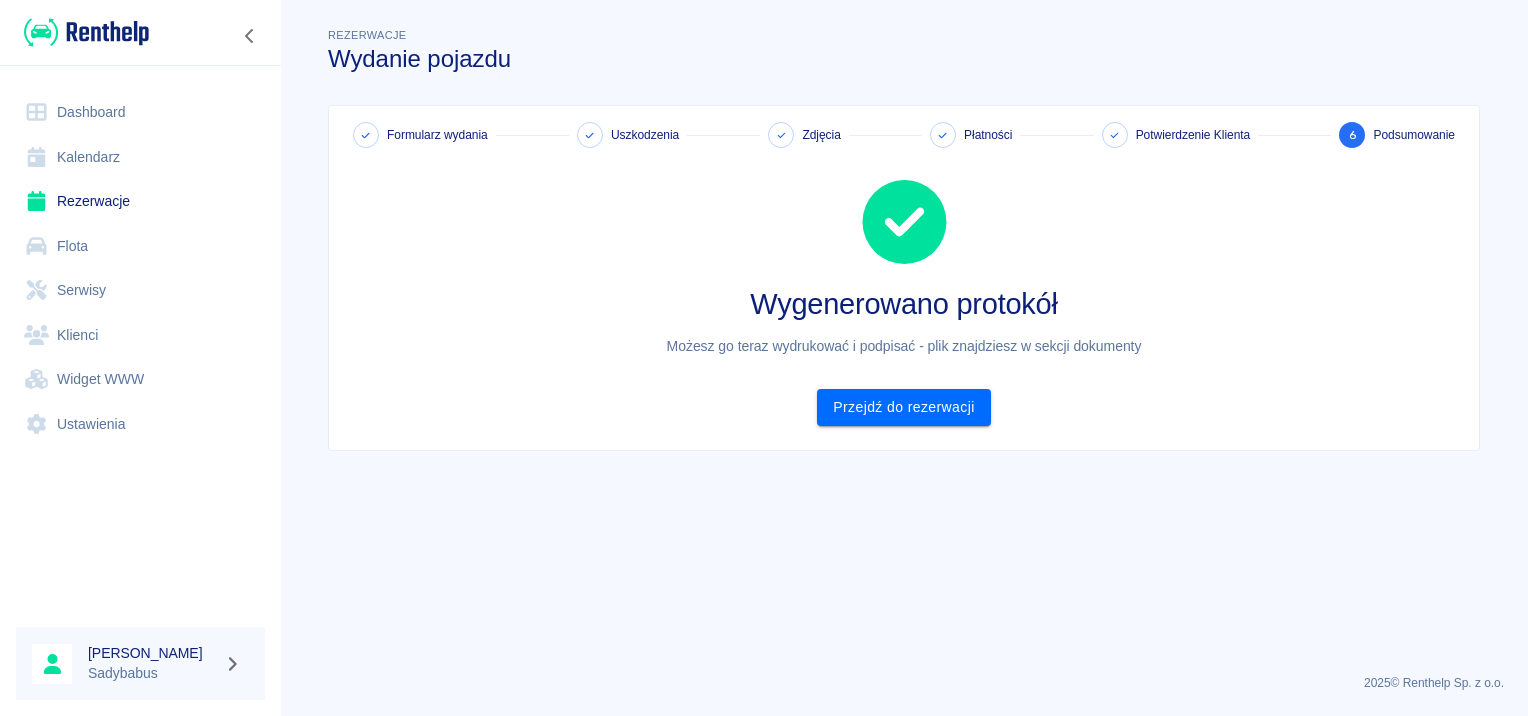 click on "Wygenerowano protokół Możesz go teraz wydrukować i podpisać - plik znajdziesz w sekcji dokumenty Przejdź do rezerwacji" at bounding box center (896, 287) 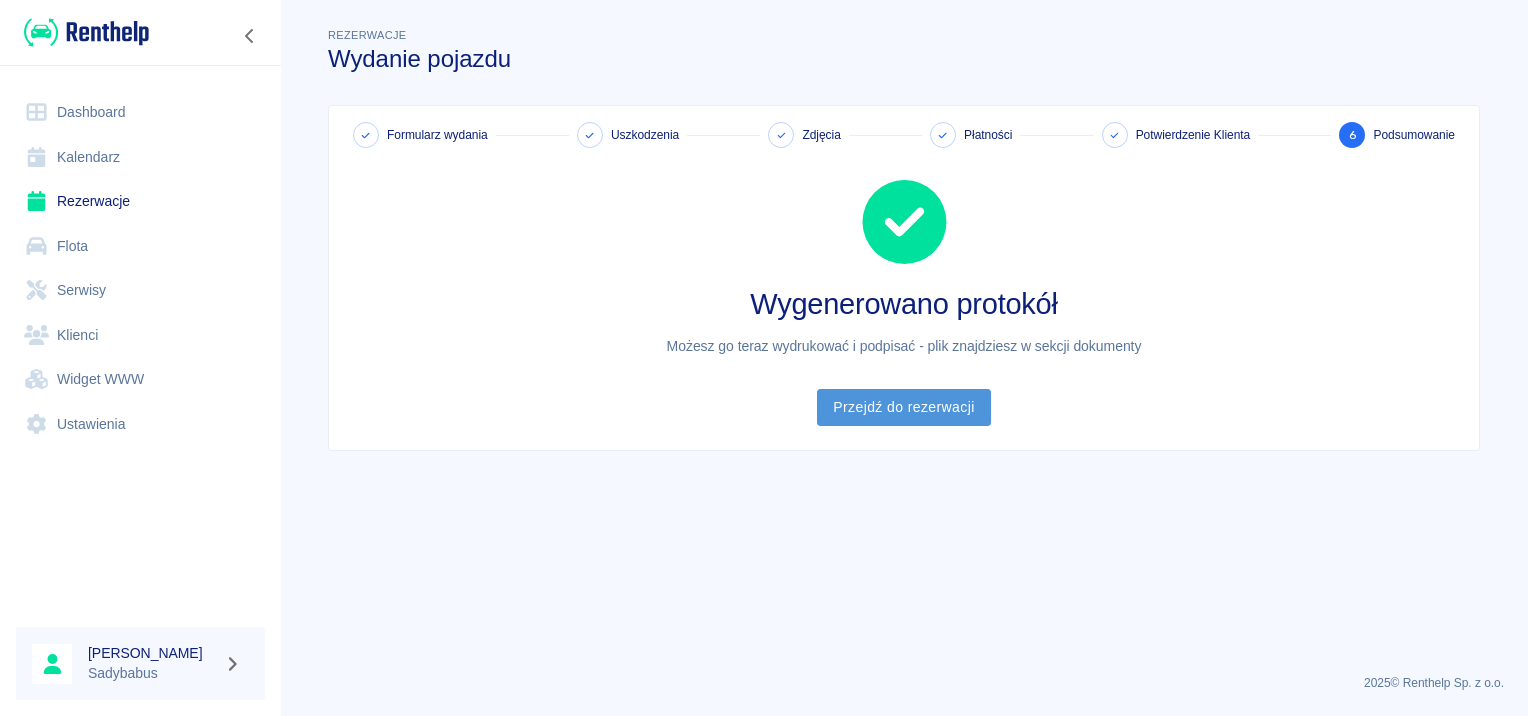 click on "Przejdź do rezerwacji" at bounding box center (903, 407) 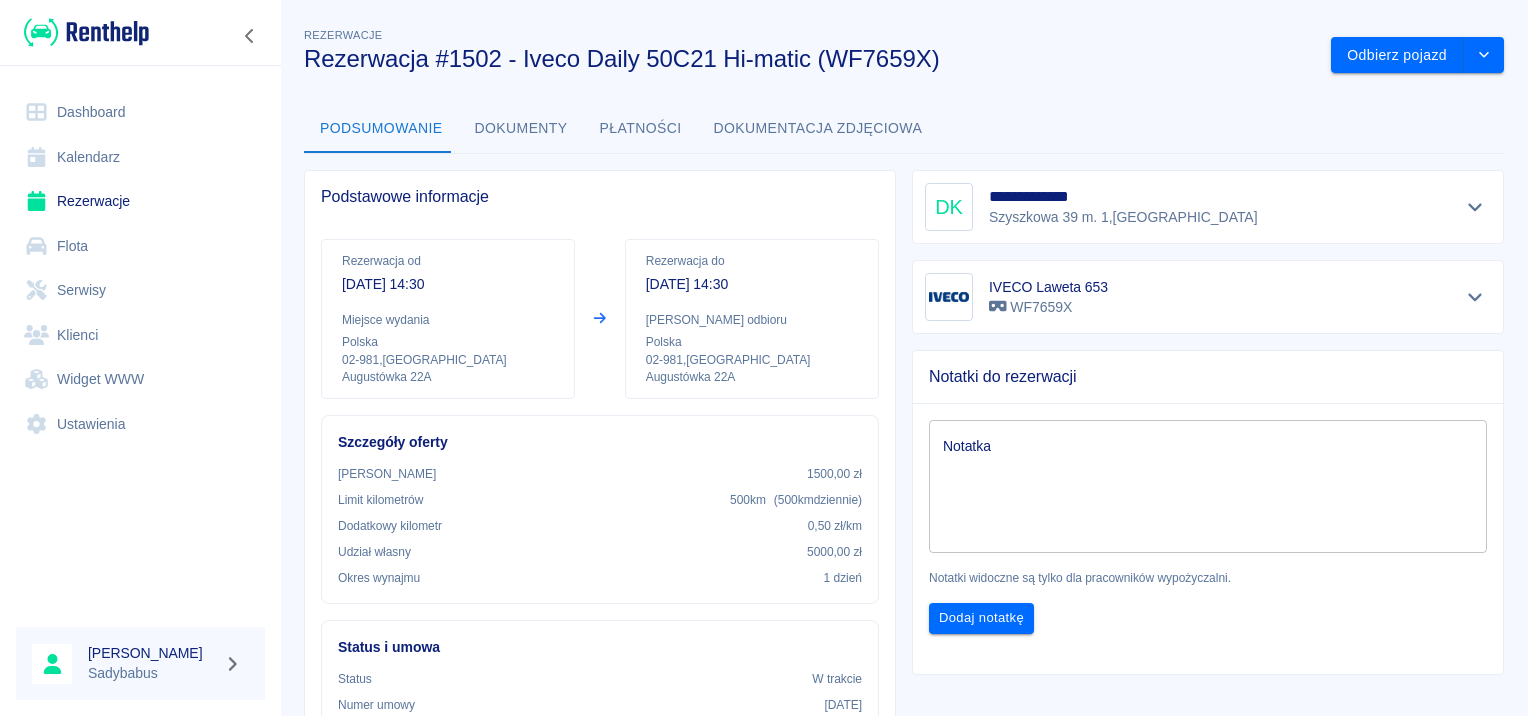 click on "Dokumenty" at bounding box center (521, 129) 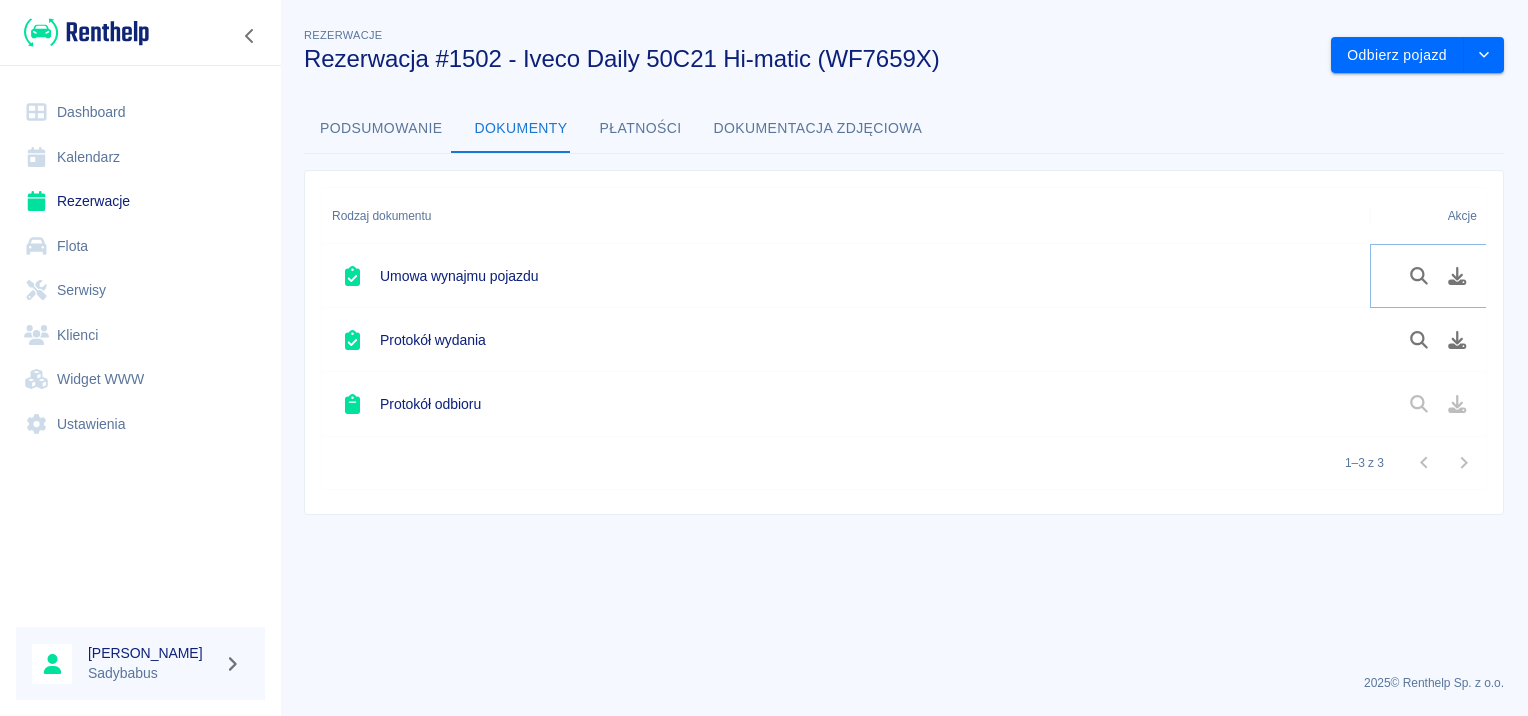 click at bounding box center (1457, 276) 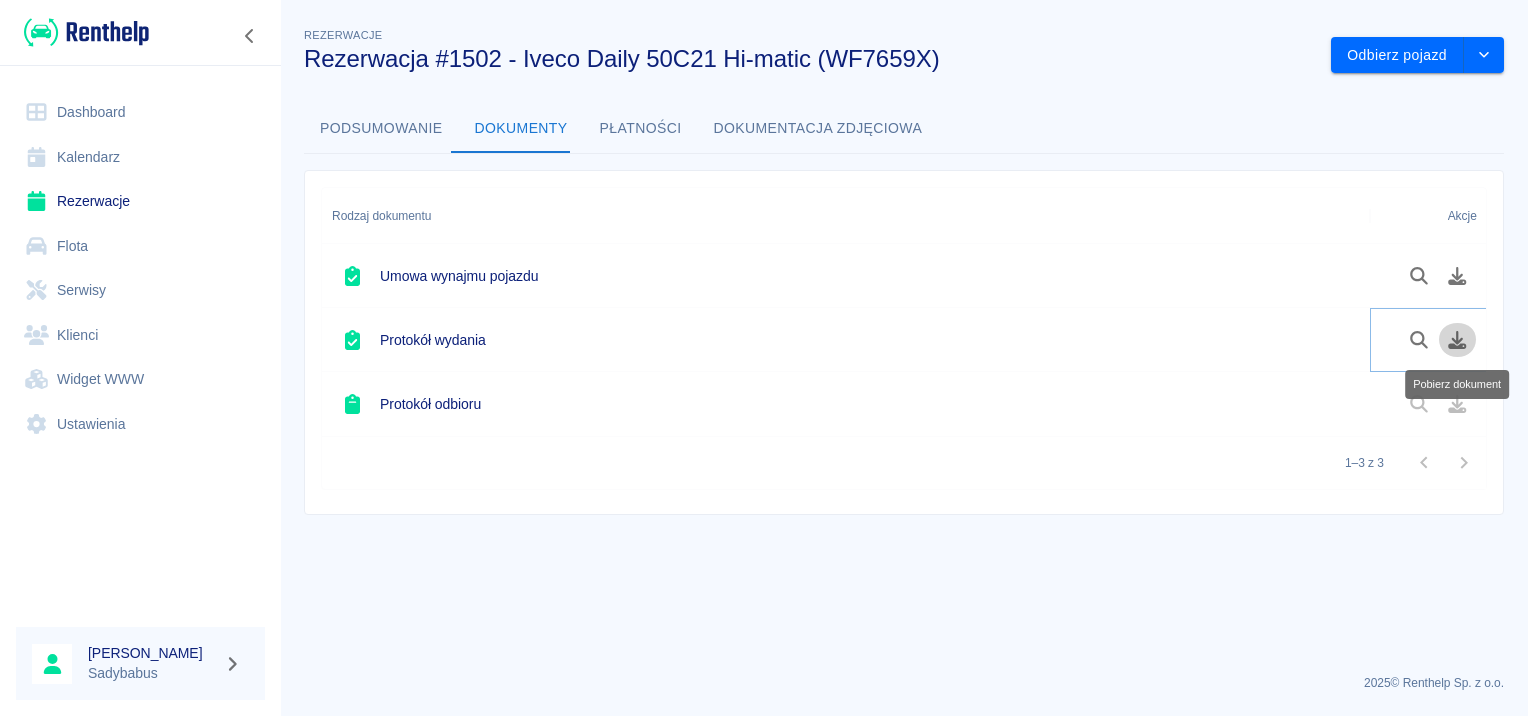 click at bounding box center (1457, 340) 